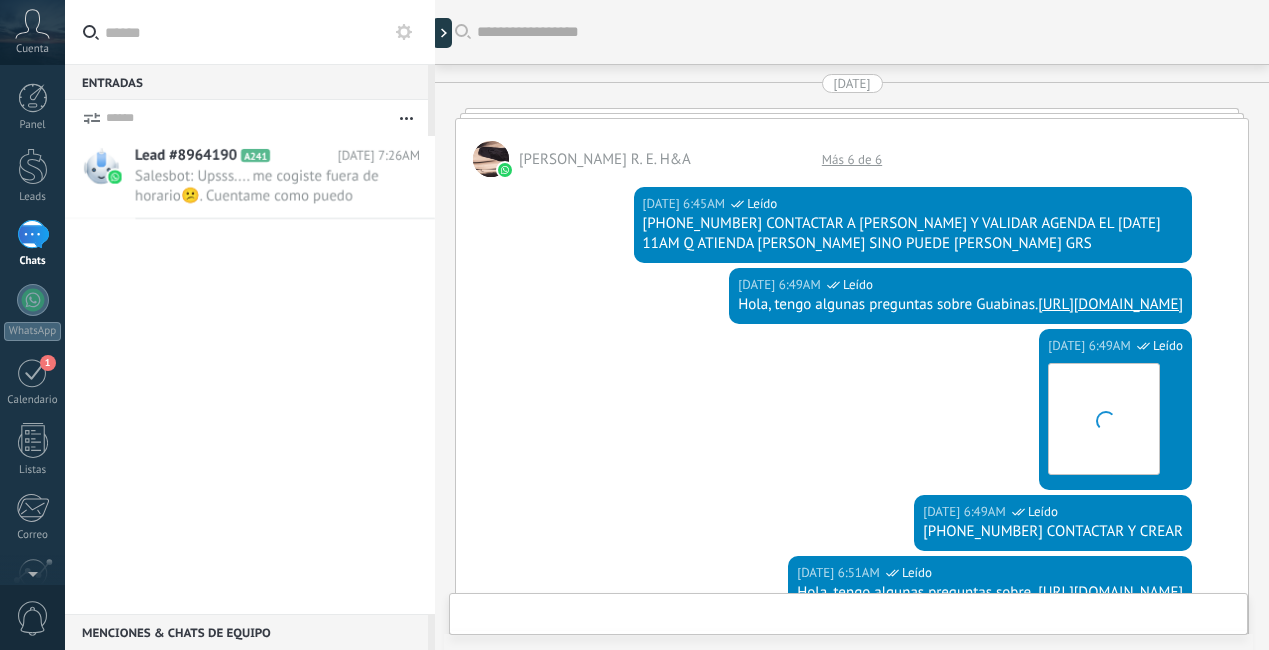 scroll, scrollTop: 0, scrollLeft: 0, axis: both 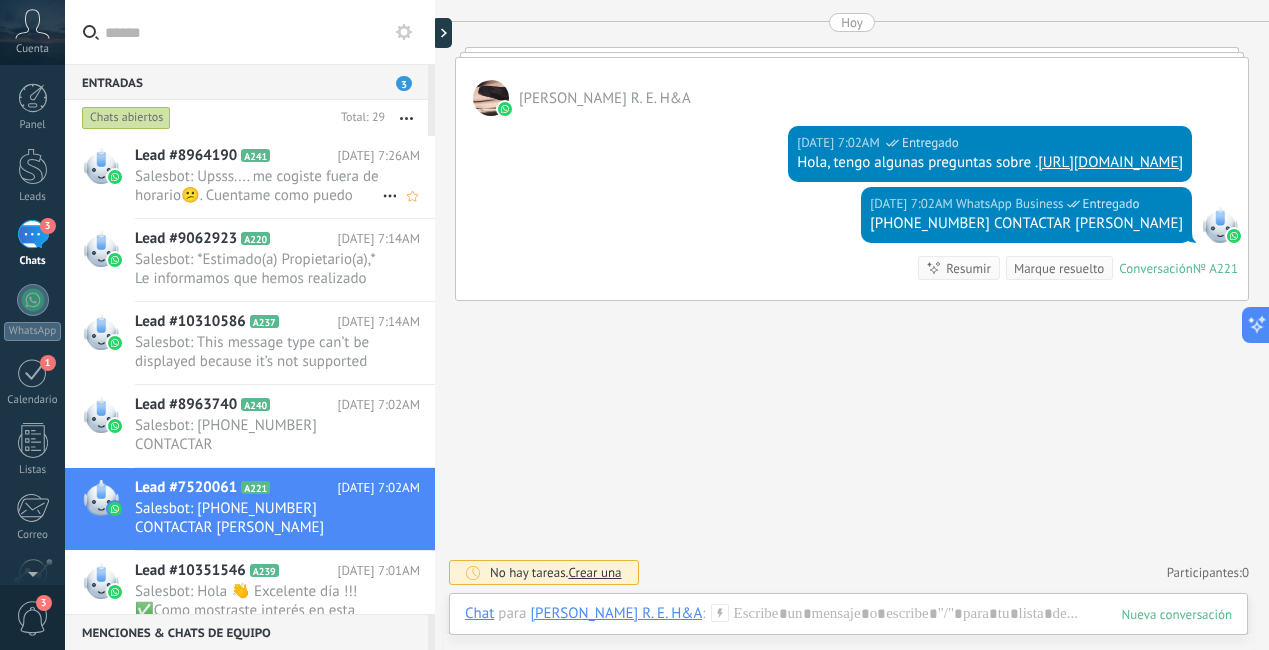 click on "Salesbot: Upsss.... me cogiste fuera de horario😕.
Cuentame como puedo ayudarte y cuando regrese me comunico contigo🏡
L..." at bounding box center (258, 186) 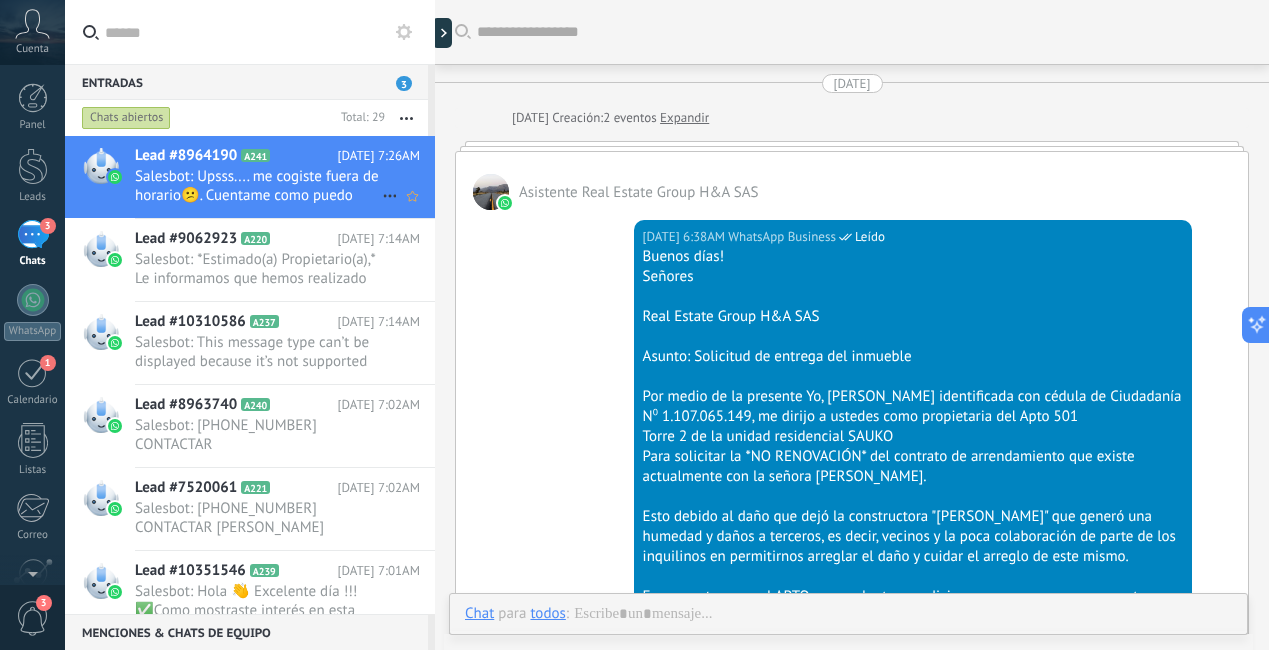scroll, scrollTop: 5018, scrollLeft: 0, axis: vertical 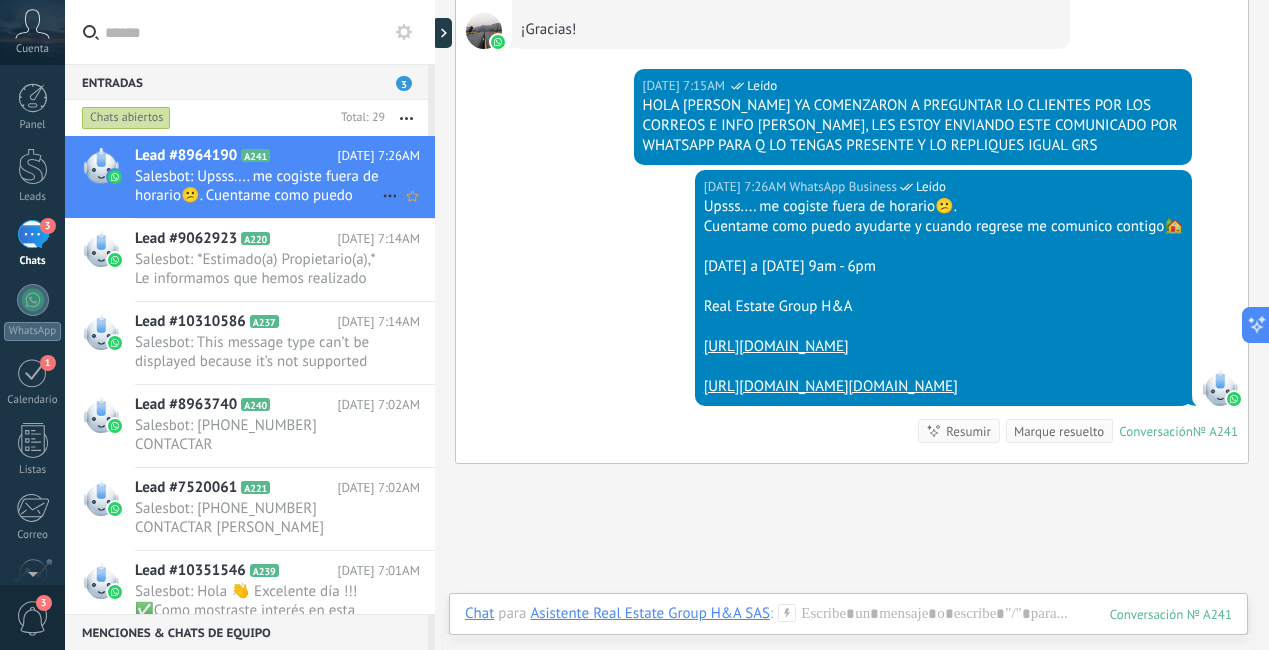 click 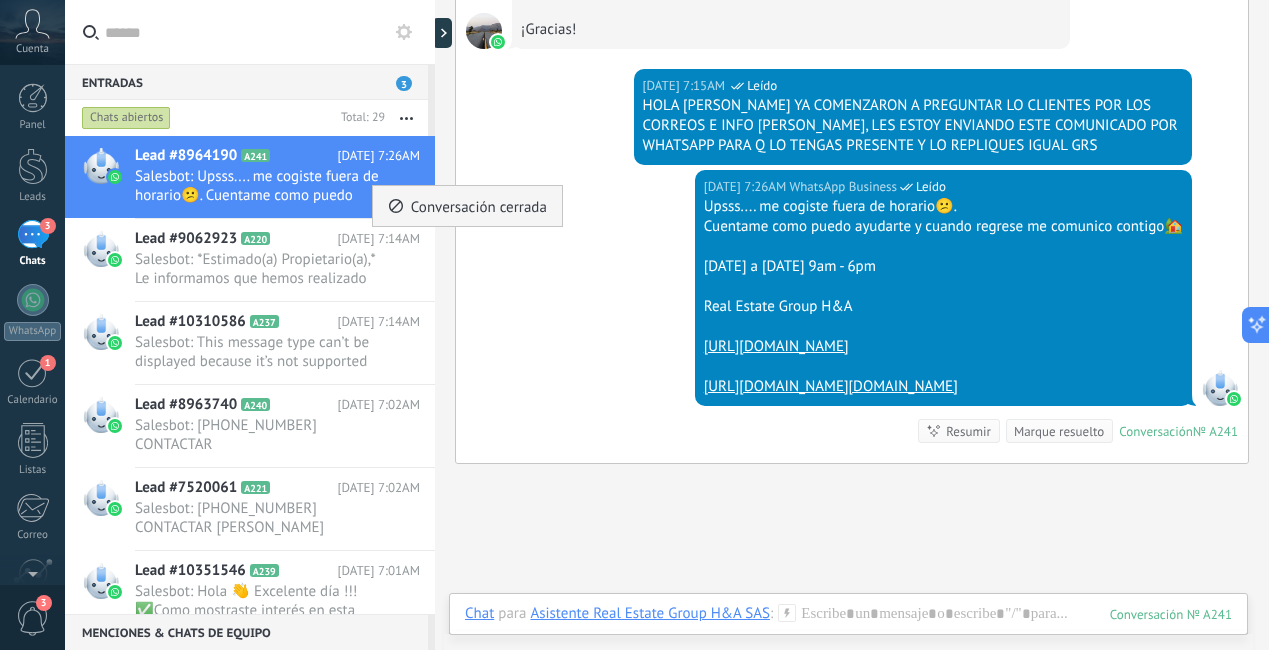 click on "Conversación cerrada" at bounding box center (479, 206) 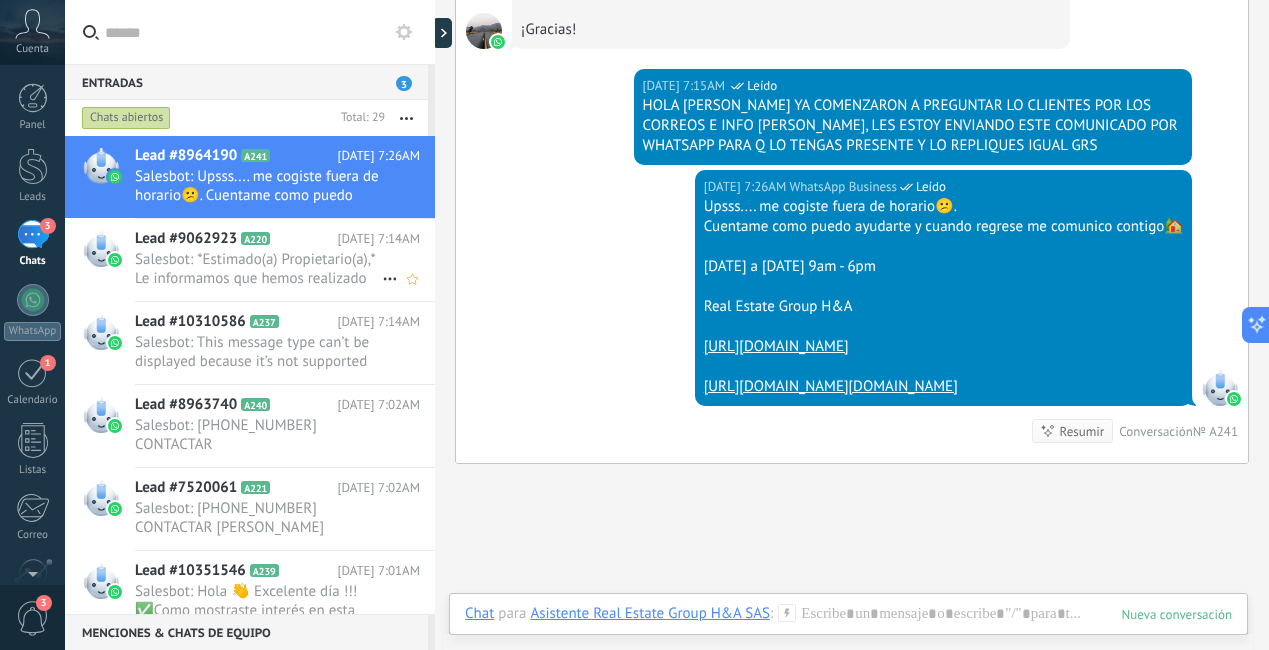 scroll, scrollTop: 5051, scrollLeft: 0, axis: vertical 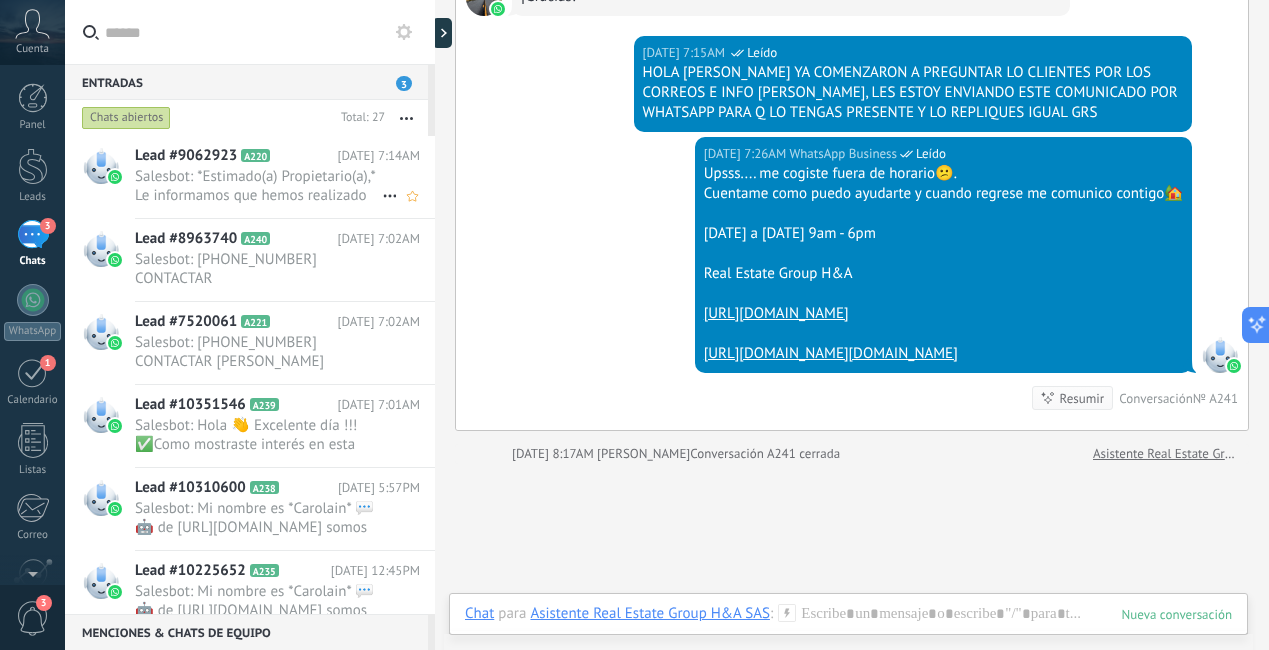 click on "Salesbot: *Estimado(a) Propietario(a),*
Le informamos que hemos realizado un cambio de aseguradora: ahora trabajamos co..." at bounding box center [258, 186] 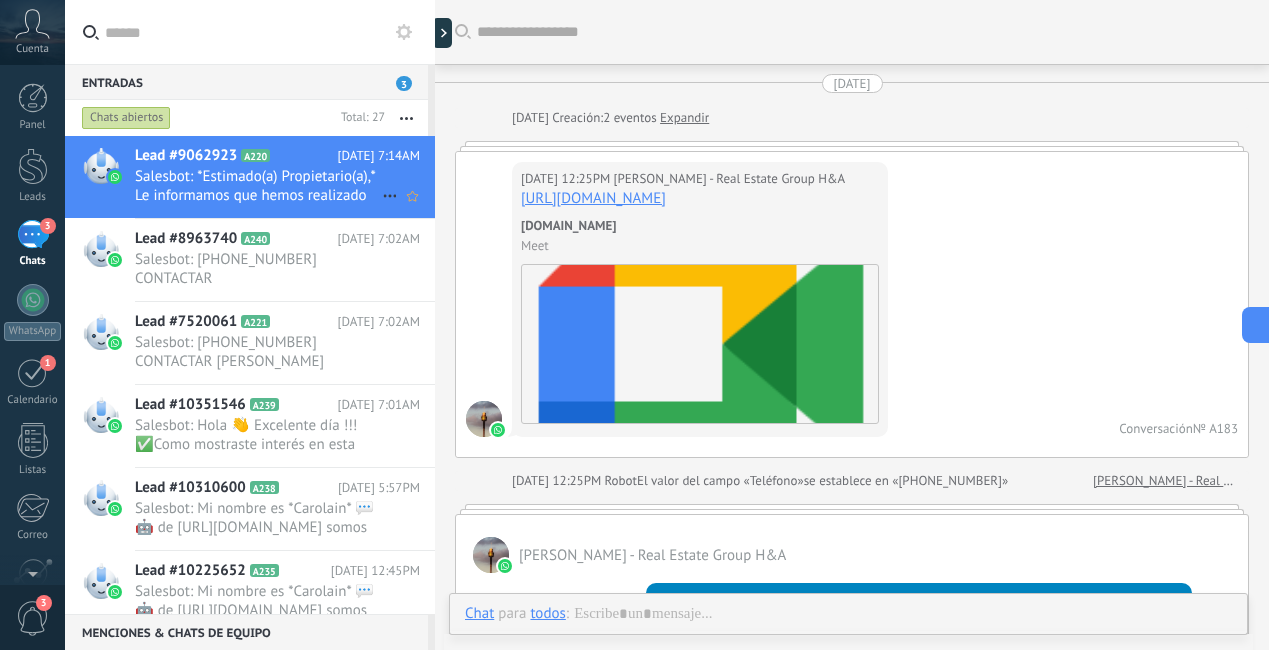scroll, scrollTop: 7149, scrollLeft: 0, axis: vertical 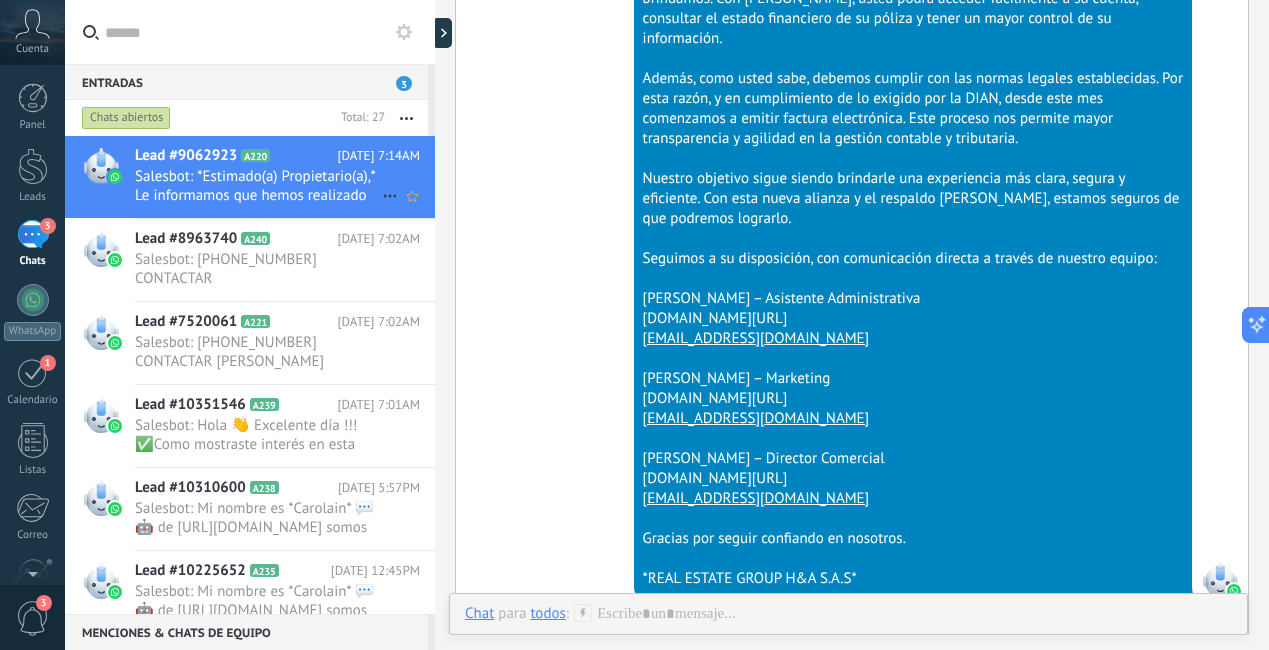 click 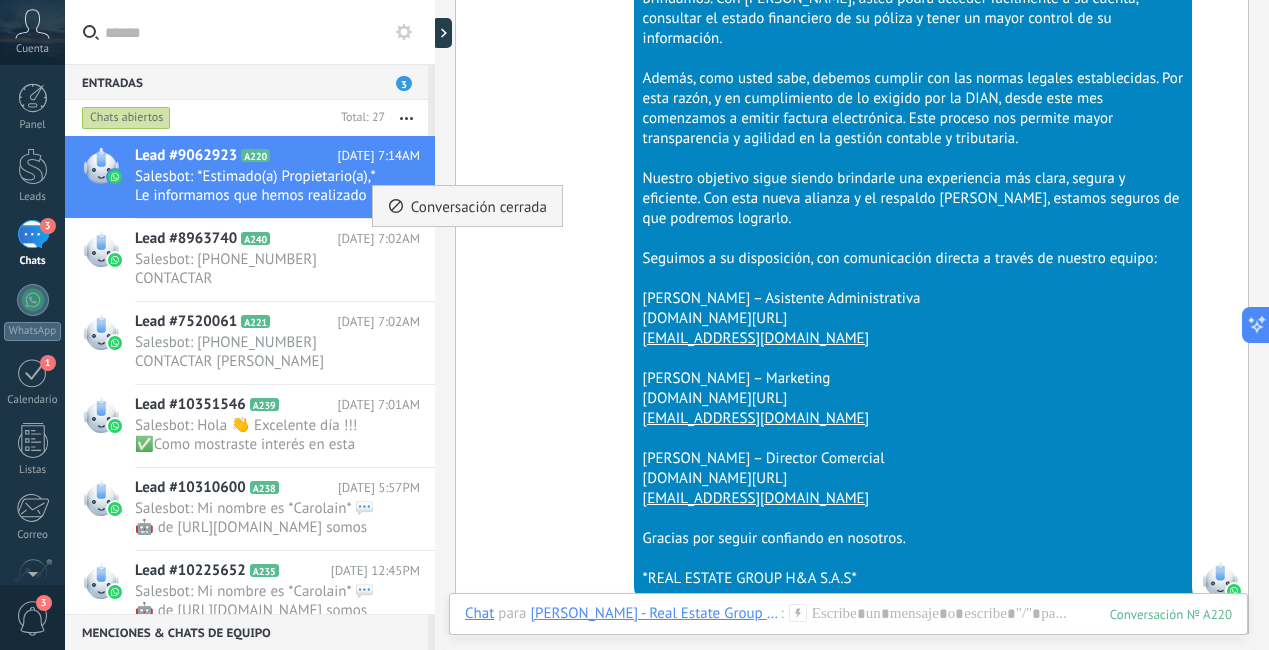 click on "Conversación cerrada" at bounding box center (479, 206) 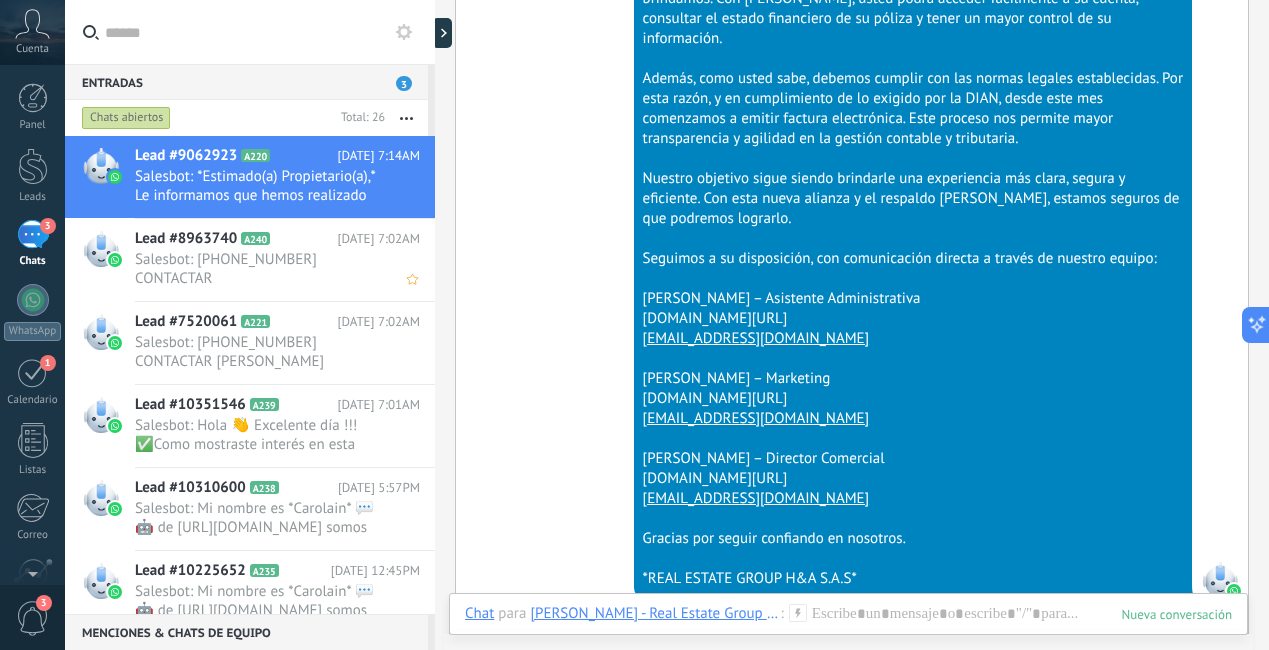 scroll, scrollTop: 7182, scrollLeft: 0, axis: vertical 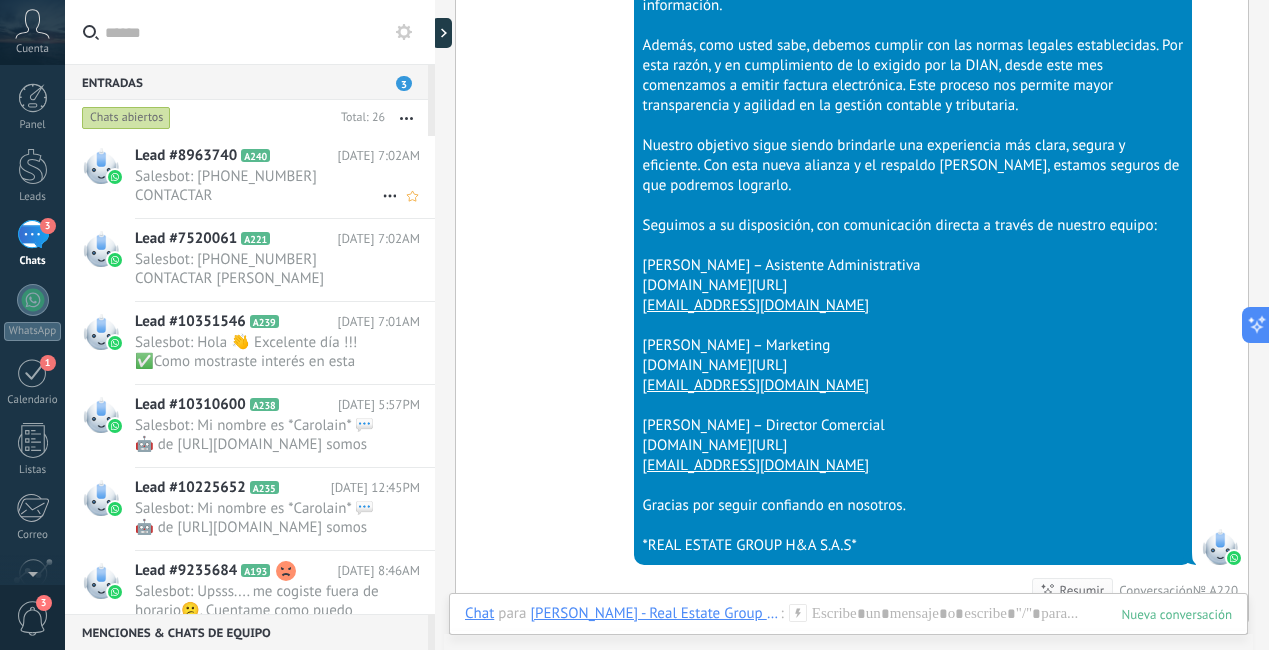 click on "Salesbot: [PHONE_NUMBER] CONTACTAR" at bounding box center [258, 186] 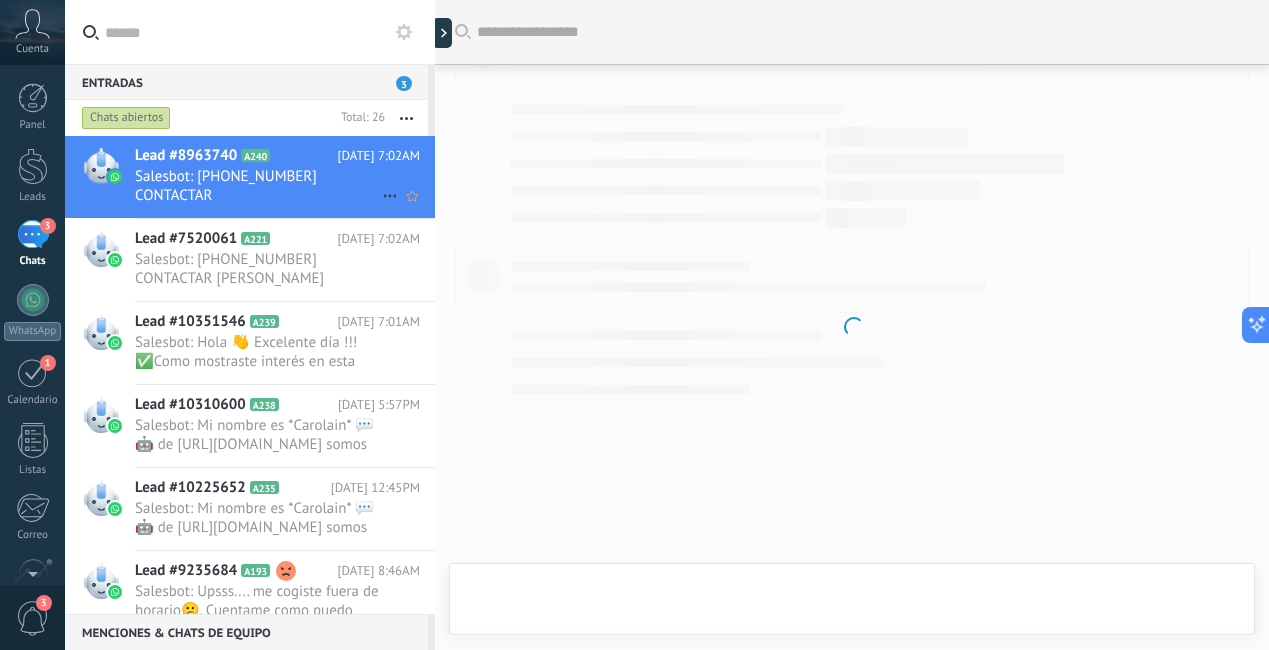 scroll, scrollTop: 1973, scrollLeft: 0, axis: vertical 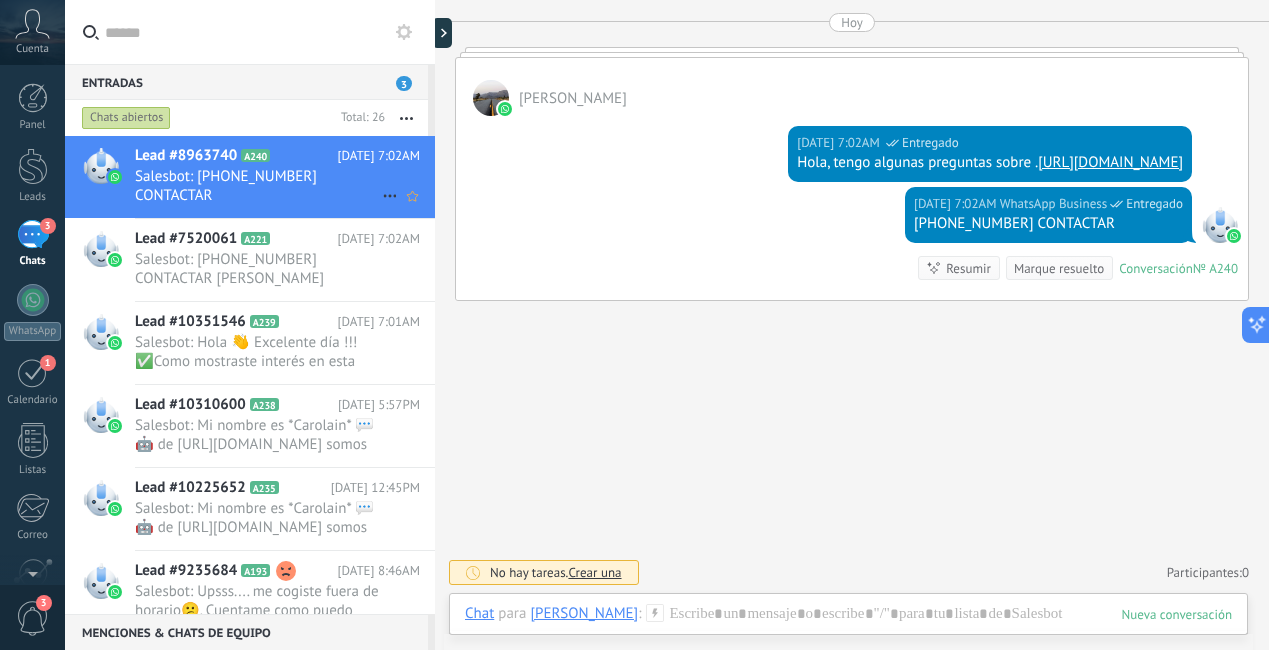 click 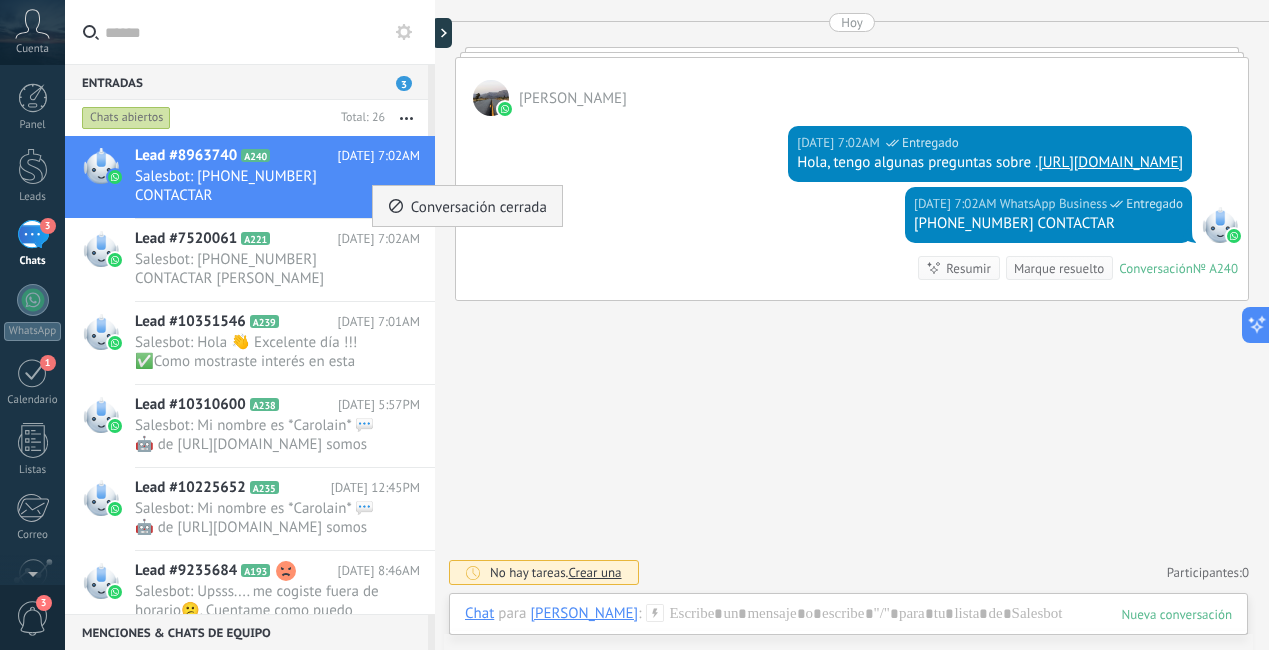 click on "Conversación cerrada" at bounding box center (479, 206) 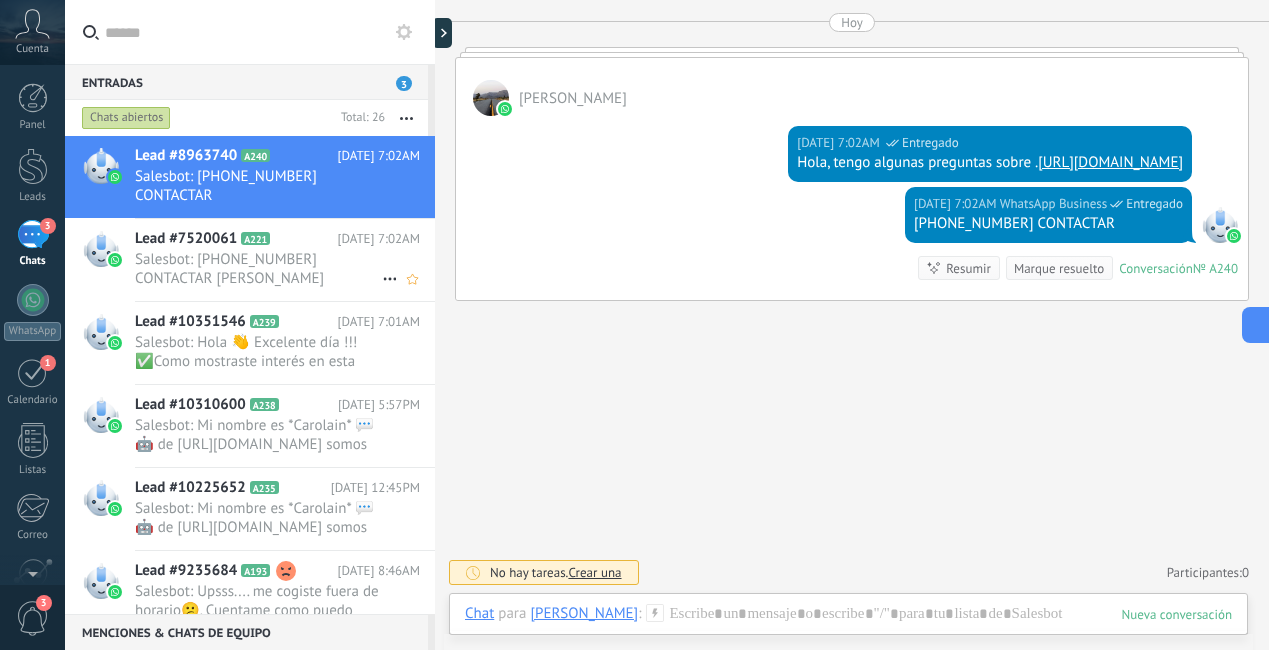 scroll, scrollTop: 2007, scrollLeft: 0, axis: vertical 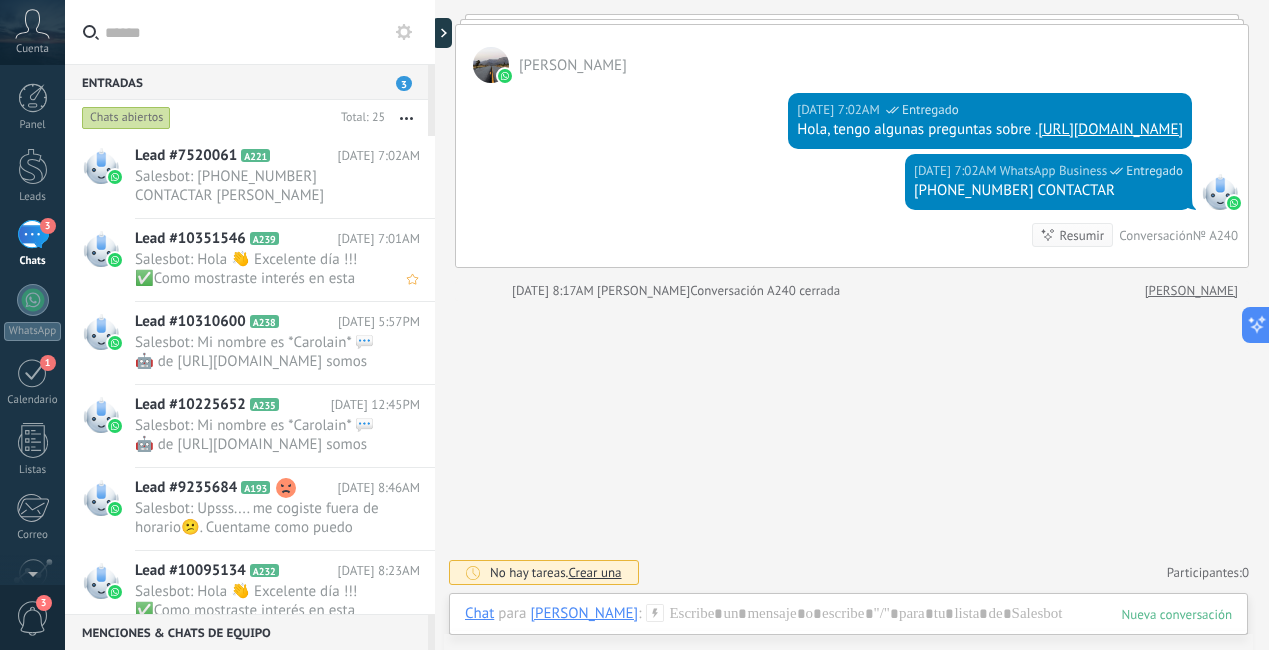 click on "Salesbot: Hola 👋 Excelente día !!!
✅Como mostraste interés en esta propiedad, te vamos a dar prioridad para la cita lo e..." at bounding box center [258, 269] 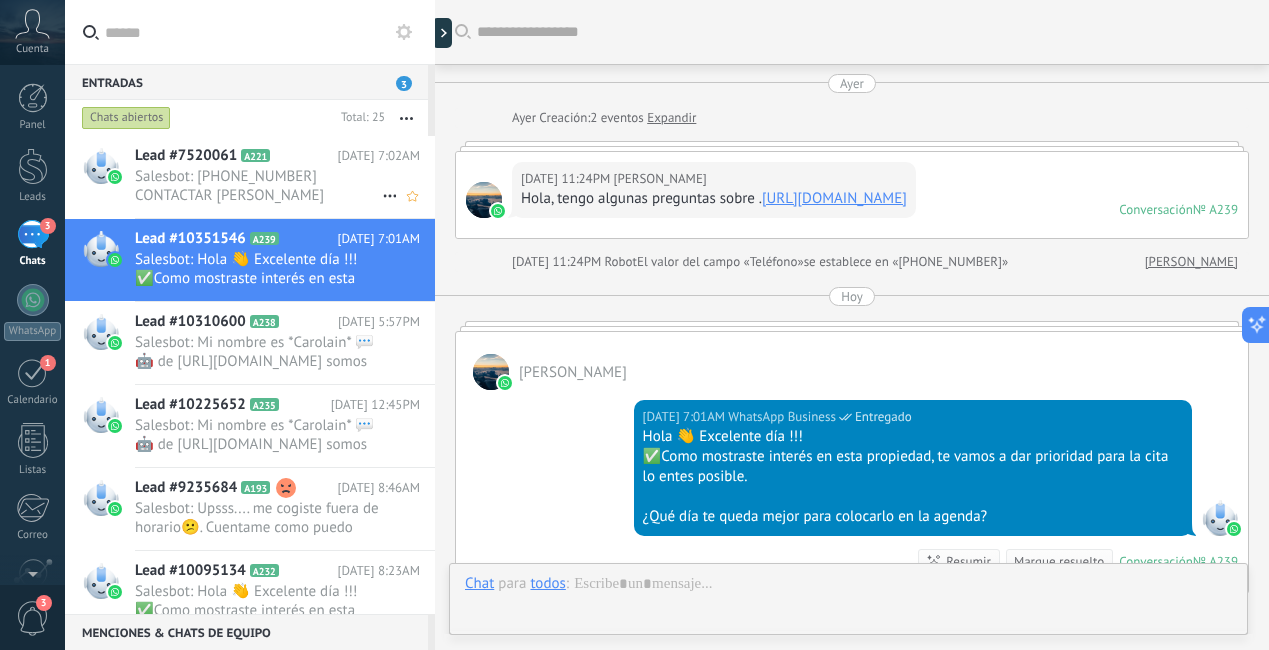 scroll, scrollTop: 332, scrollLeft: 0, axis: vertical 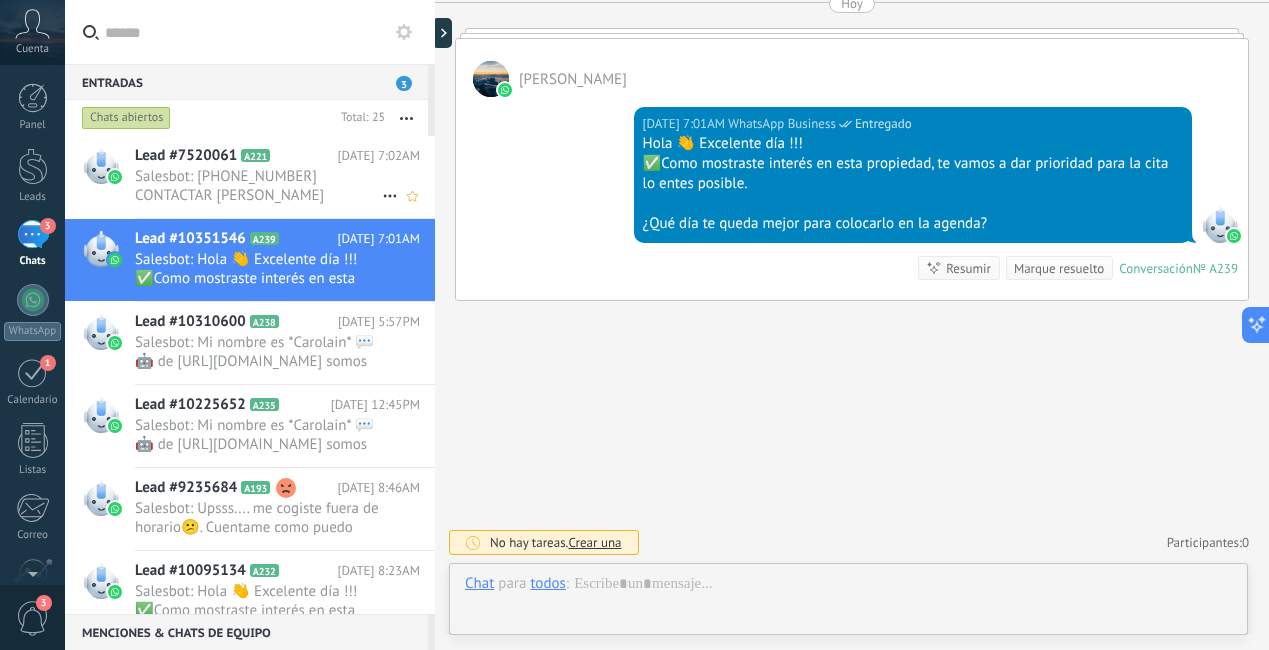 click on "Salesbot: [PHONE_NUMBER] CONTACTAR [PERSON_NAME]" at bounding box center [258, 186] 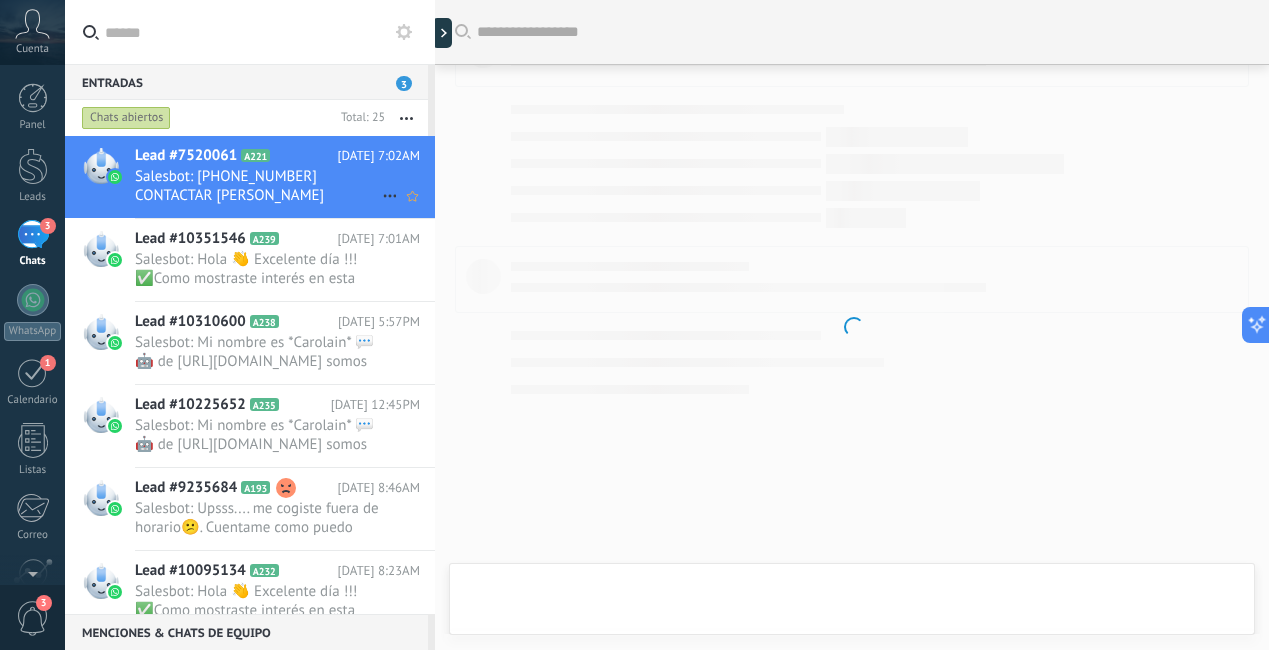 scroll, scrollTop: 5364, scrollLeft: 0, axis: vertical 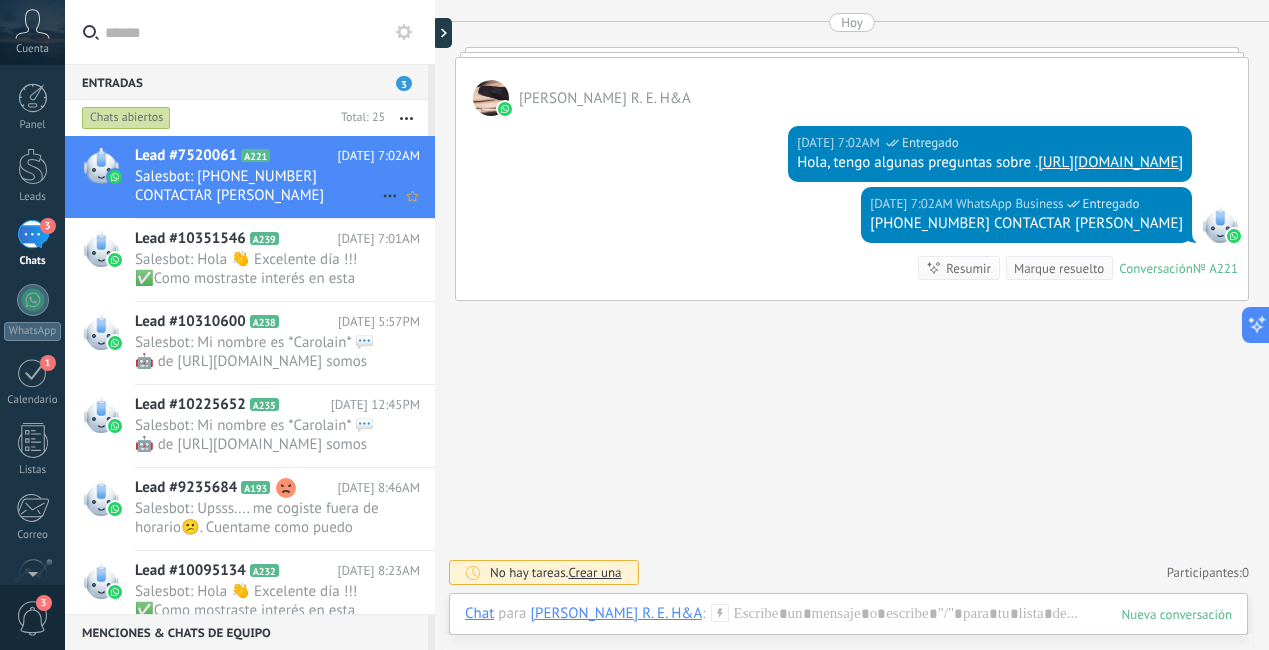 click 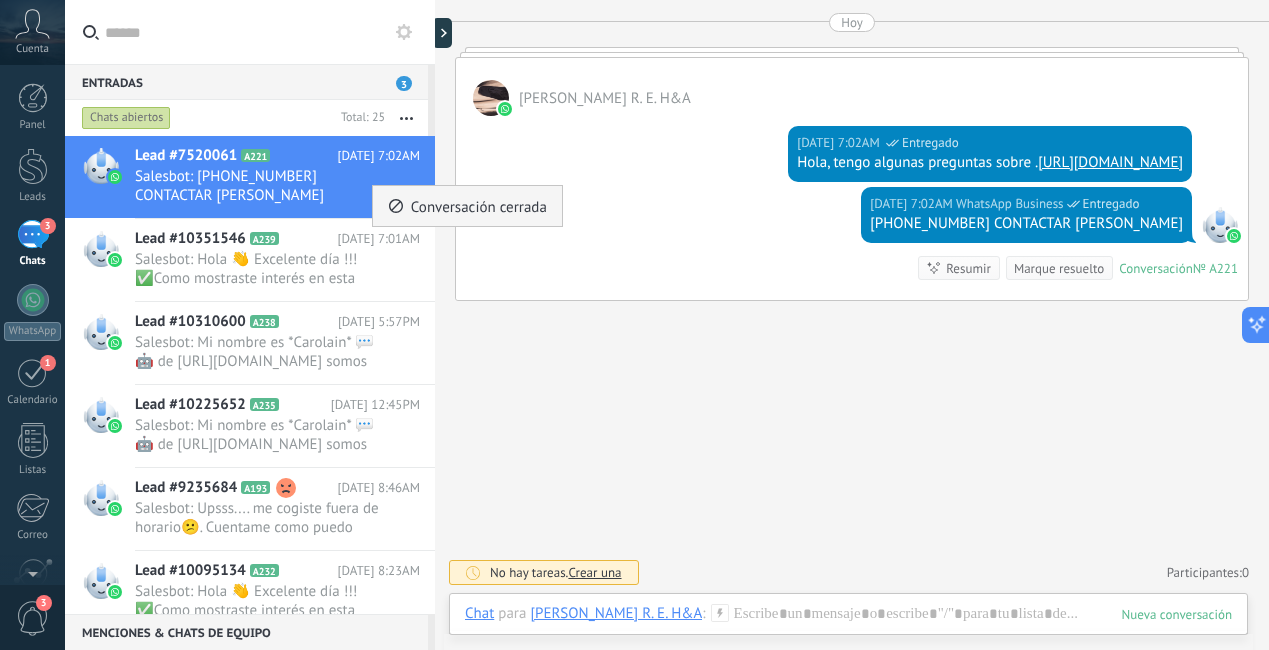 click on "Conversación cerrada" at bounding box center (479, 206) 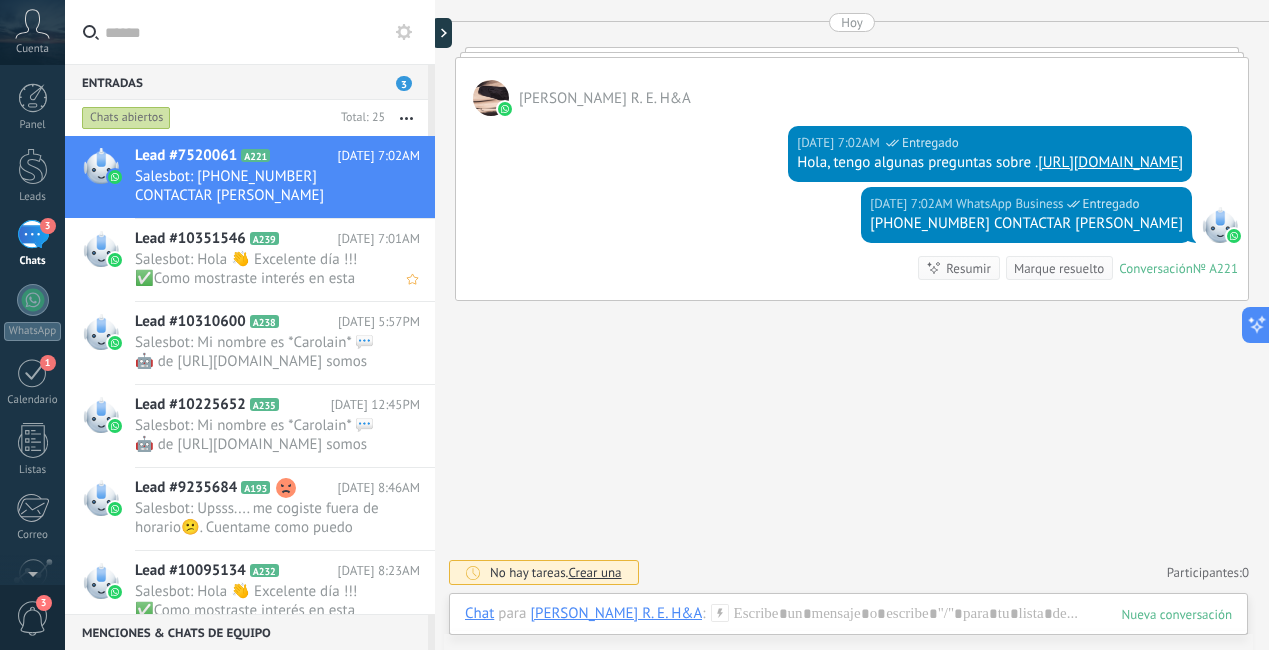 scroll, scrollTop: 5397, scrollLeft: 0, axis: vertical 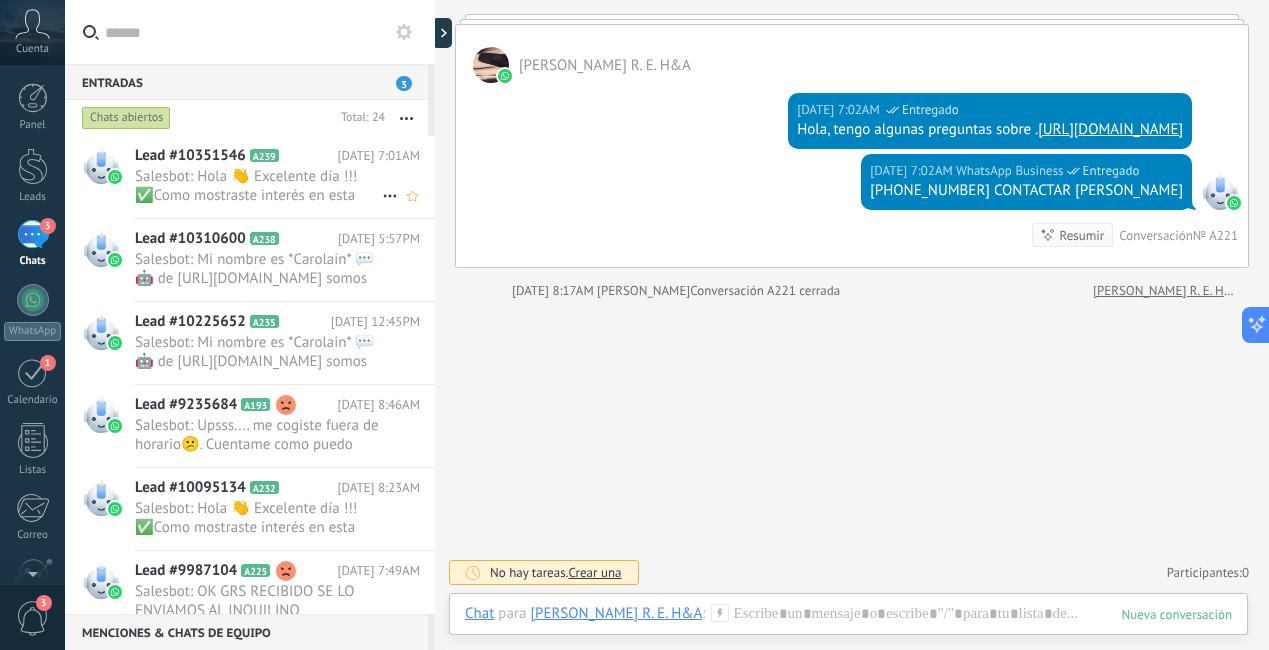 click on "Salesbot: Hola 👋 Excelente día !!!
✅Como mostraste interés en esta propiedad, te vamos a dar prioridad para la cita lo e..." at bounding box center (258, 186) 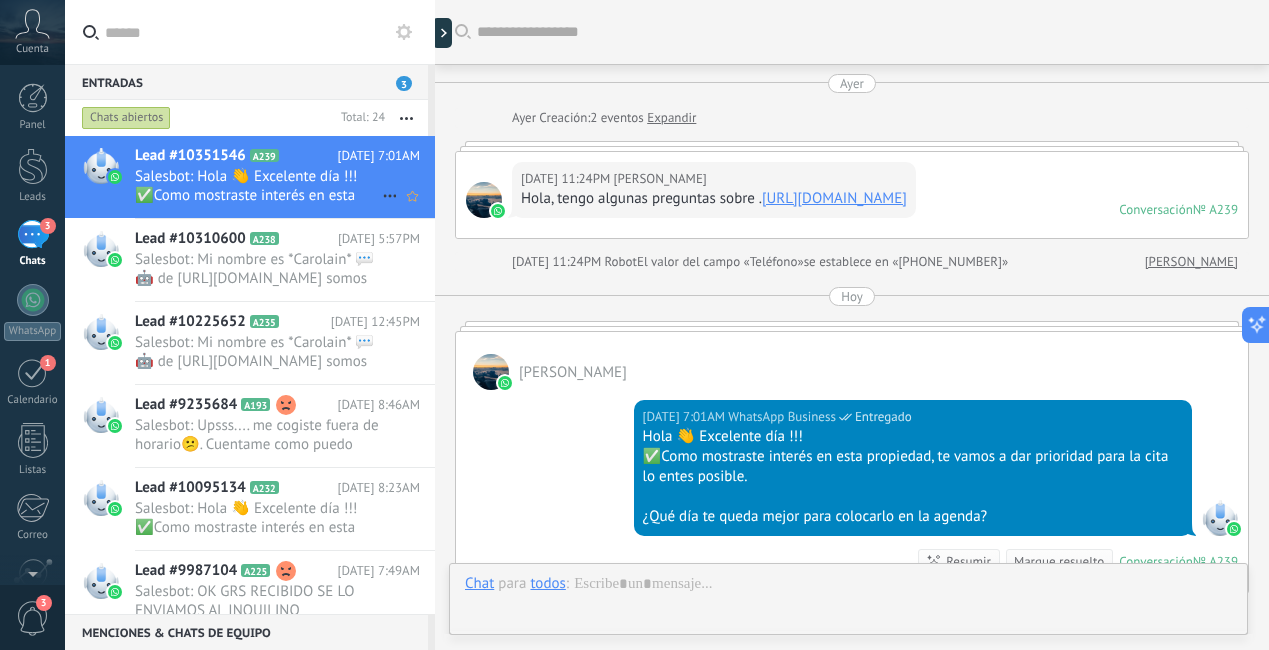 scroll, scrollTop: 332, scrollLeft: 0, axis: vertical 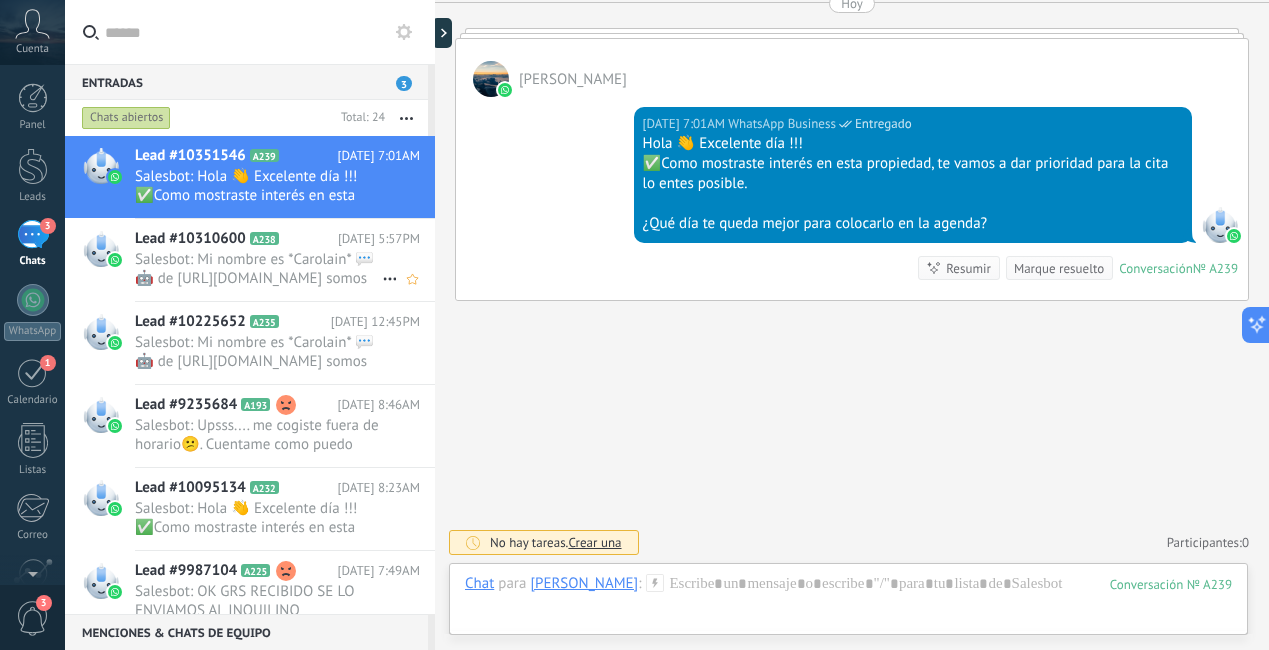 click on "Salesbot: Mi nombre es *Carolain* 💬 🤖 de  [URL][DOMAIN_NAME] somos un equipo especializado Bienes Raices, créd..." at bounding box center [258, 269] 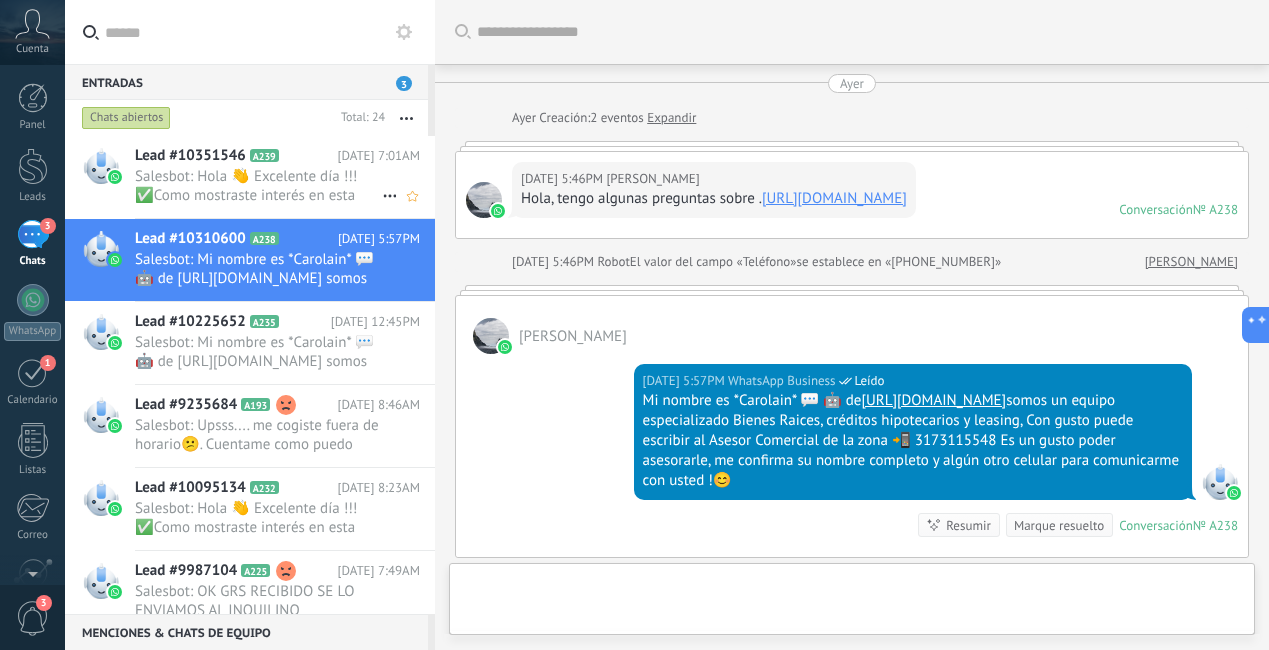 scroll, scrollTop: 296, scrollLeft: 0, axis: vertical 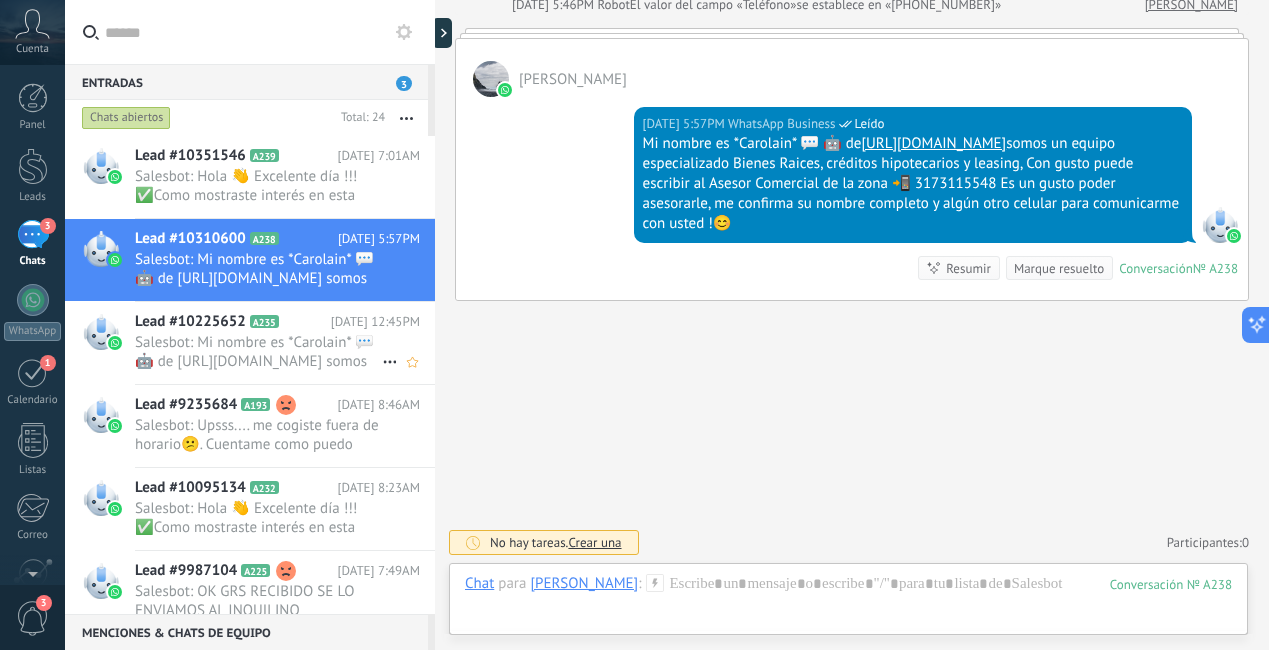 click on "Salesbot: Mi nombre es *Carolain* 💬 🤖 de  [URL][DOMAIN_NAME] somos un equipo especializado Bienes Raices, créd..." at bounding box center (258, 352) 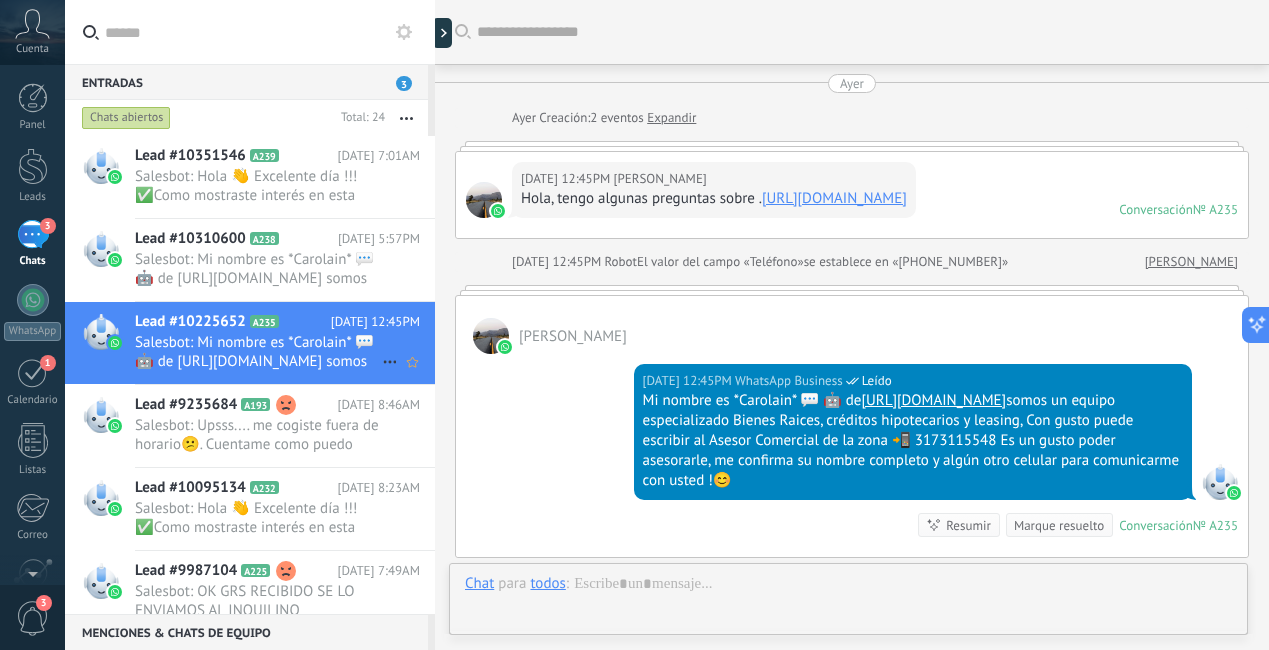 scroll, scrollTop: 296, scrollLeft: 0, axis: vertical 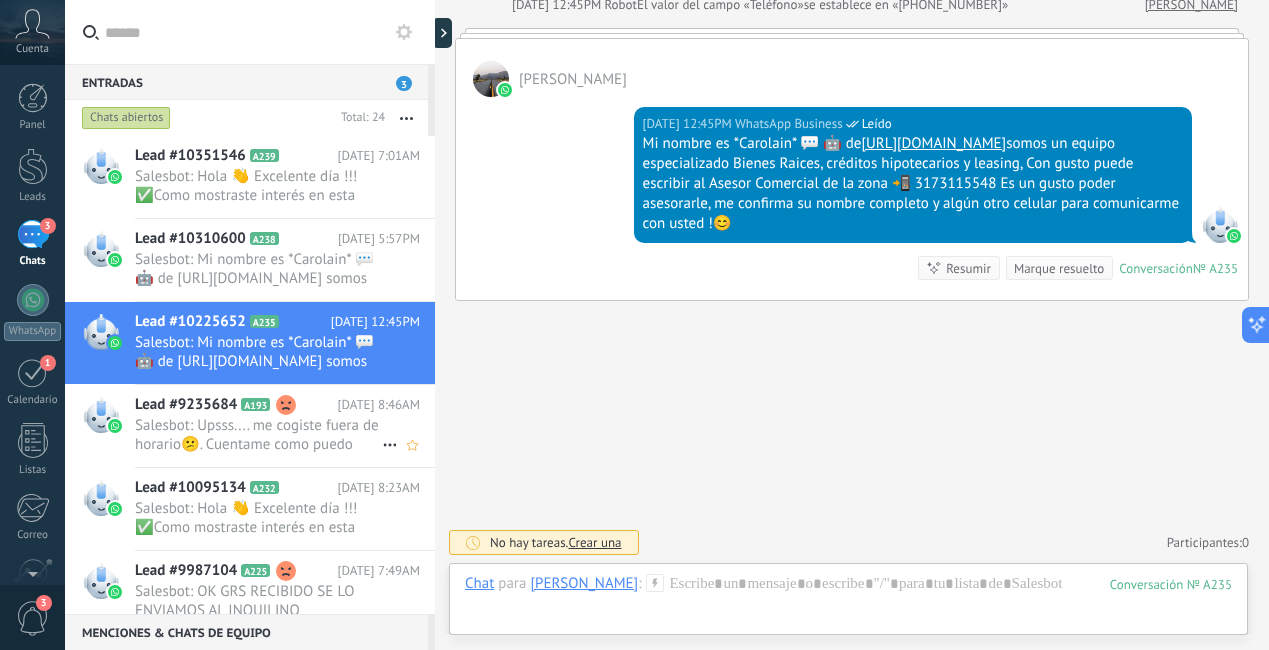 click on "Salesbot: Upsss.... me cogiste fuera de horario😕.
Cuentame como puedo ayudarte y cuando regrese me comunico contigo🏡
L..." at bounding box center (258, 435) 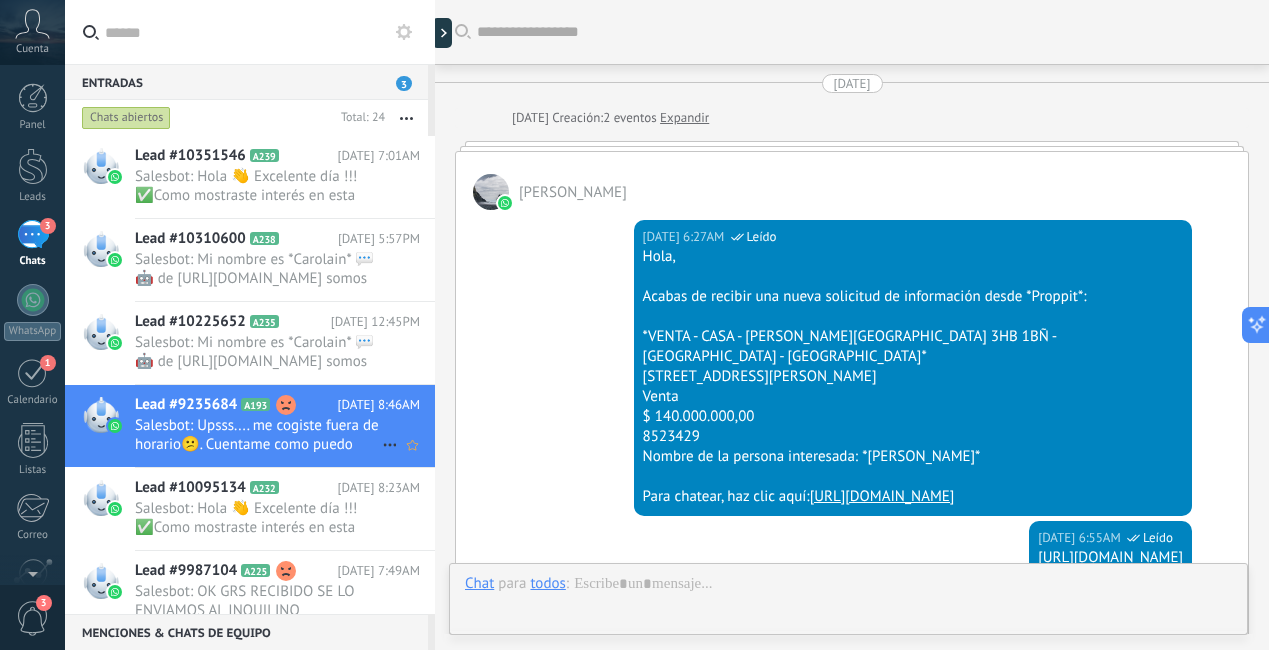 scroll, scrollTop: 2758, scrollLeft: 0, axis: vertical 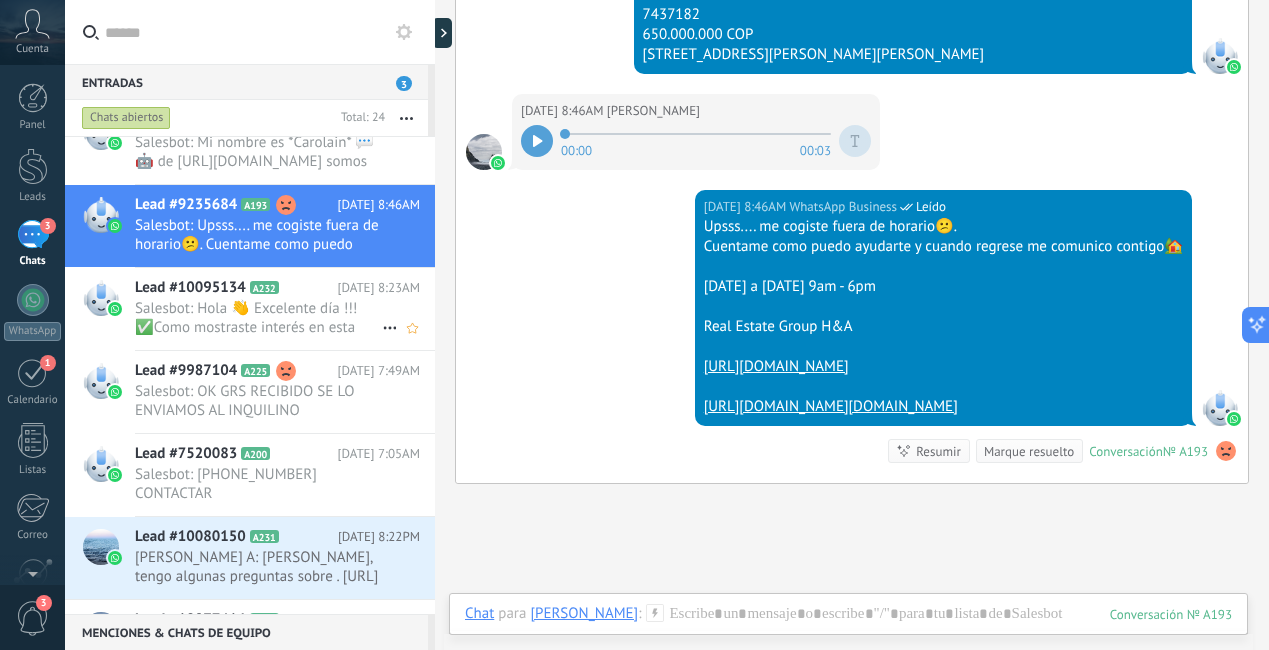 click on "Salesbot: Hola 👋 Excelente día !!!
✅Como mostraste interés en esta propiedad, te vamos a dar prioridad para la cita lo e..." at bounding box center [258, 318] 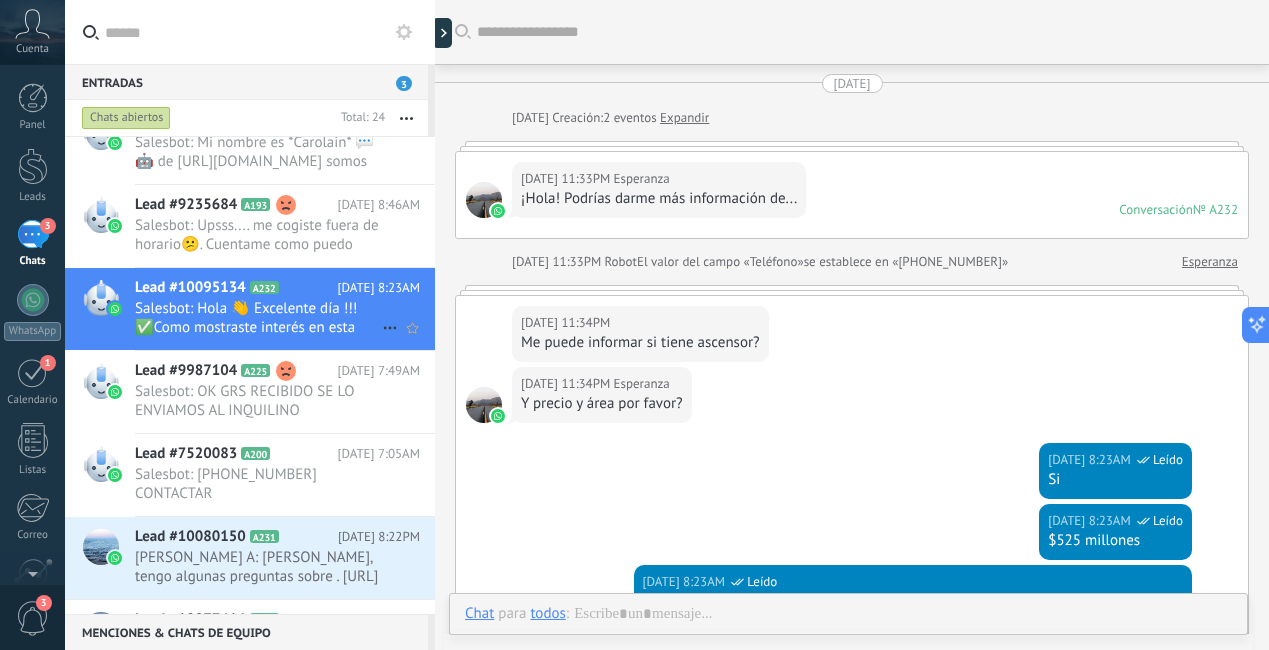scroll, scrollTop: 577, scrollLeft: 0, axis: vertical 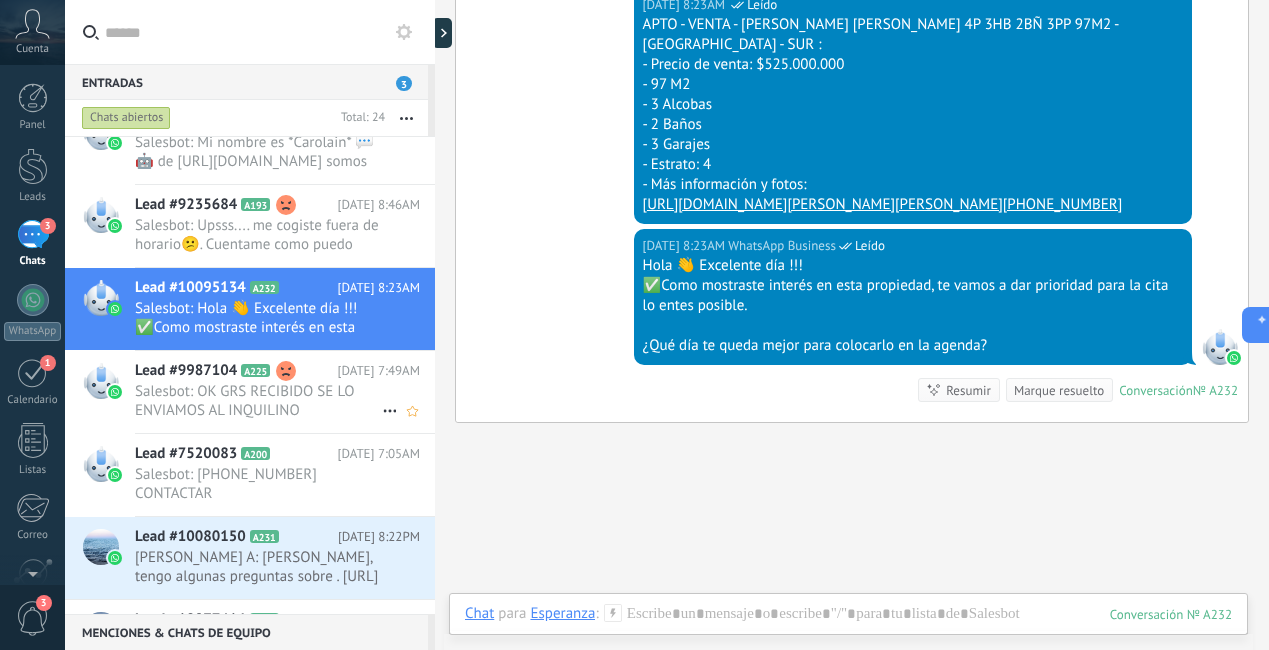 click on "Salesbot: OK GRS RECIBIDO SE LO ENVIAMOS AL INQUILINO" at bounding box center [258, 401] 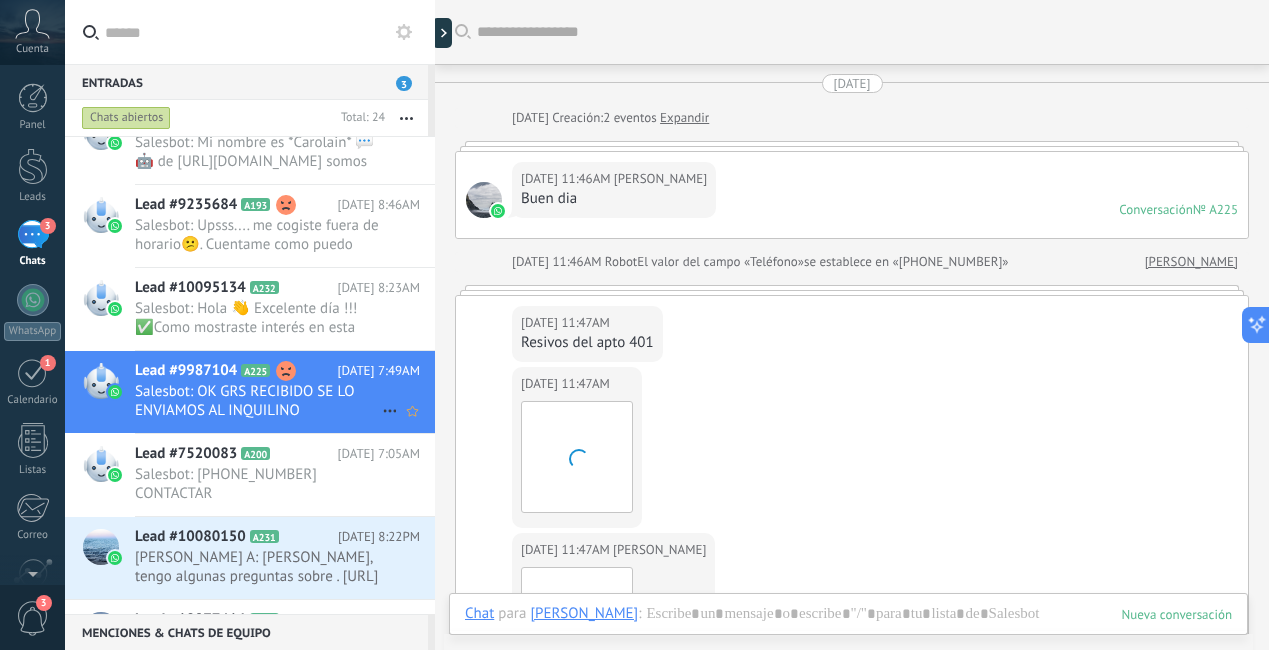 scroll, scrollTop: 611, scrollLeft: 0, axis: vertical 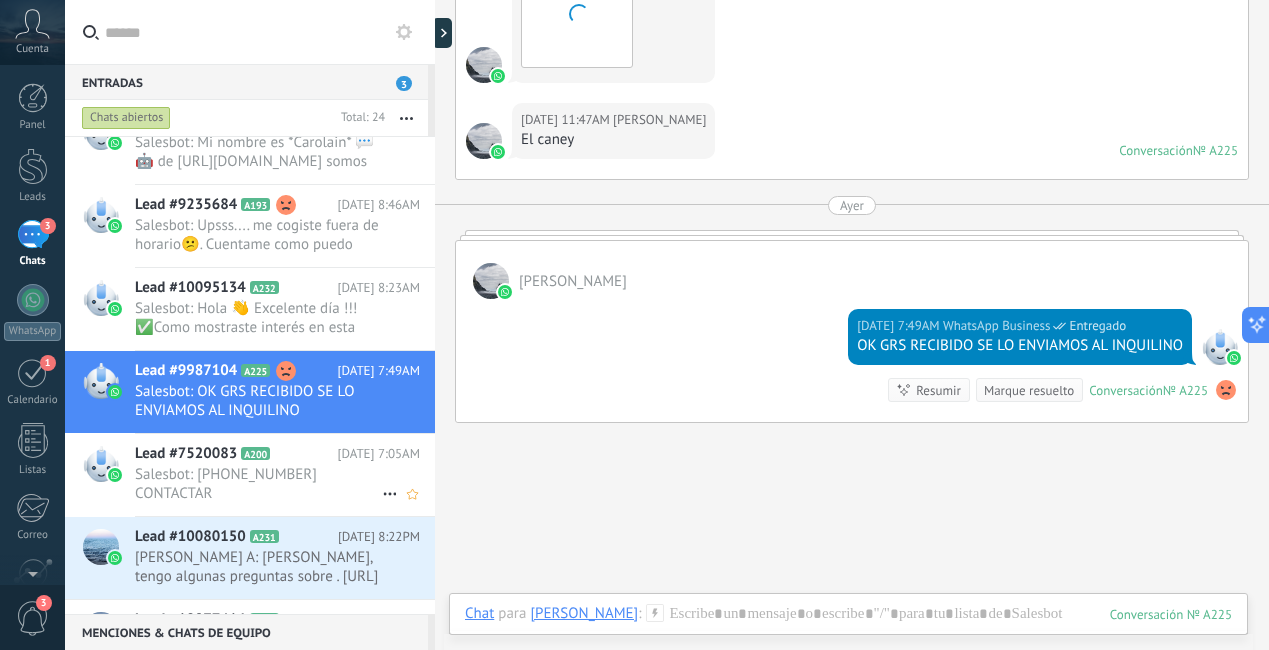 click on "Lead #7520083
A200" at bounding box center (236, 454) 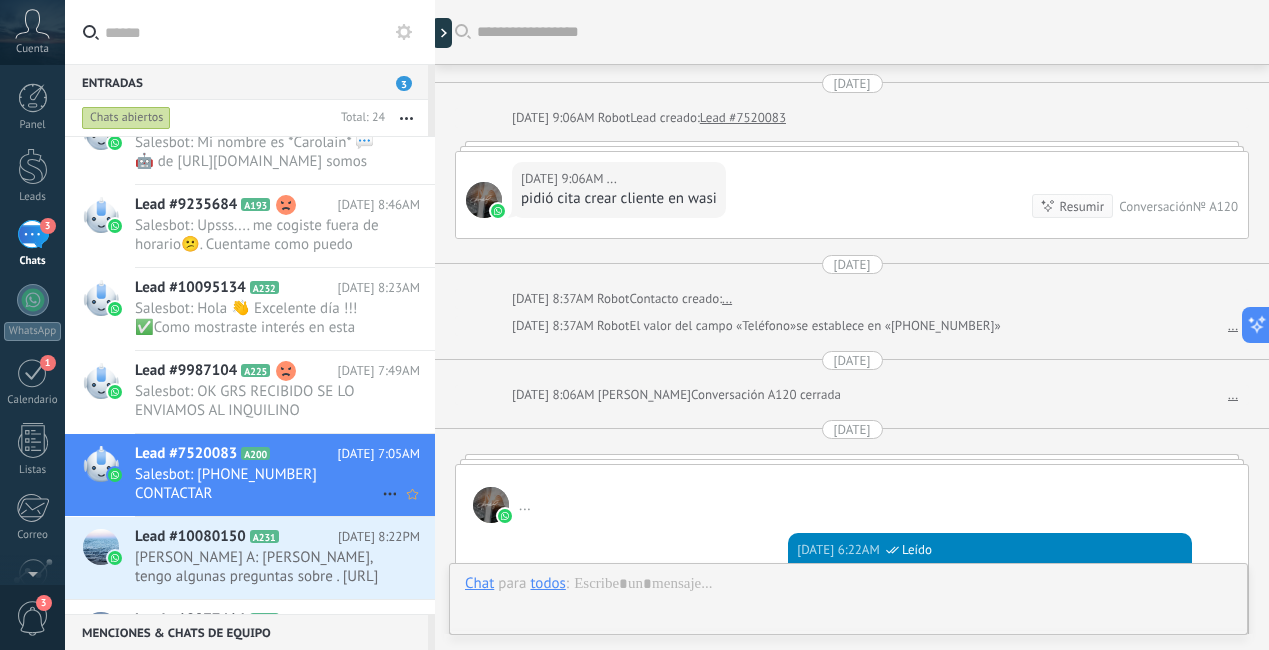 scroll, scrollTop: 4270, scrollLeft: 0, axis: vertical 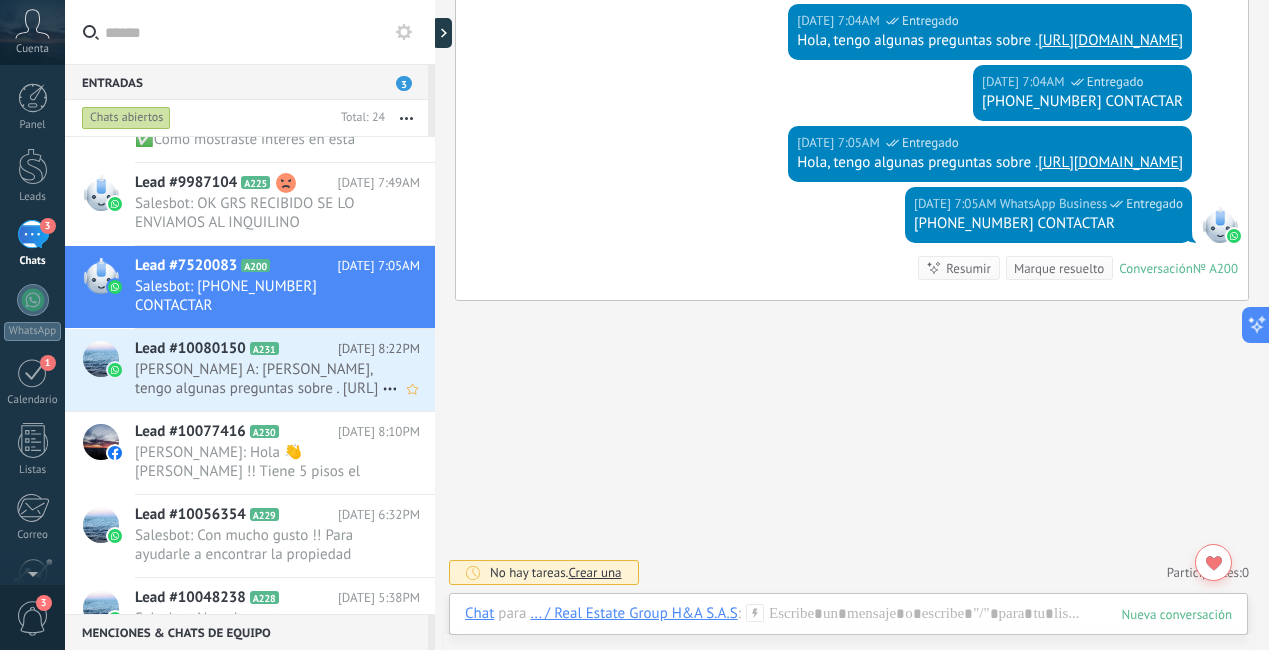 click on "[DATE] 8:22PM" at bounding box center (379, 349) 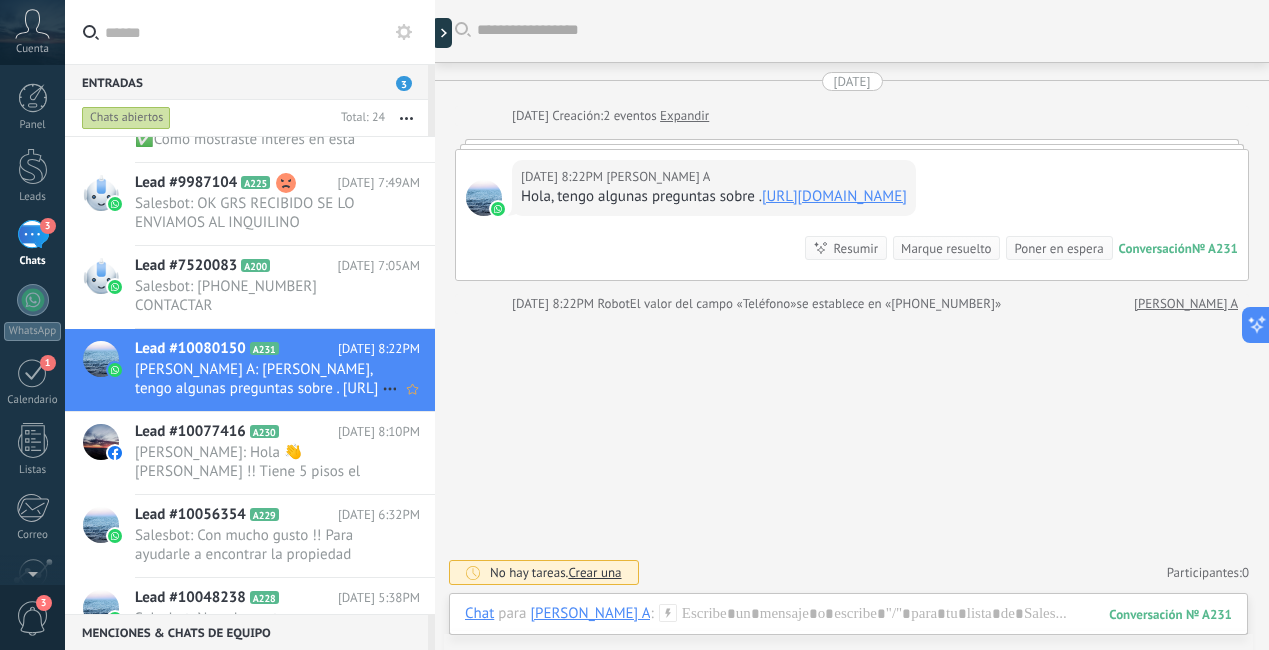 scroll, scrollTop: 41, scrollLeft: 0, axis: vertical 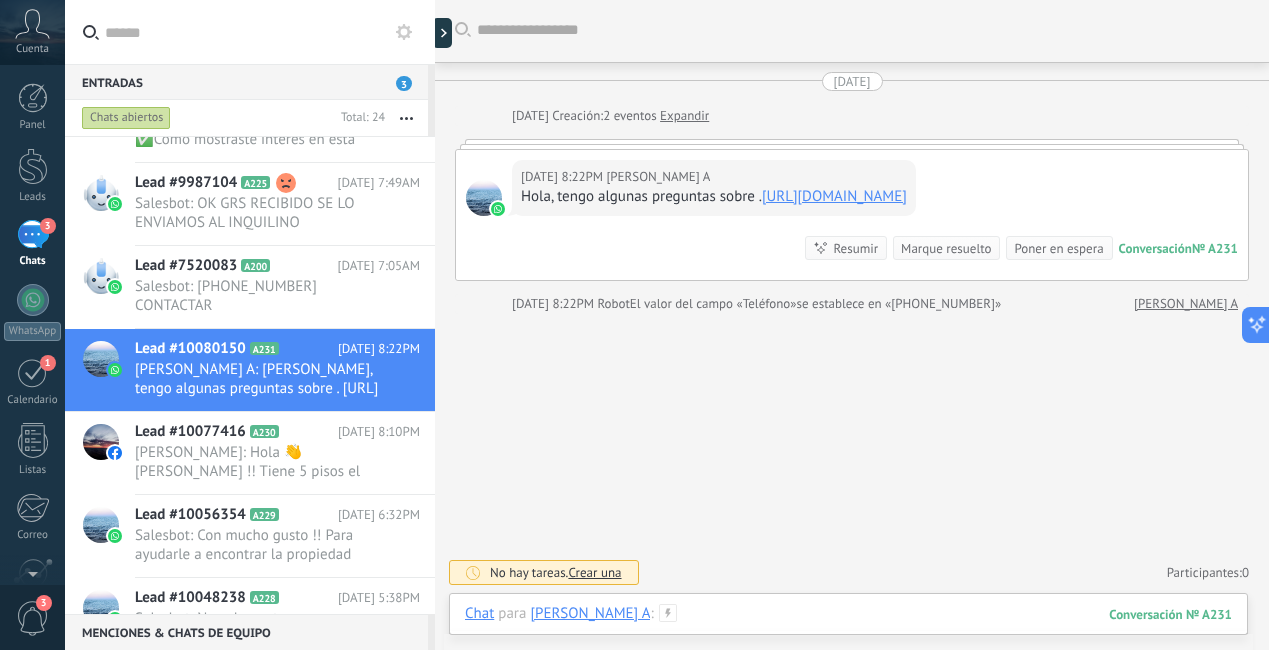 click at bounding box center [848, 634] 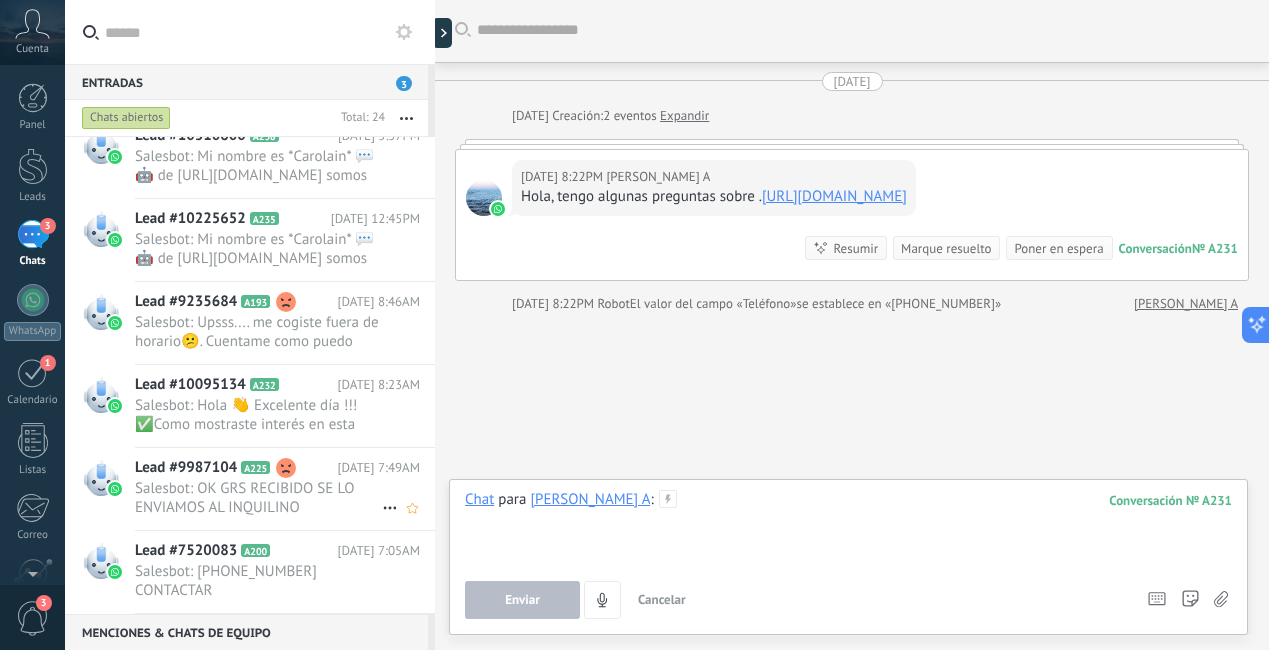 scroll, scrollTop: 101, scrollLeft: 0, axis: vertical 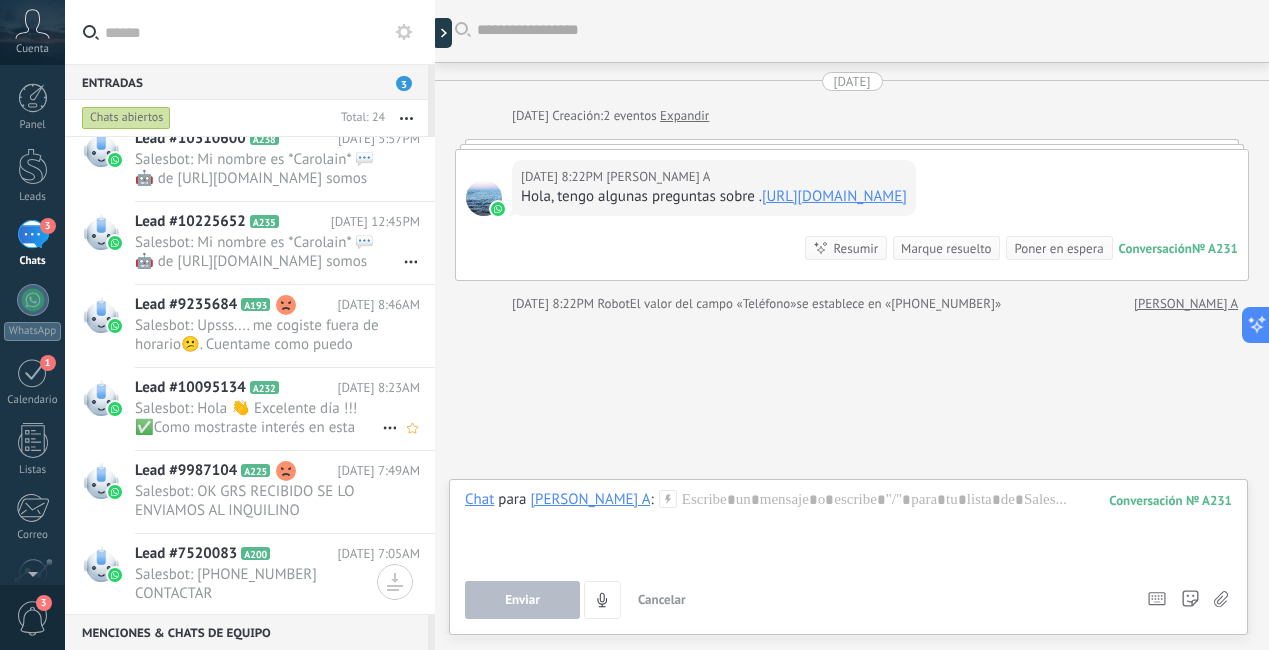 click 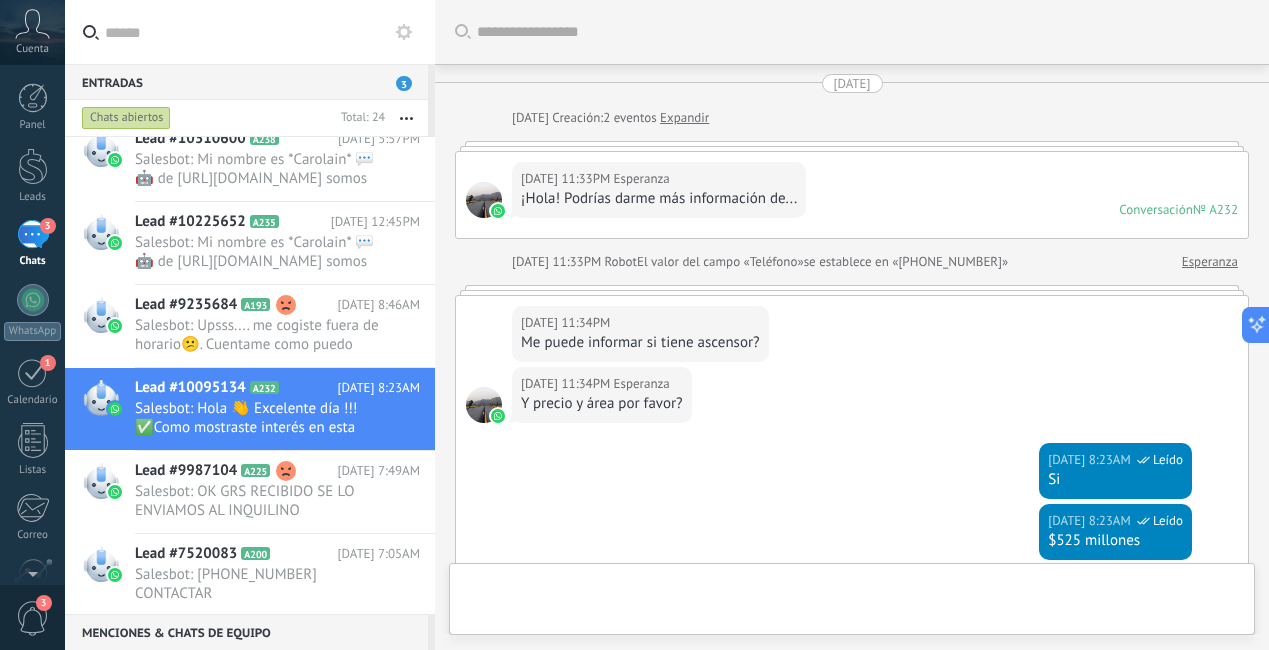 scroll, scrollTop: 698, scrollLeft: 0, axis: vertical 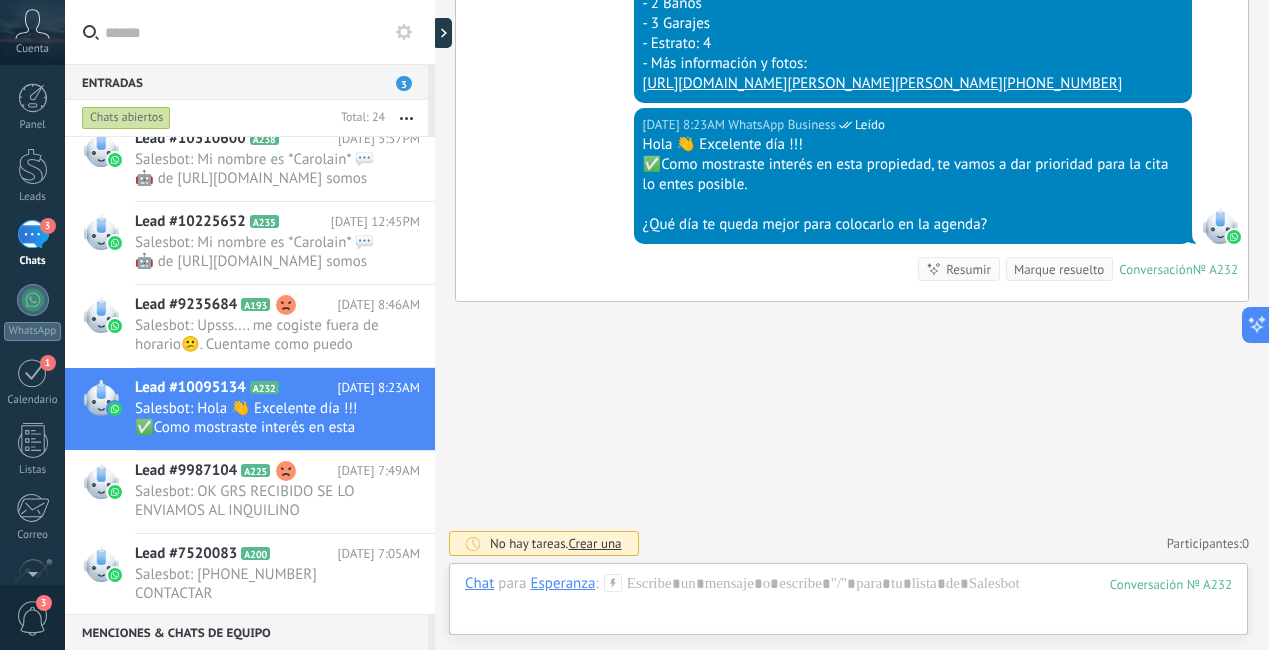 click on "¿Qué día te queda mejor para colocarlo en la agenda?" at bounding box center (913, 225) 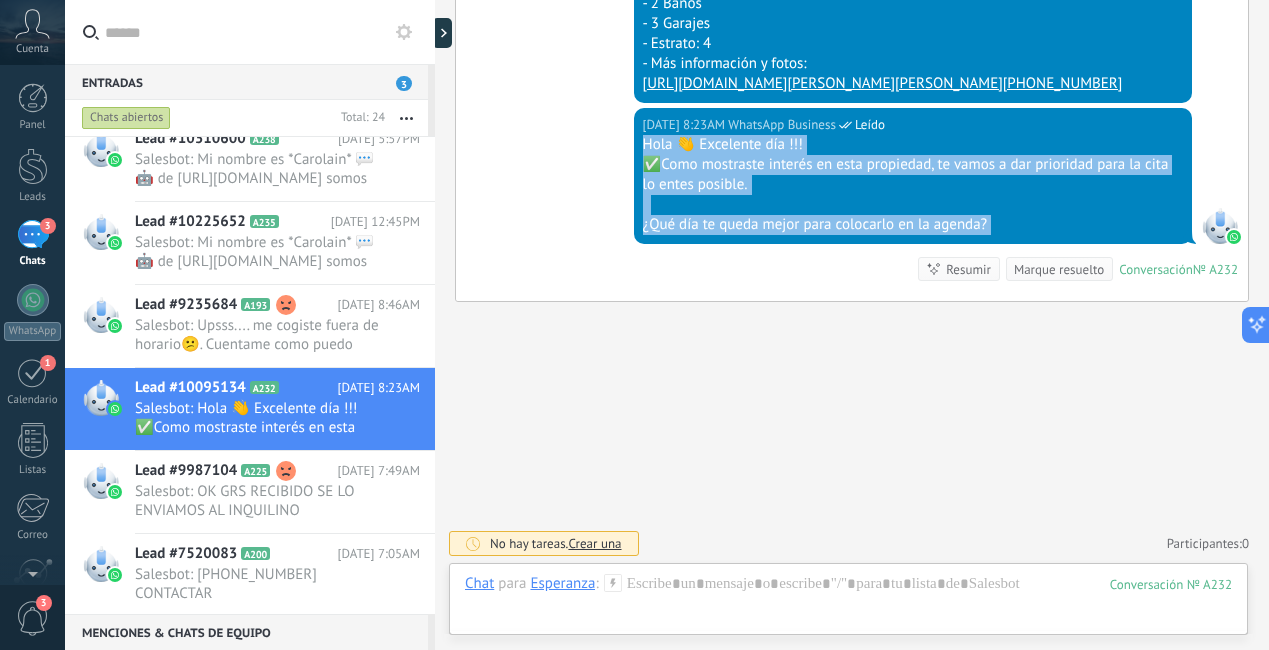 drag, startPoint x: 995, startPoint y: 228, endPoint x: 633, endPoint y: 144, distance: 371.61807 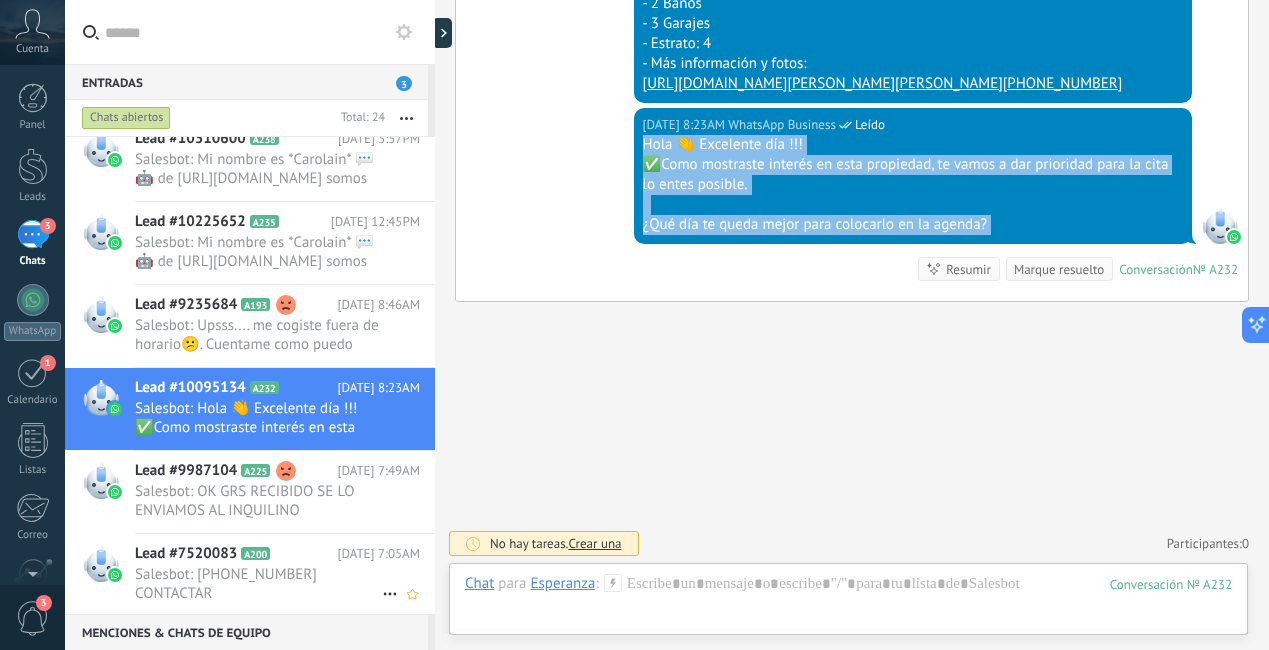 click 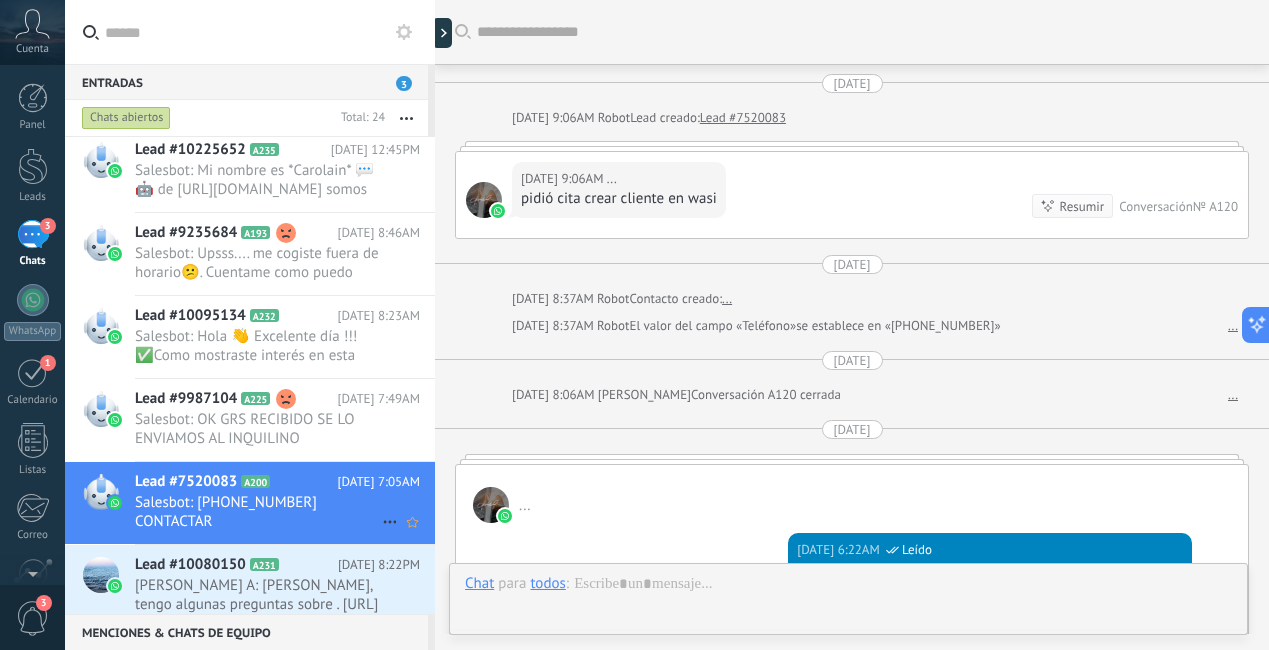 scroll, scrollTop: 247, scrollLeft: 0, axis: vertical 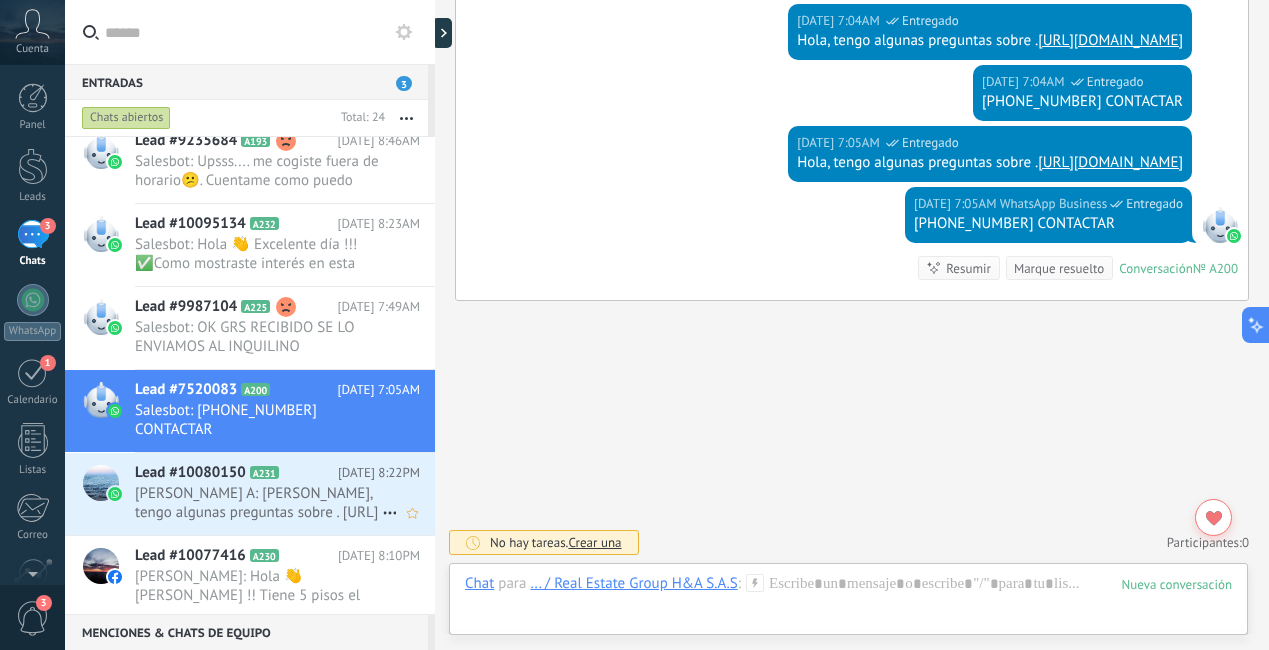 click on "[PERSON_NAME] A: [PERSON_NAME], tengo algunas preguntas sobre . [URL][DOMAIN_NAME].." at bounding box center (258, 503) 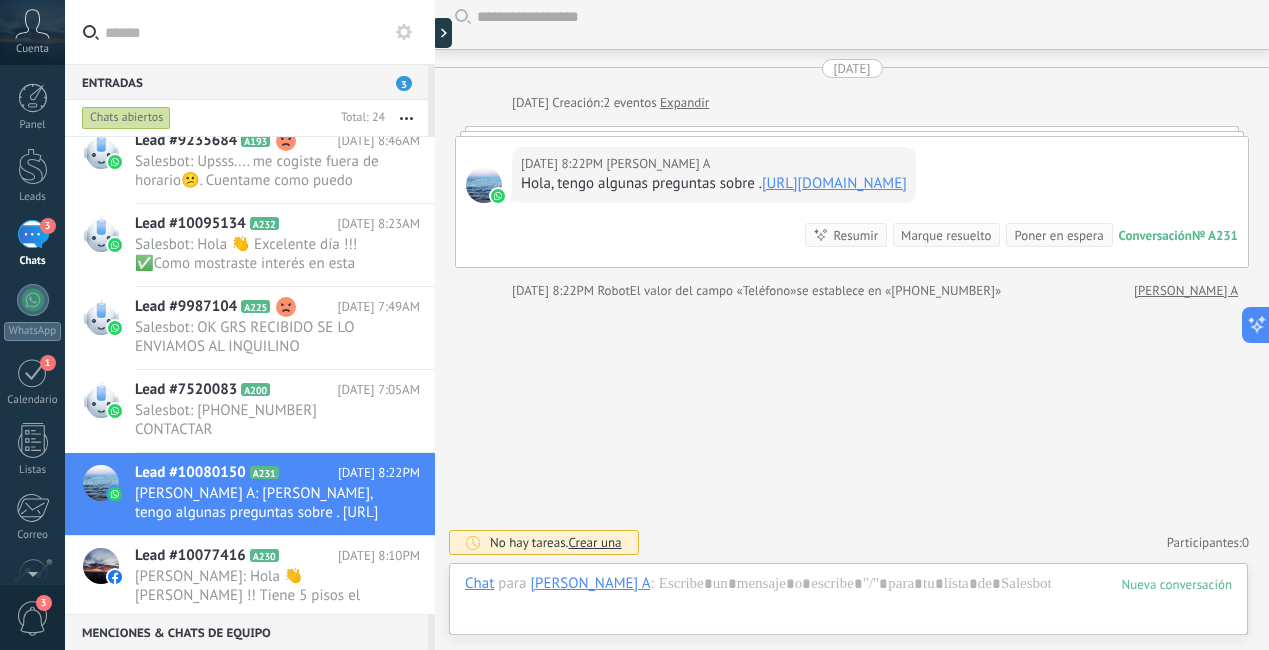 scroll, scrollTop: 41, scrollLeft: 0, axis: vertical 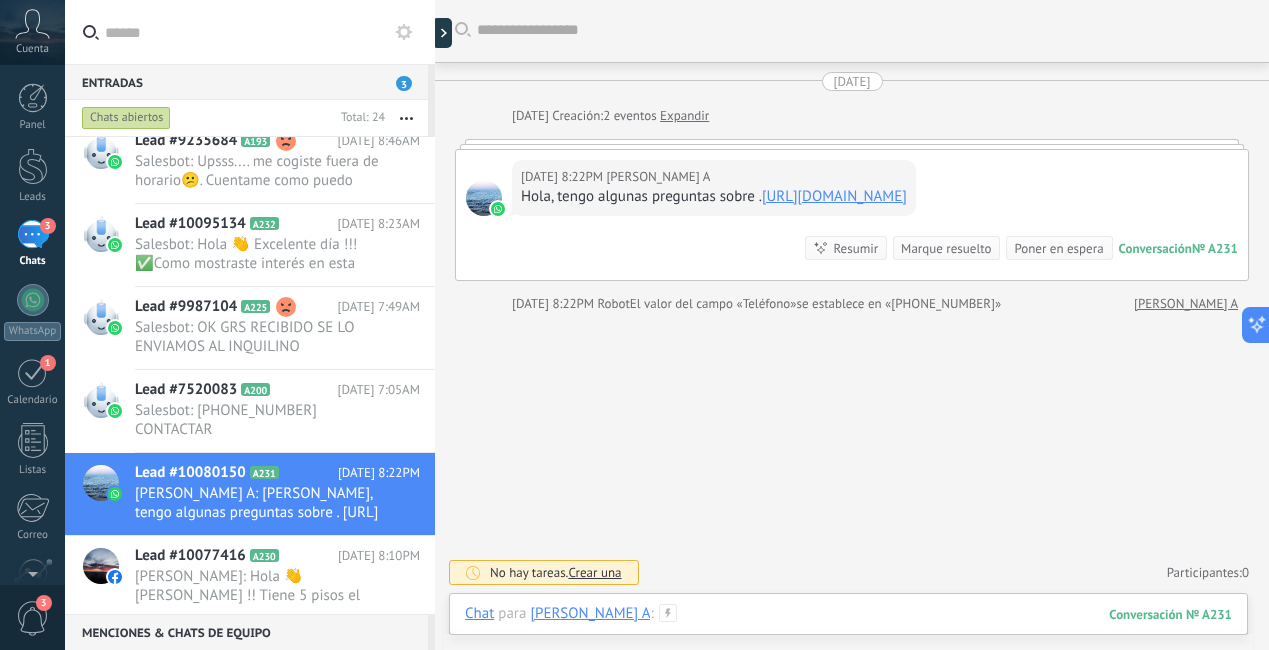 click at bounding box center (848, 634) 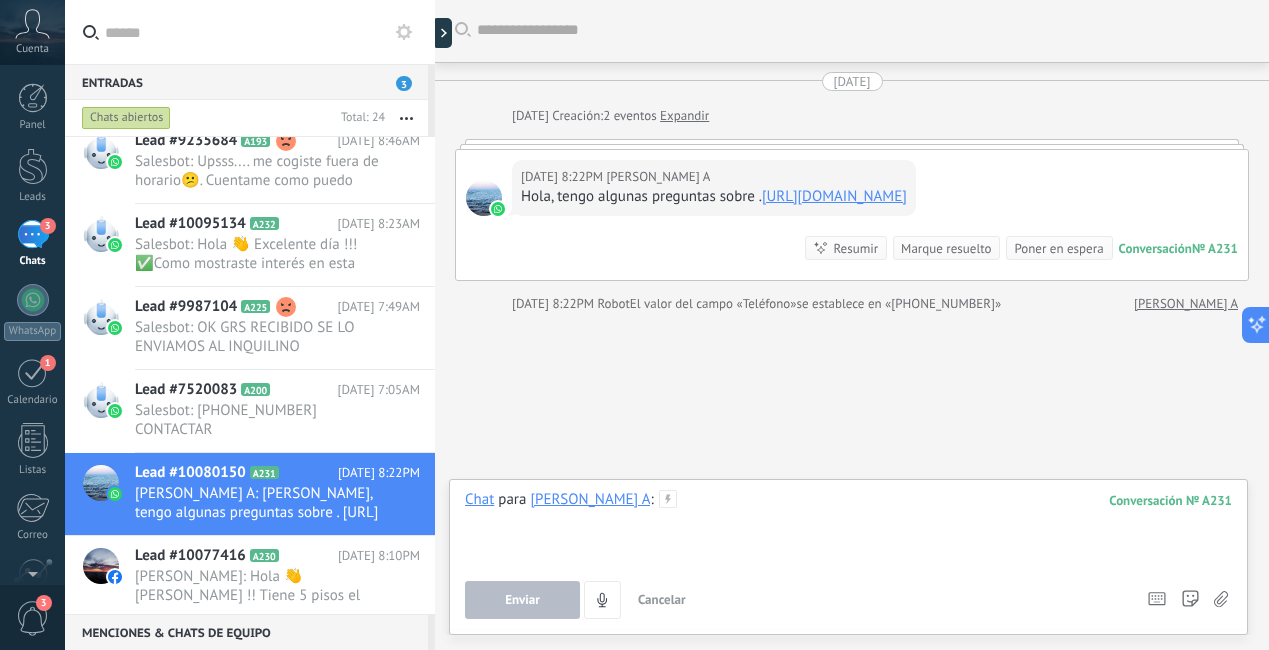 paste 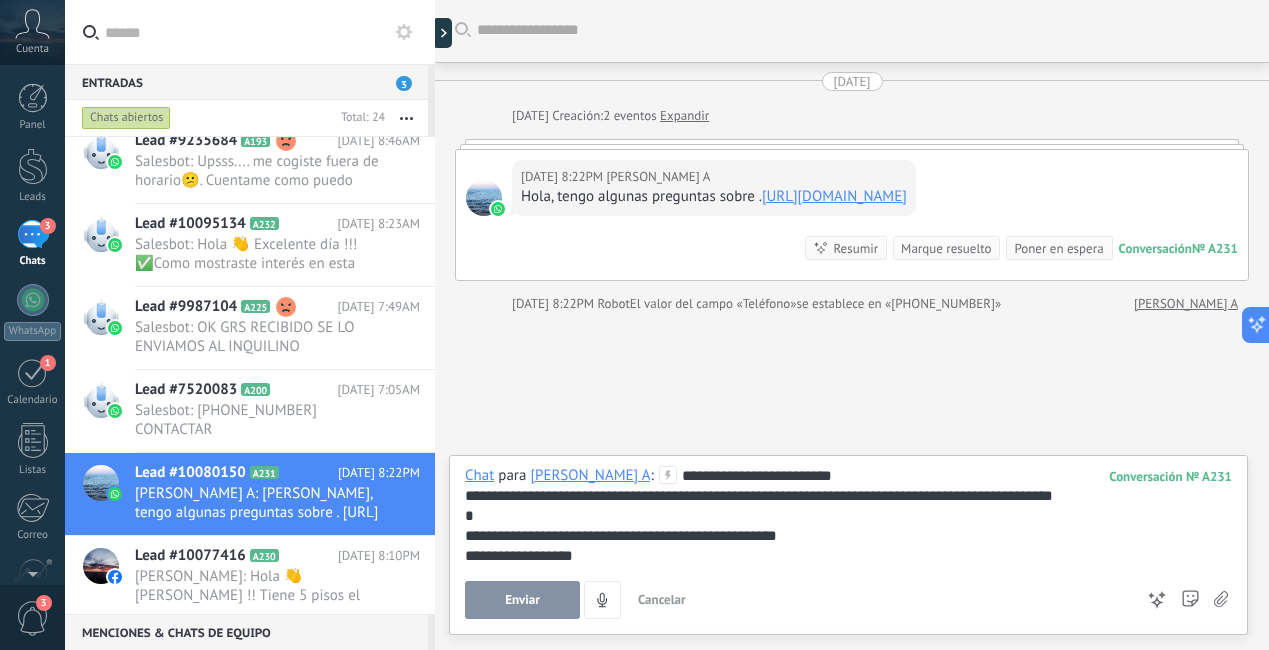 click on "Enviar" at bounding box center [522, 600] 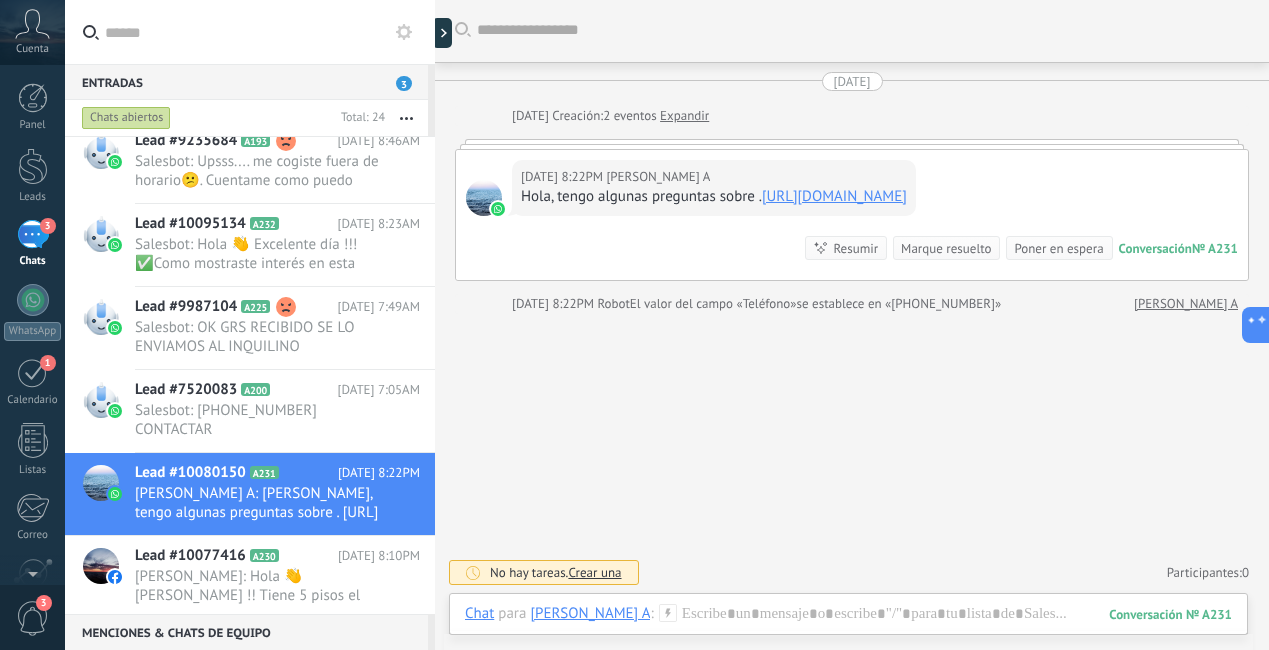 scroll, scrollTop: 352, scrollLeft: 0, axis: vertical 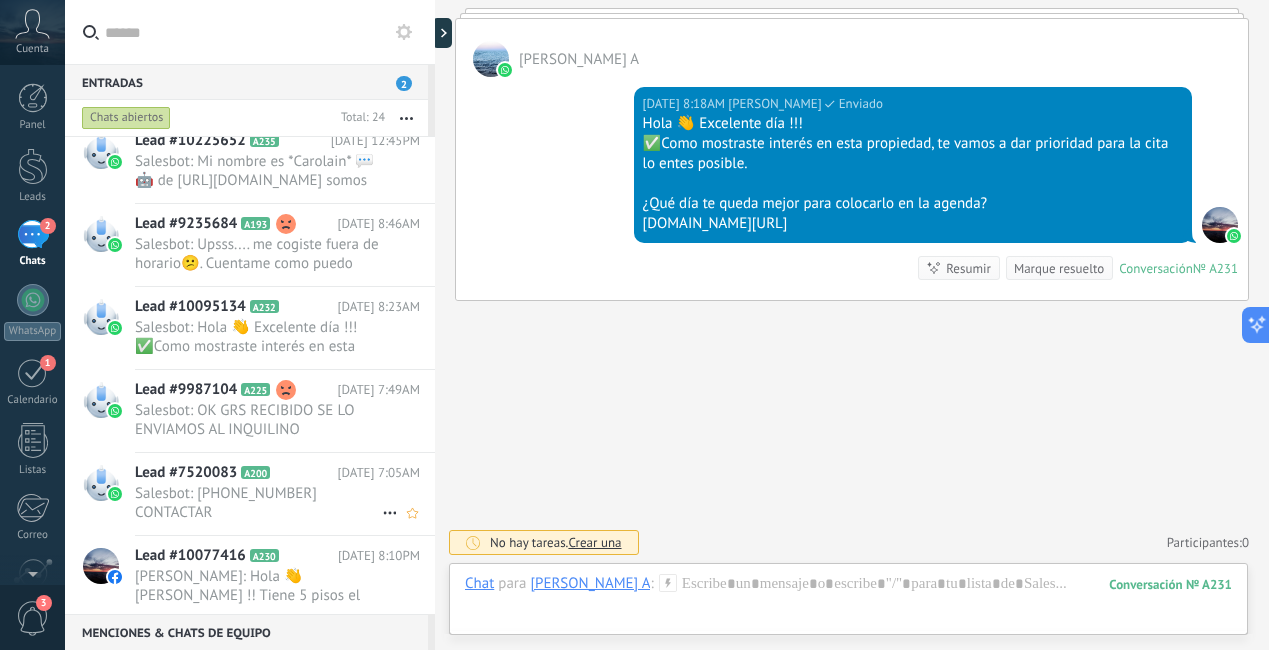 click on "Salesbot: [PHONE_NUMBER]  CONTACTAR" at bounding box center (258, 503) 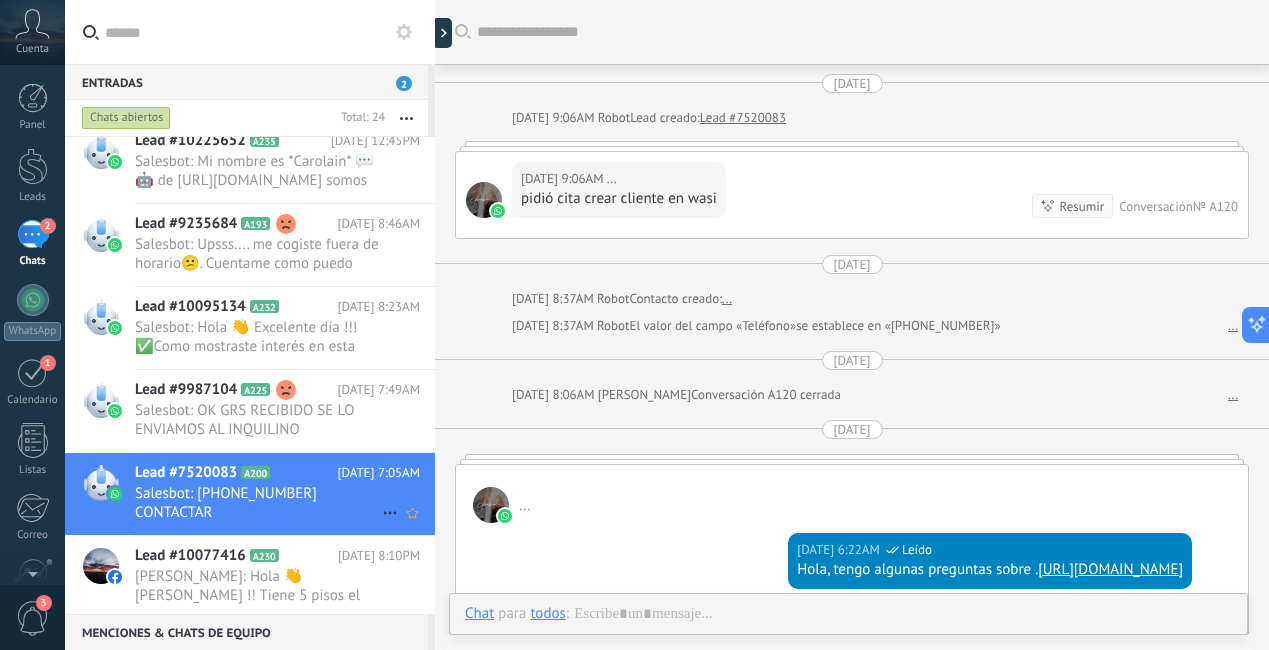 scroll, scrollTop: 4270, scrollLeft: 0, axis: vertical 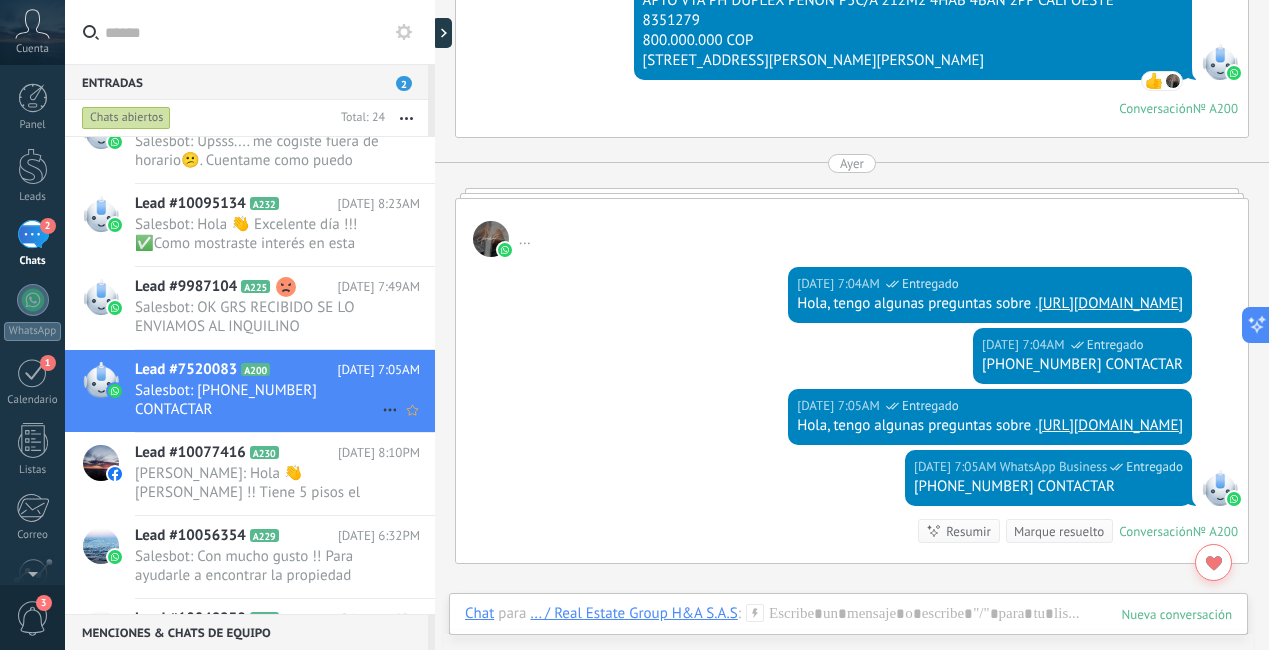 click 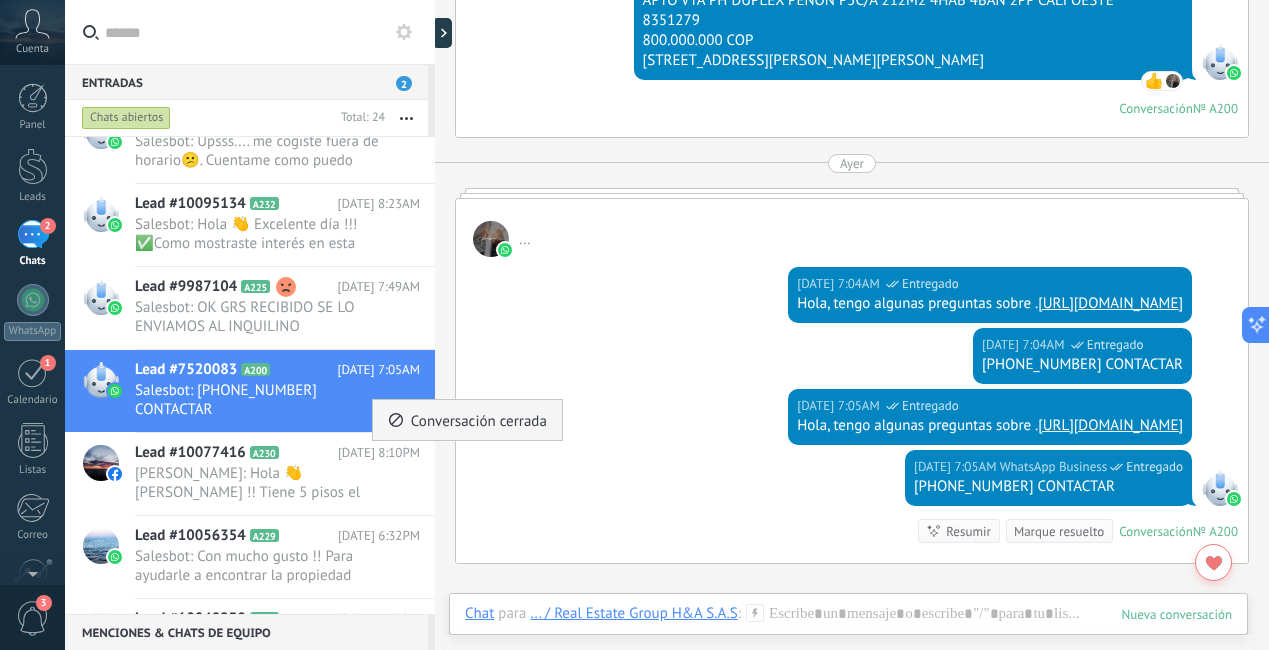 click on "Conversación cerrada" at bounding box center (479, 420) 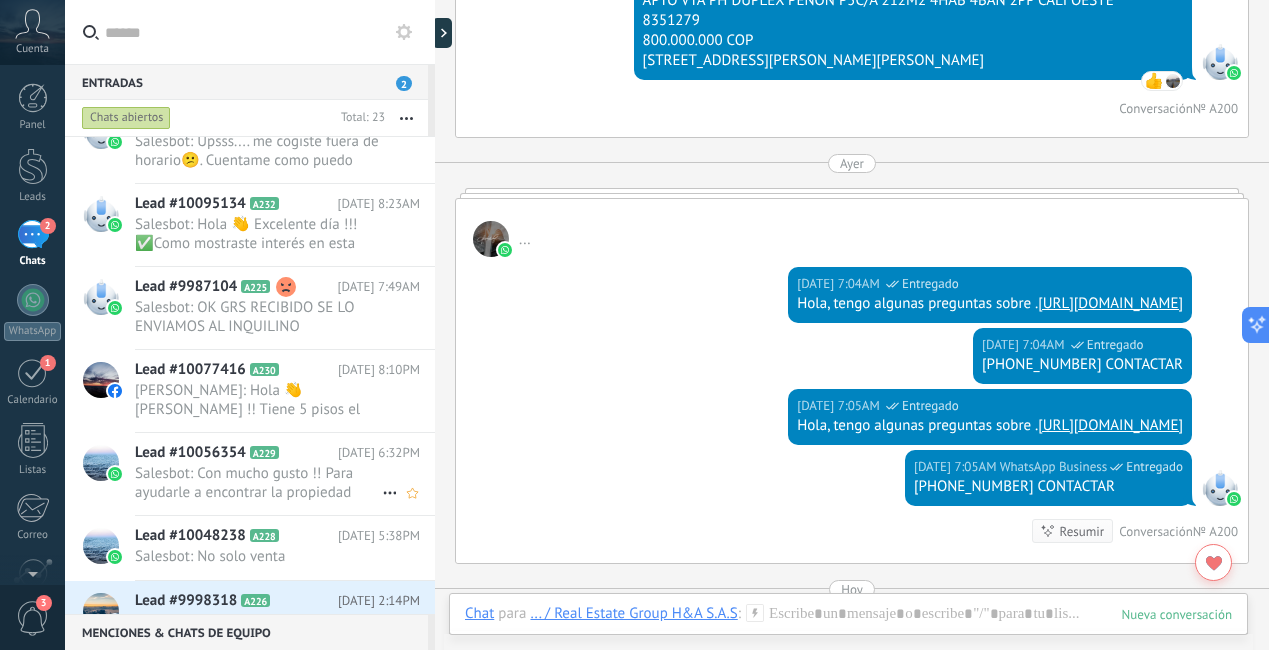 scroll, scrollTop: 3941, scrollLeft: 0, axis: vertical 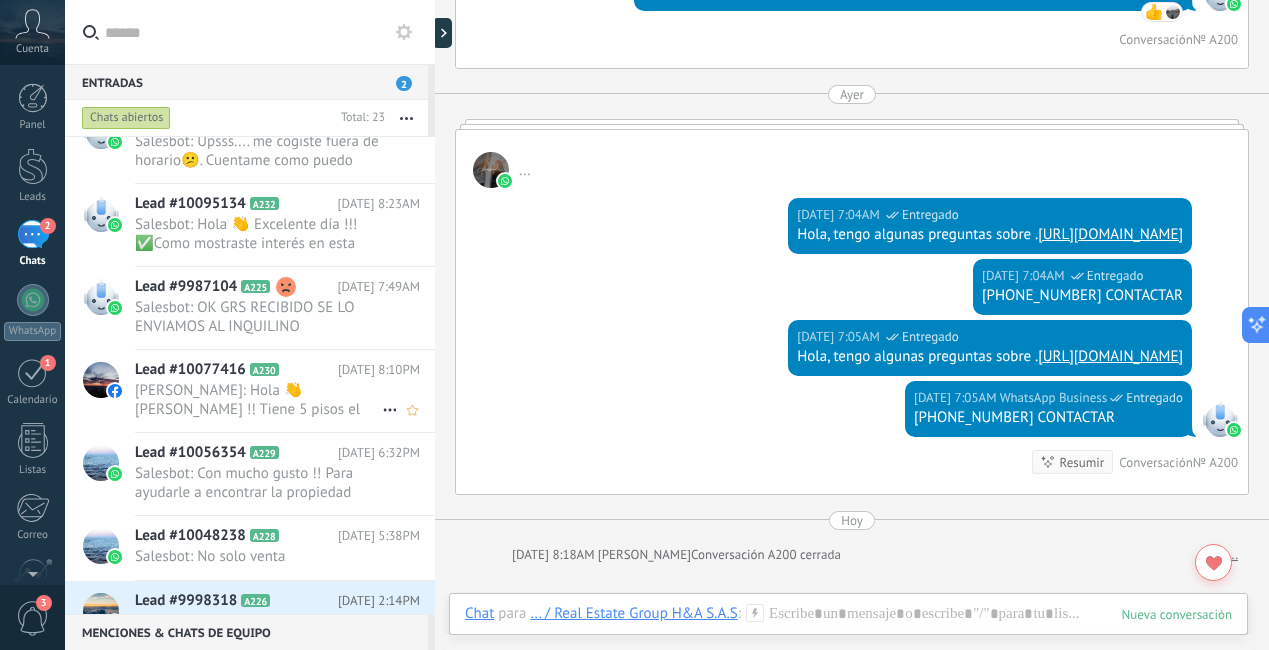 click on "[PERSON_NAME]: Hola 👋 [PERSON_NAME] !! Tiene 5 pisos el apto está ubicado en 4piso y si tiene ascensor más Info [PERSON_NAME] 3058167510" at bounding box center (258, 400) 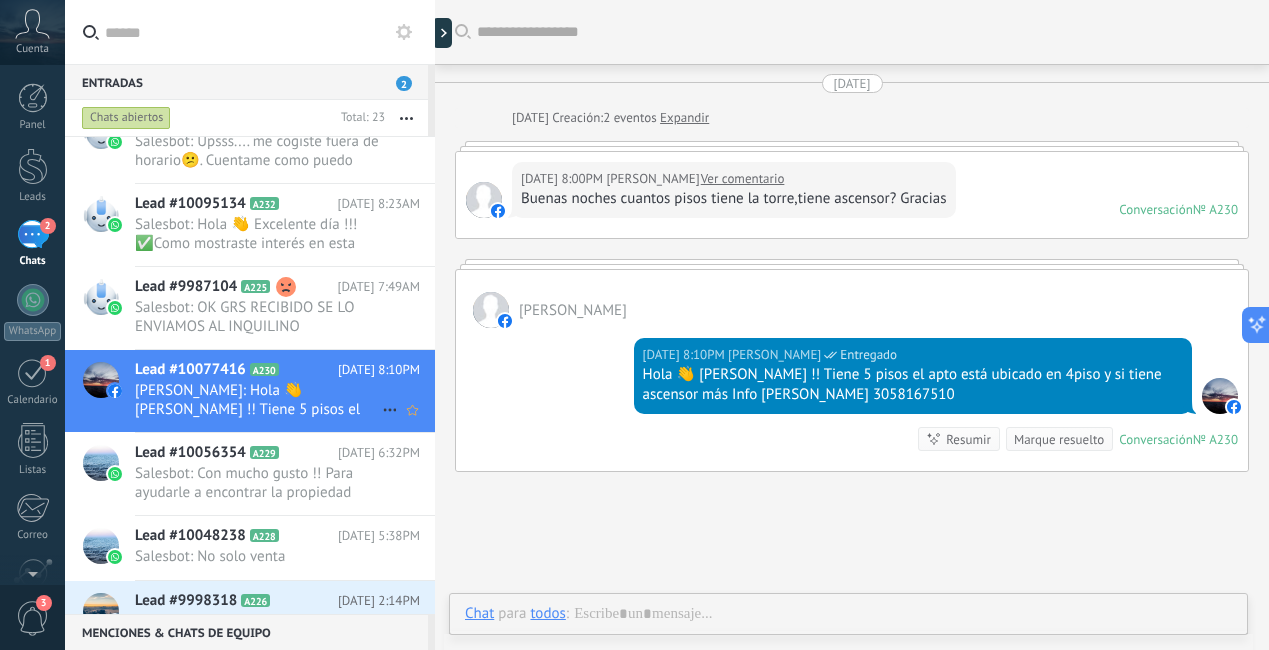scroll, scrollTop: 40, scrollLeft: 0, axis: vertical 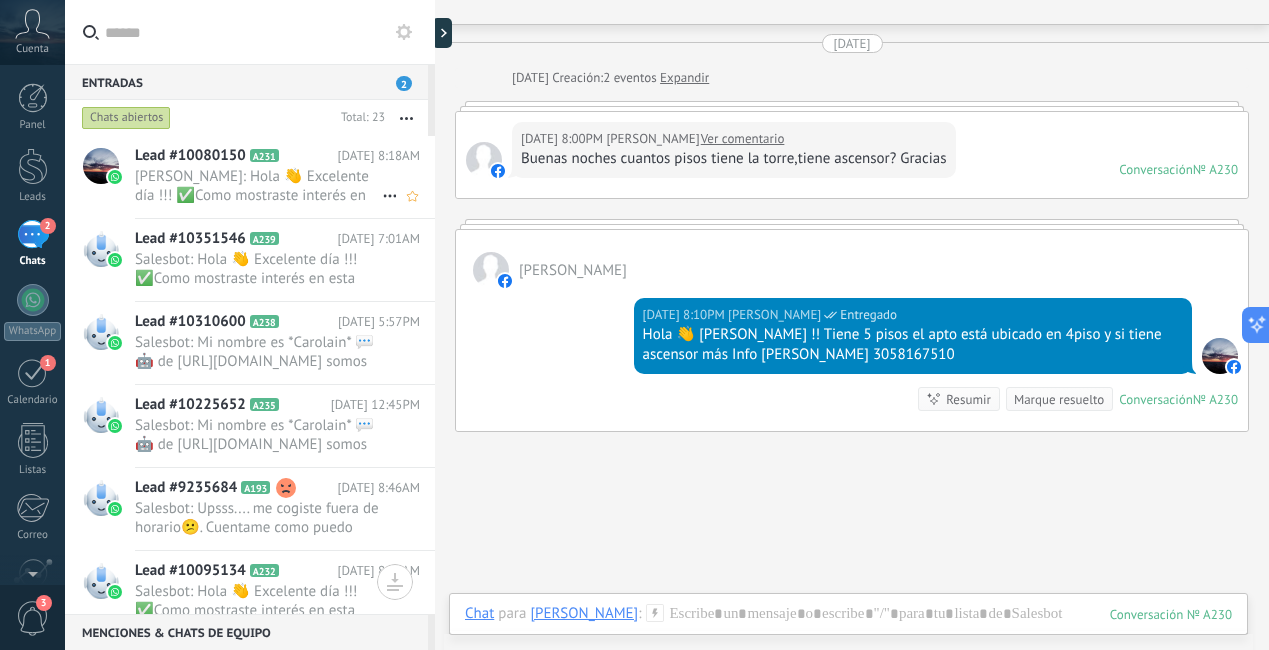 click on "[PERSON_NAME]: Hola 👋 Excelente día !!!
✅Como mostraste interés en esta propiedad, te vamos a dar prioridad para la cita lo entes posible.
¿Qué día te queda mejor para colocarlo en la agenda?
[DOMAIN_NAME][URL]" at bounding box center [258, 186] 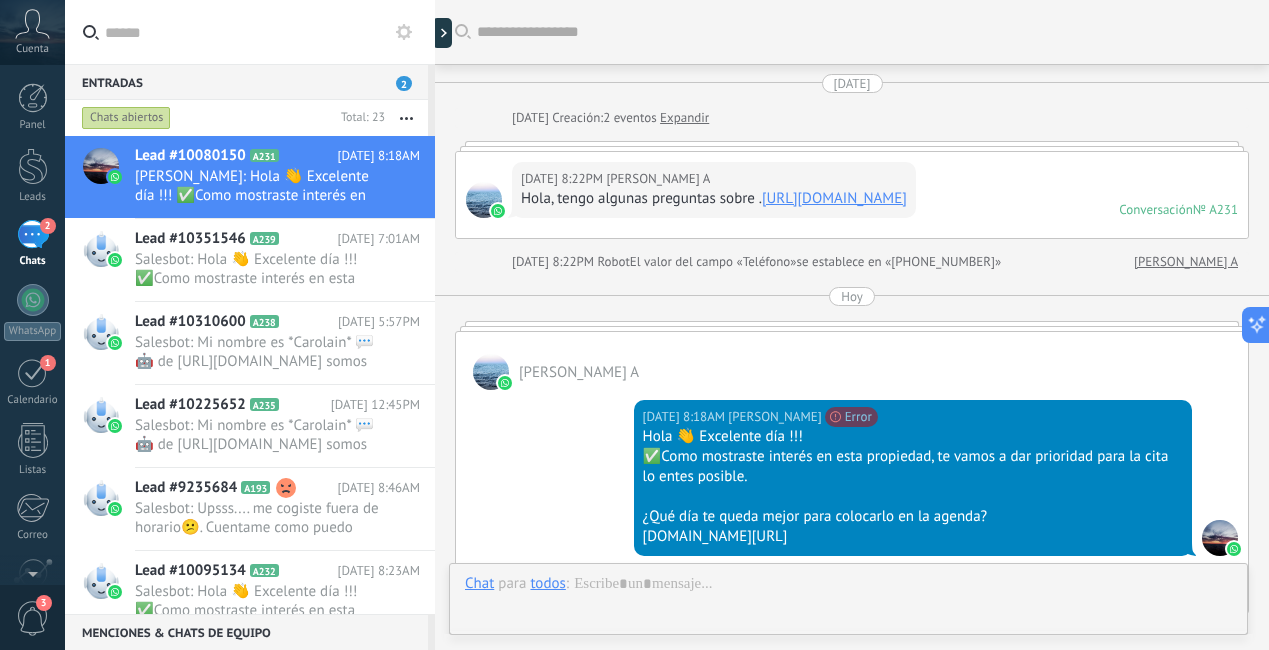 scroll, scrollTop: 352, scrollLeft: 0, axis: vertical 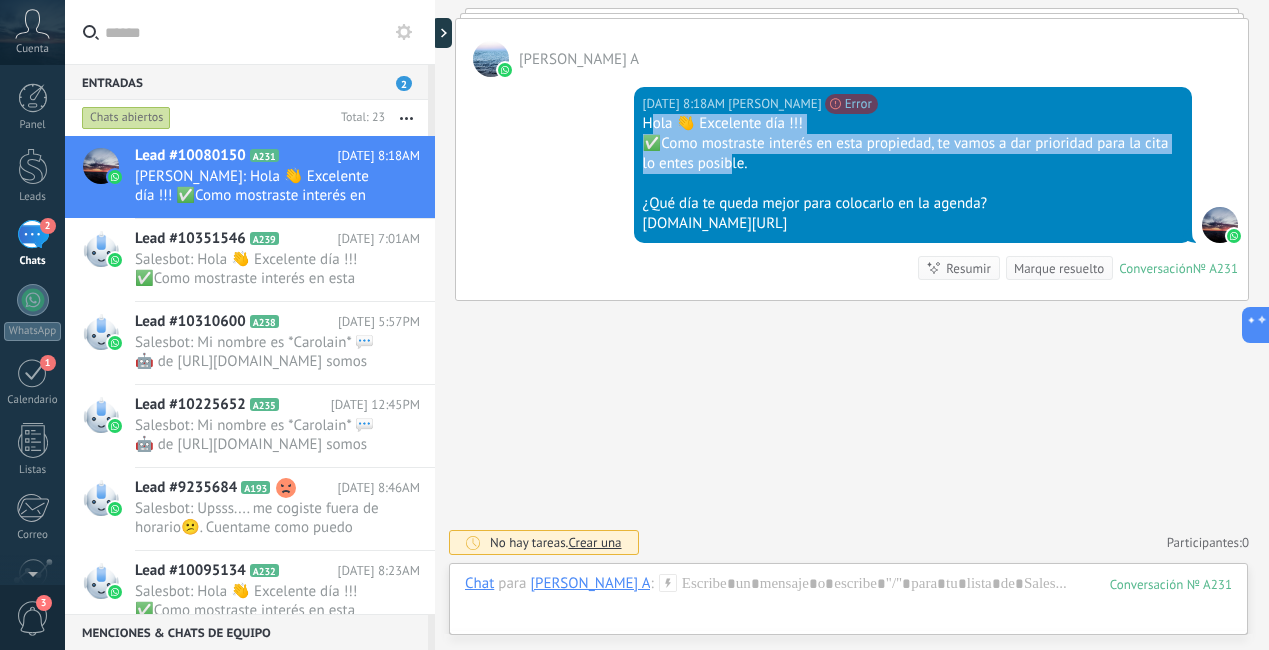 drag, startPoint x: 646, startPoint y: 127, endPoint x: 668, endPoint y: 128, distance: 22.022715 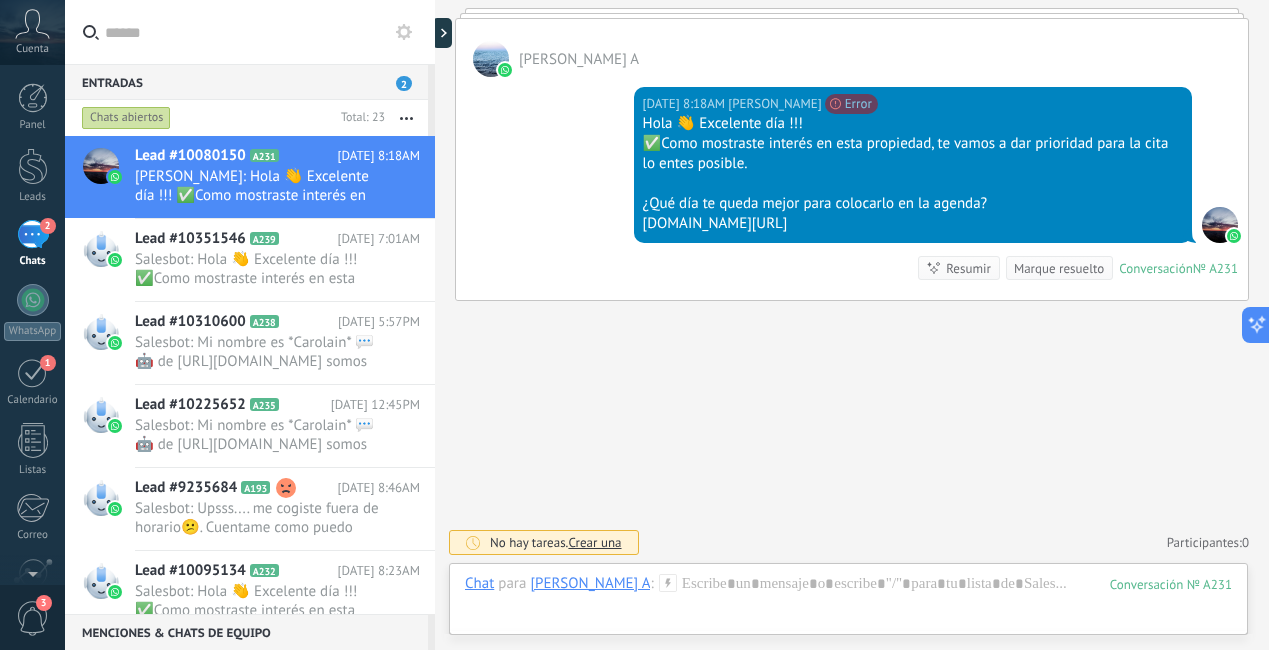 click on "[DATE] 8:18AM [PERSON_NAME]  No se puede enviar tu mensaje. El destinatario ha estado inactivo durante más de 24 horas. Por favor, usa una plantilla aprobada o espera su respuesta (3108).  Ver más Error Hola 👋 Excelente día !!! ✅Como mostraste interés en esta propiedad, te vamos a dar prioridad para la cita lo entes posible.   ¿Qué día te queda mejor para colocarlo en la agenda? [DOMAIN_NAME][URL]" at bounding box center (913, 165) 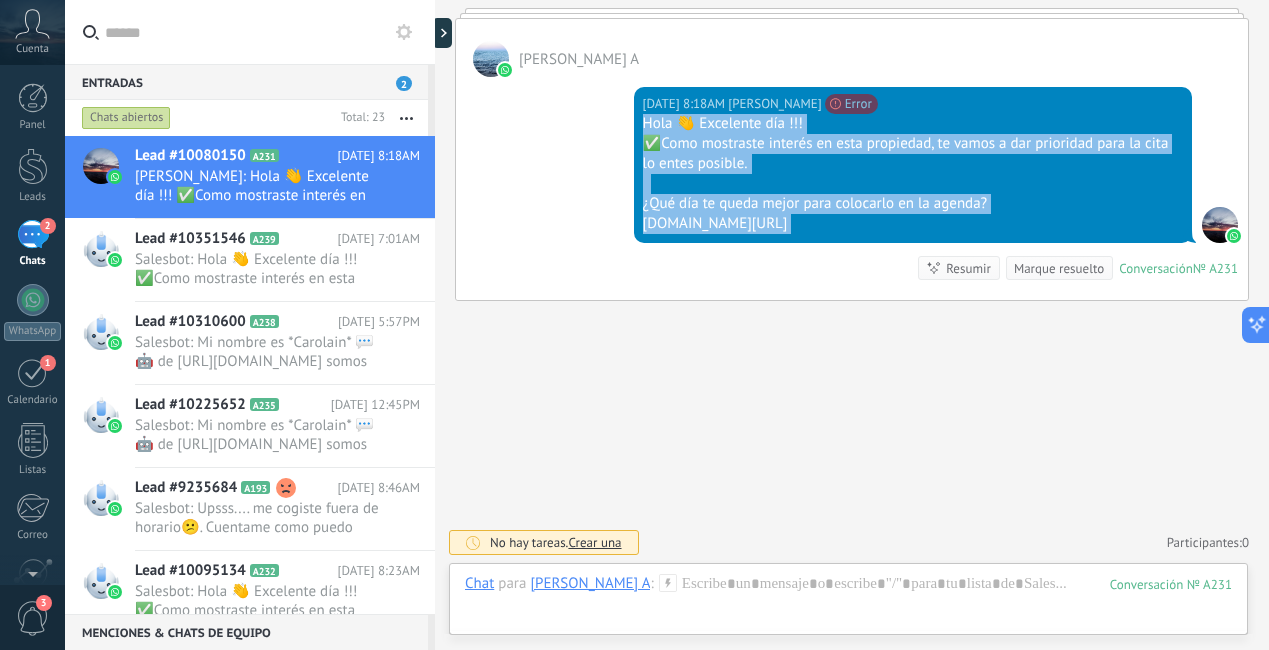 drag, startPoint x: 639, startPoint y: 121, endPoint x: 847, endPoint y: 246, distance: 242.67056 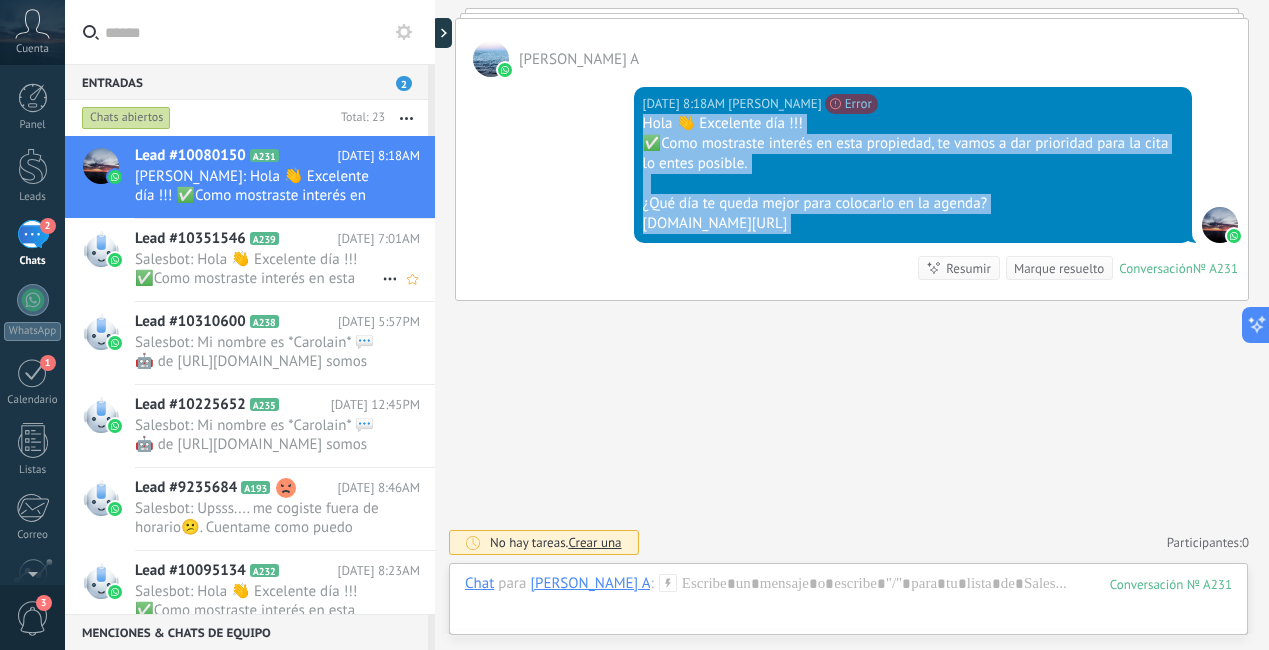 click on "Salesbot: Hola 👋 Excelente día !!!
✅Como mostraste interés en esta propiedad, te vamos a dar prioridad para la cita lo e..." at bounding box center (258, 269) 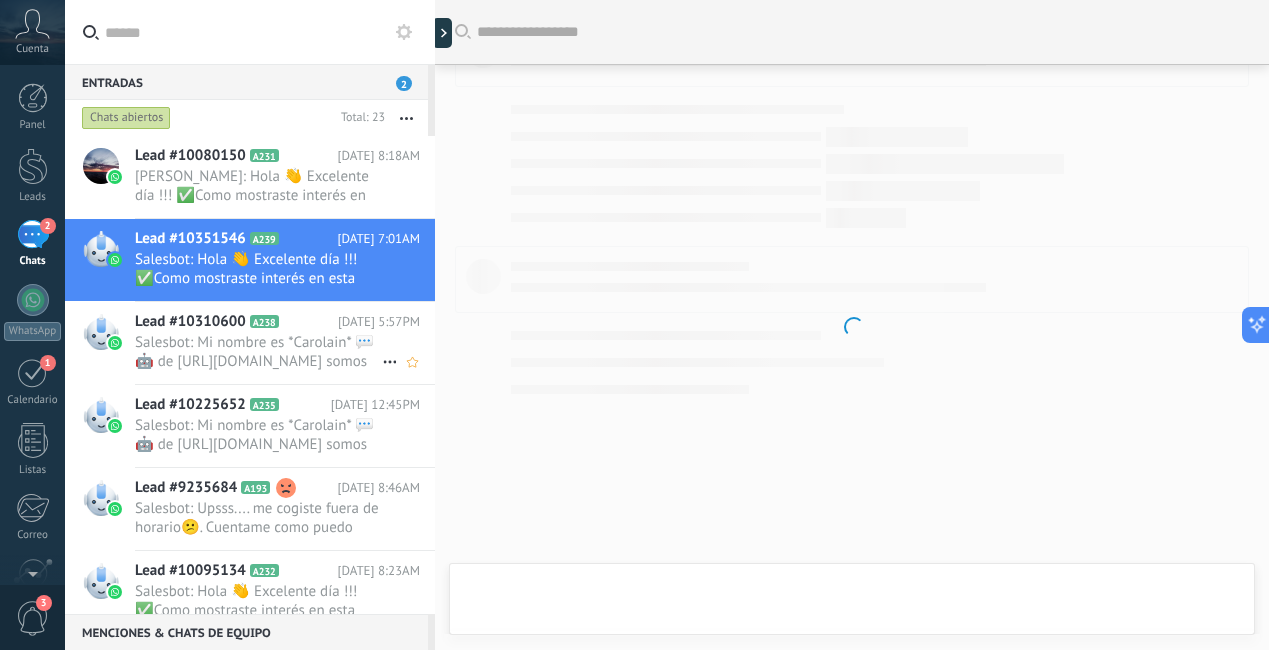 scroll, scrollTop: 171, scrollLeft: 0, axis: vertical 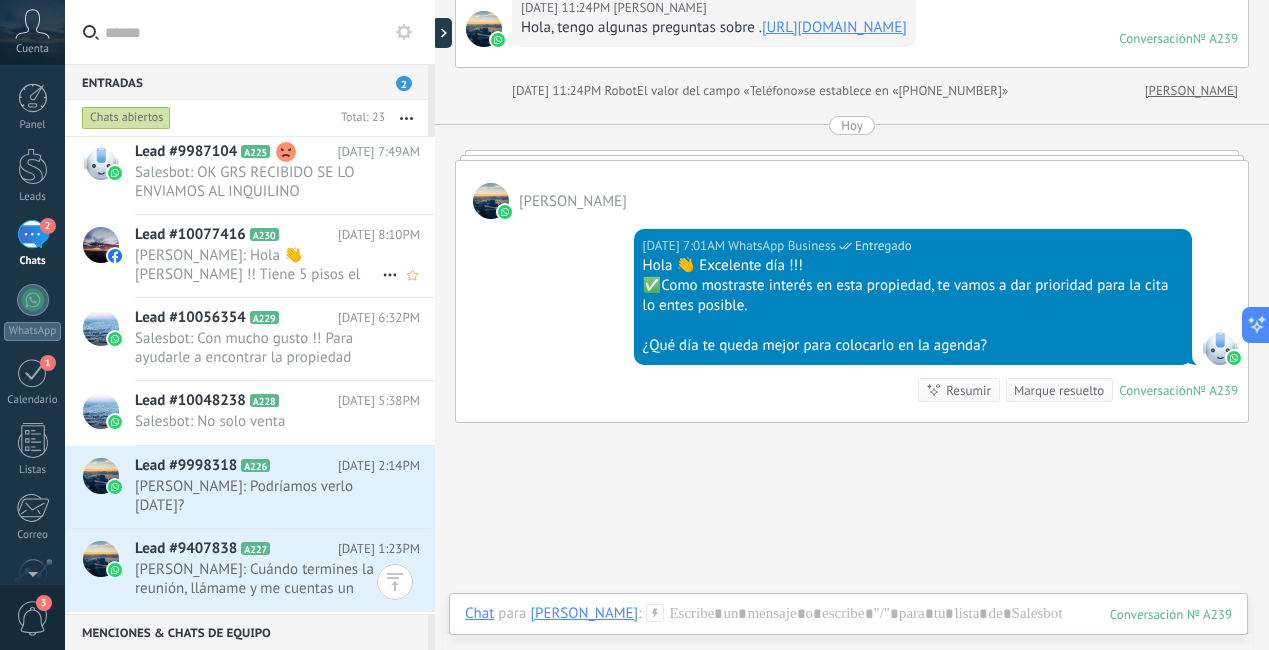 click on "[PERSON_NAME]: Hola 👋 [PERSON_NAME] !! Tiene 5 pisos el apto está ubicado en 4piso y si tiene ascensor más Info [PERSON_NAME] 3058167510" at bounding box center (258, 265) 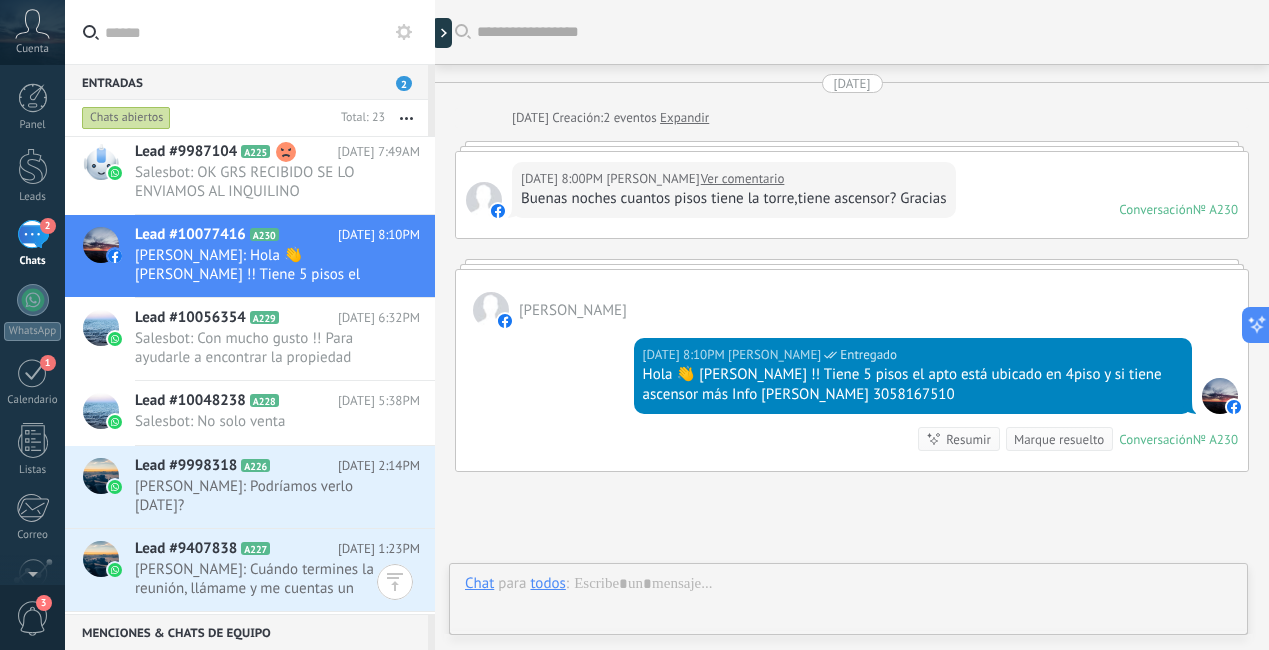 scroll, scrollTop: 170, scrollLeft: 0, axis: vertical 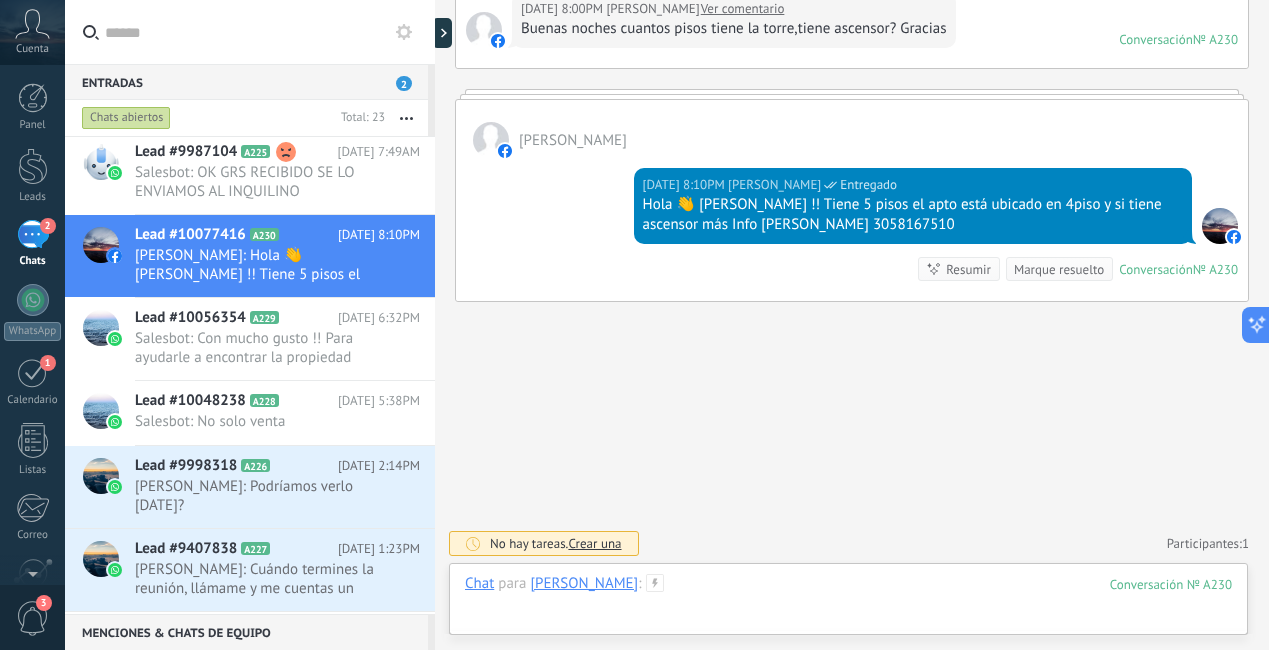 click at bounding box center [848, 604] 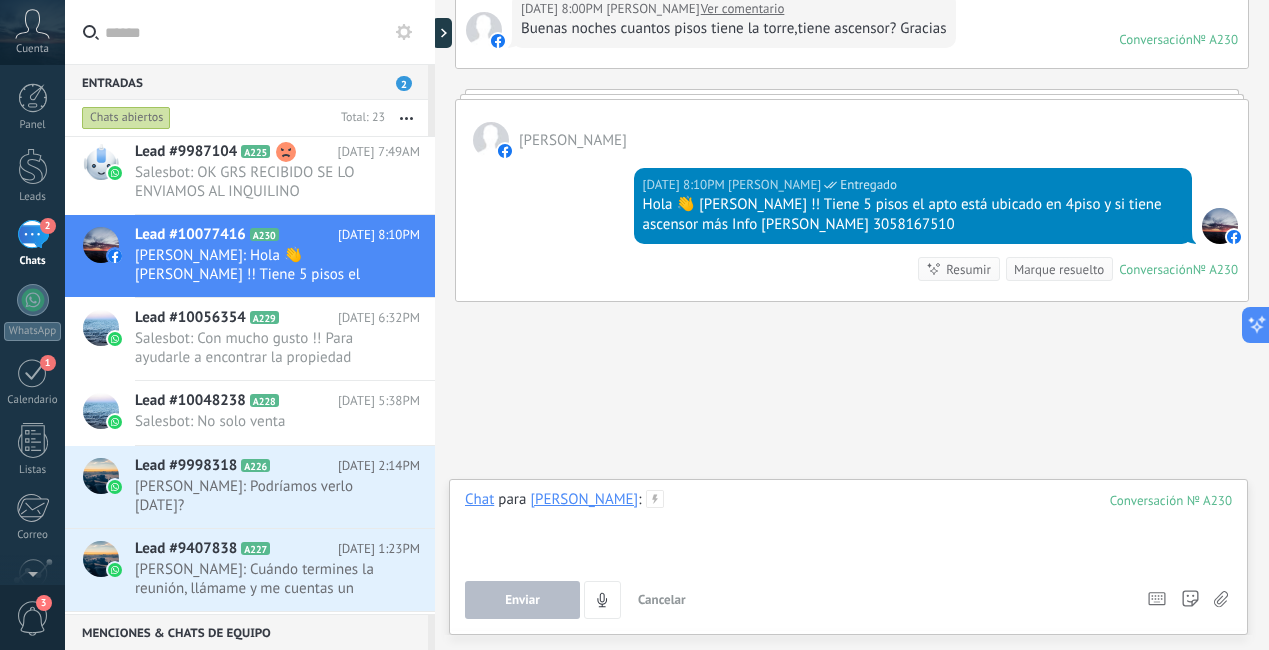 paste 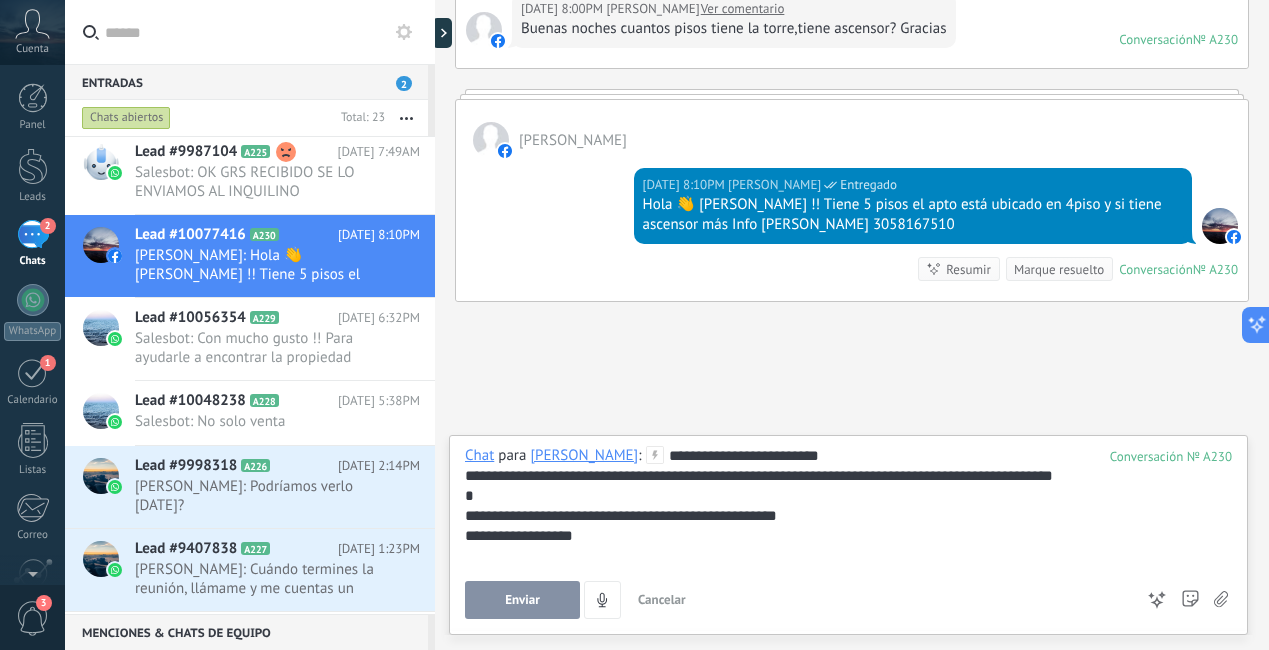 click on "Enviar" at bounding box center (522, 600) 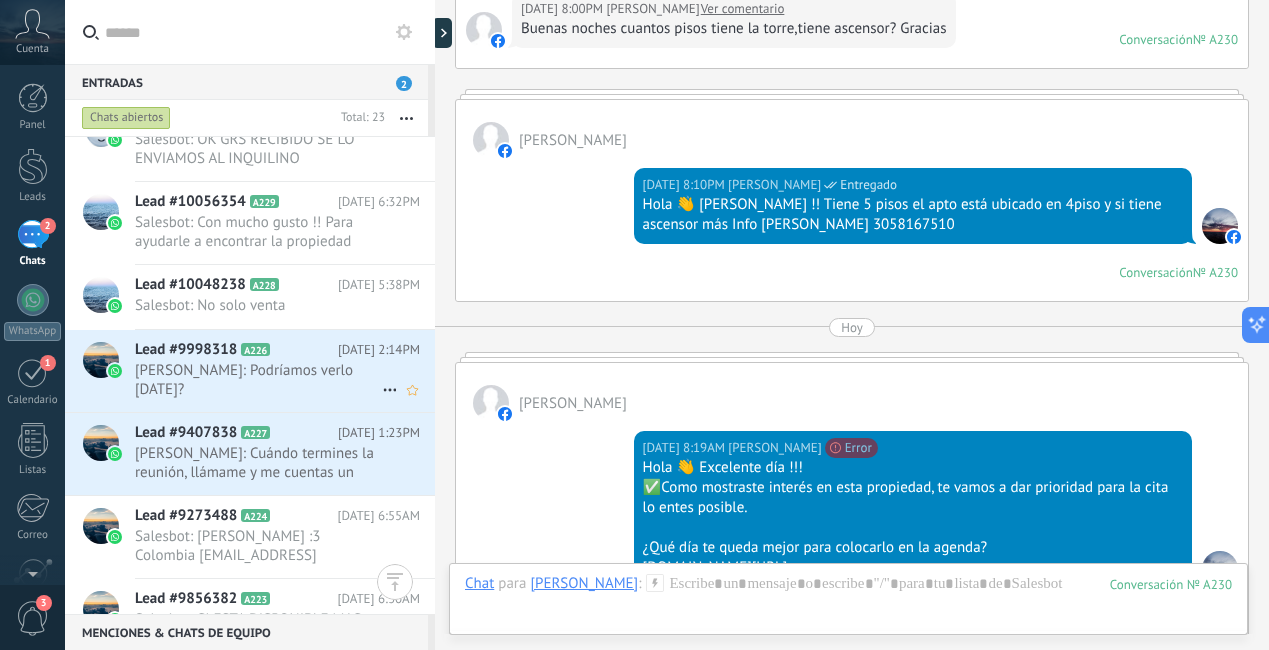 scroll, scrollTop: 641, scrollLeft: 0, axis: vertical 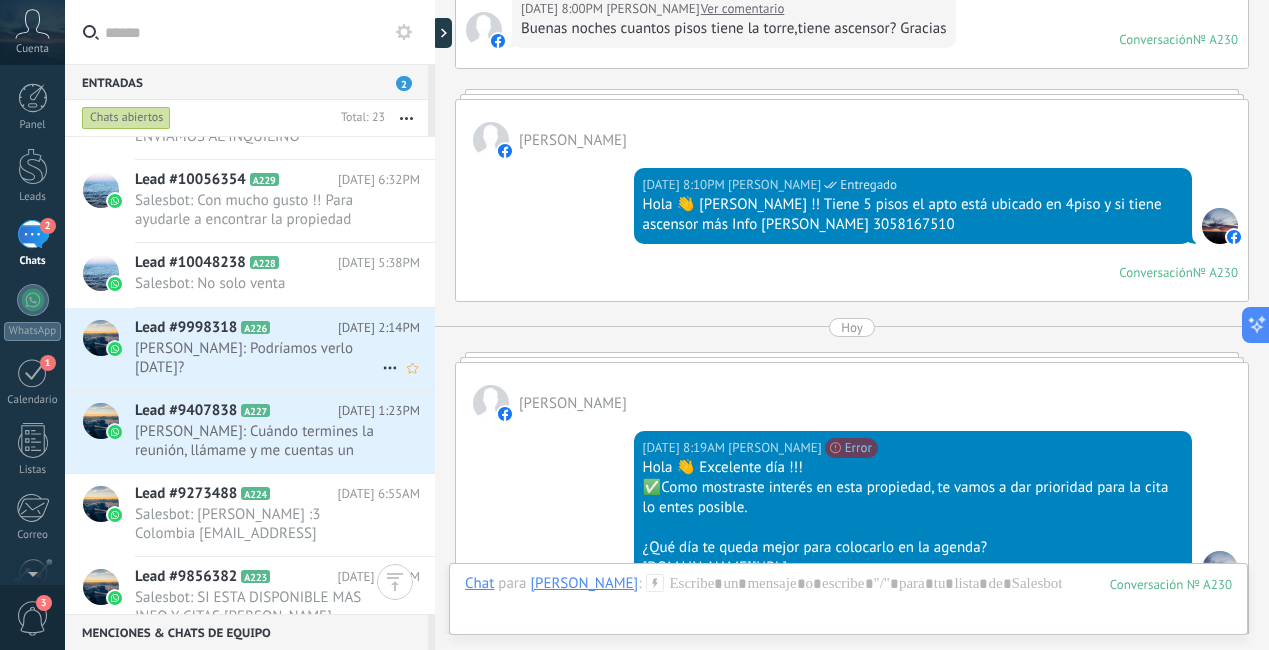 click on "[PERSON_NAME]: Podríamos verlo [DATE]?" at bounding box center [258, 358] 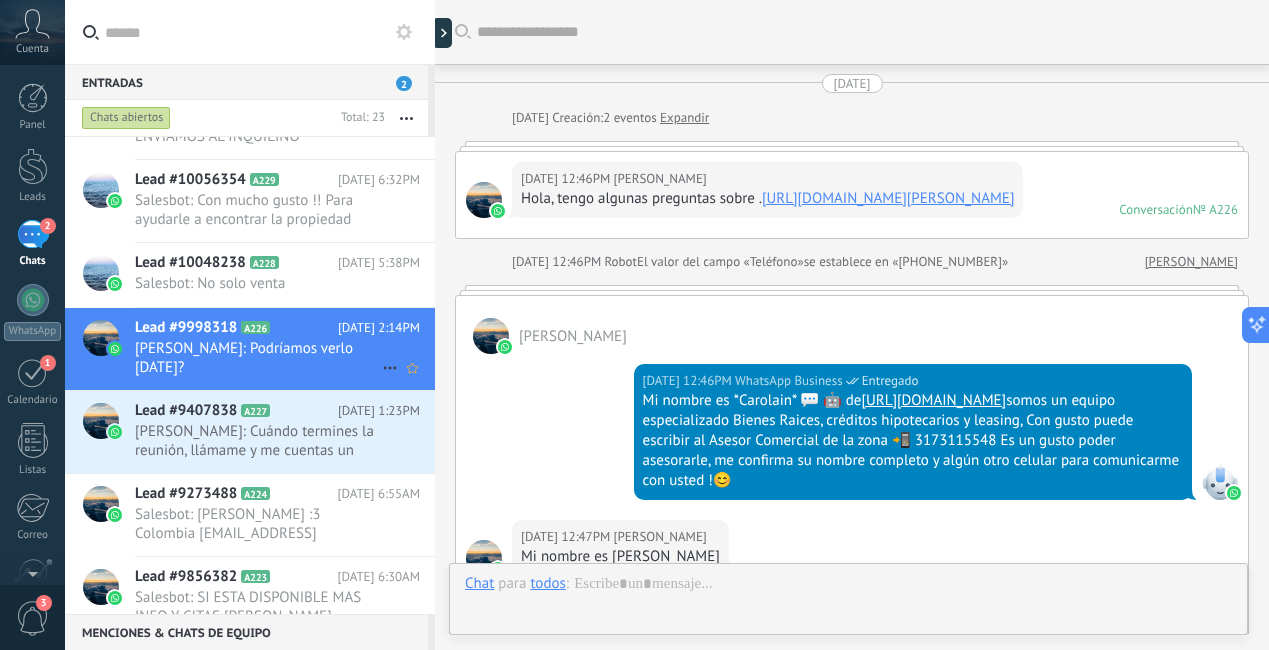 scroll, scrollTop: 567, scrollLeft: 0, axis: vertical 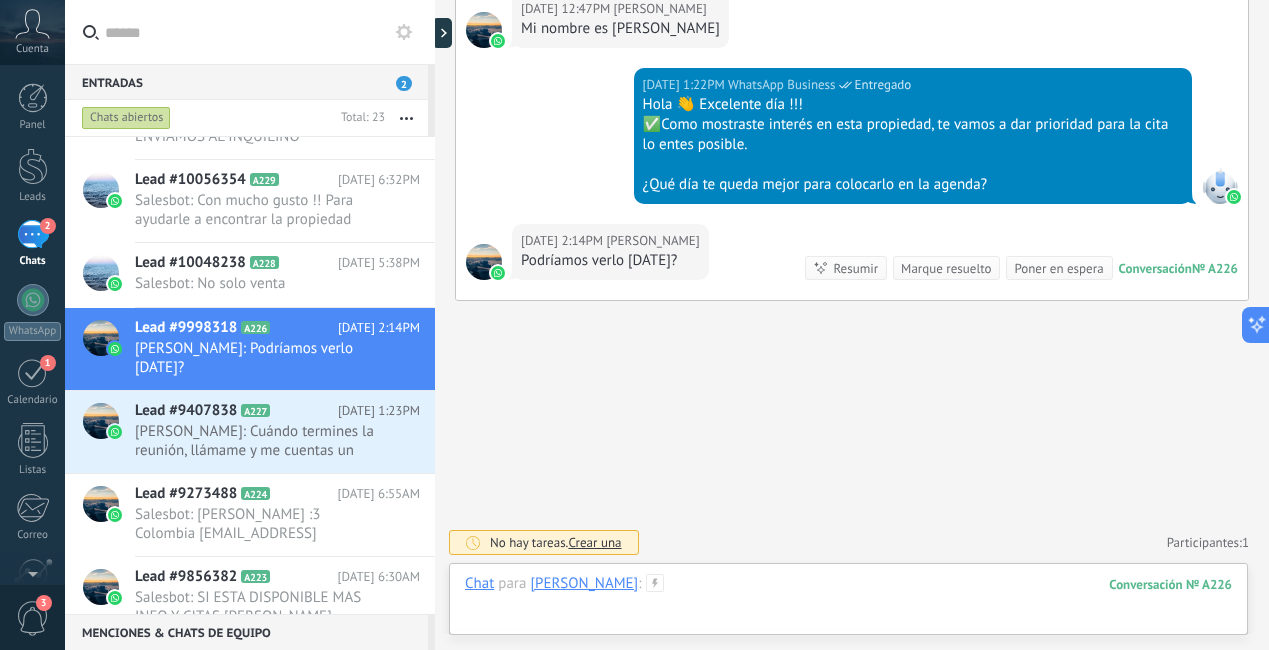click at bounding box center [848, 604] 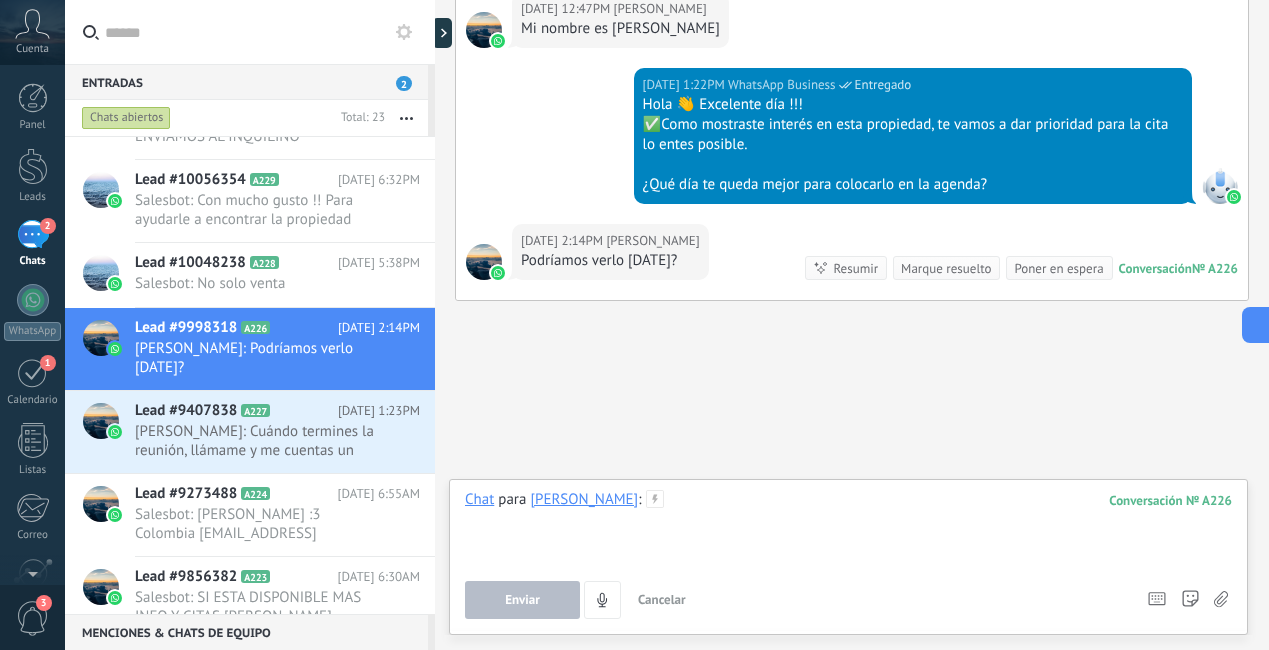 paste 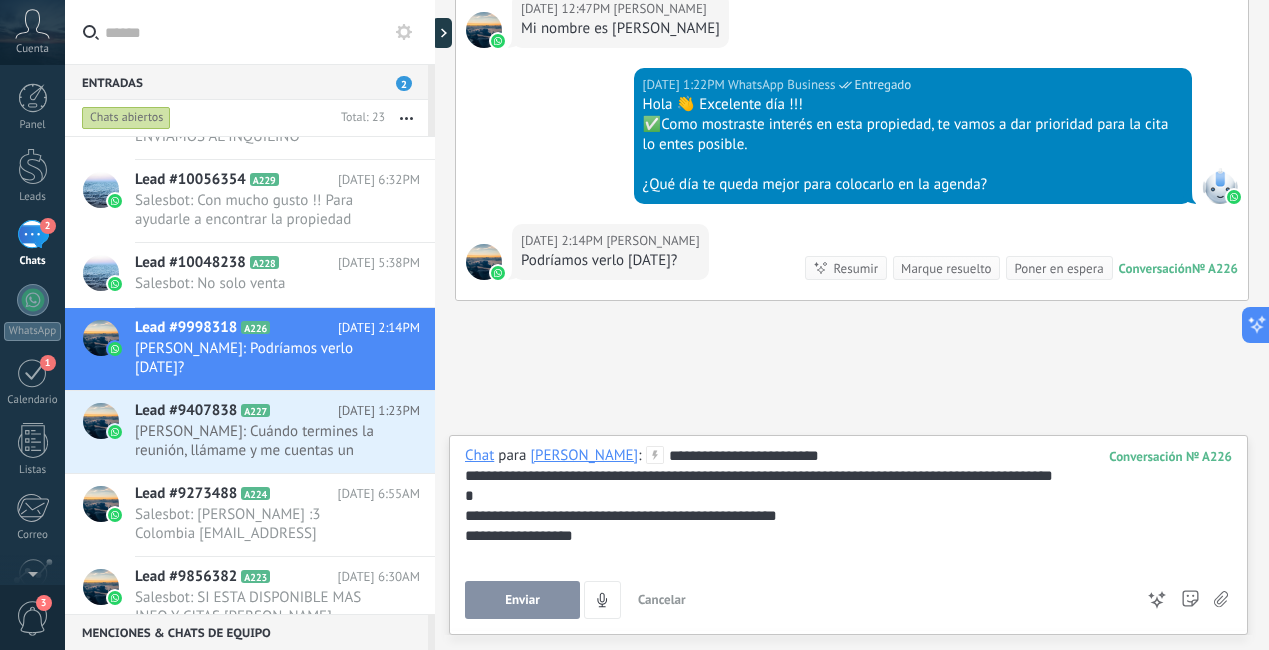 click on "Enviar" at bounding box center [522, 600] 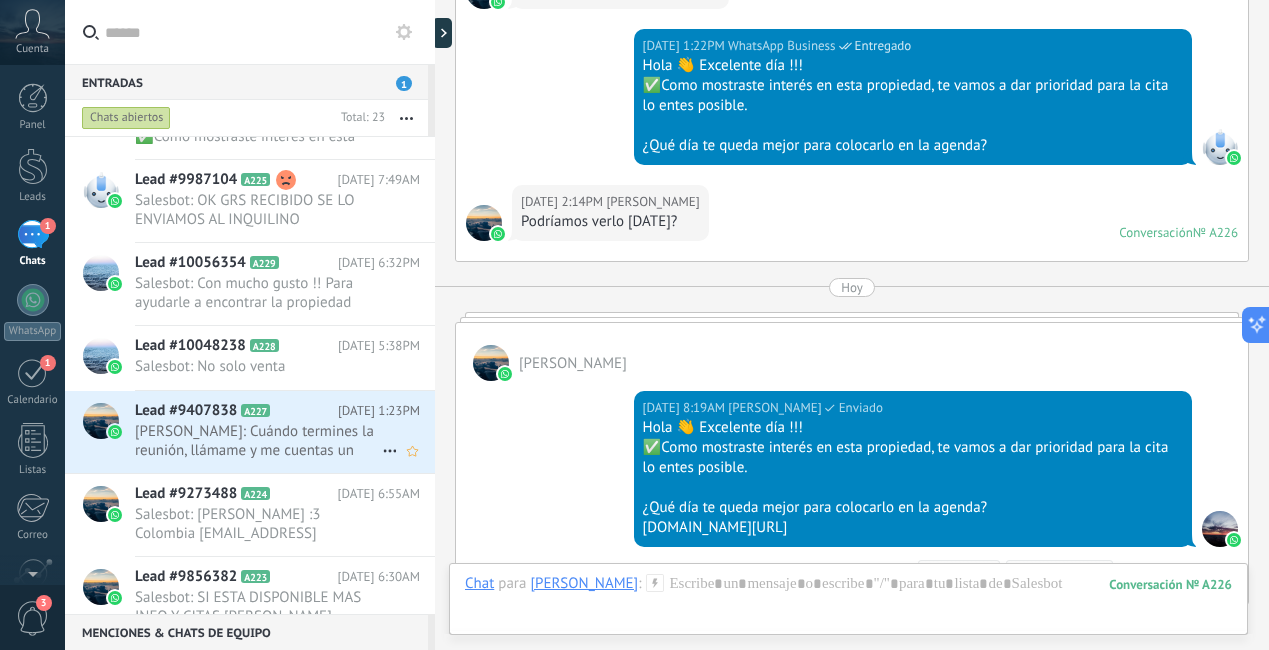 click on "[PERSON_NAME]: Cuándo termines la reunión, llámame y me cuentas un poco de qué se trata a ver qué ha pasado, si lo podemos ne..." at bounding box center (258, 441) 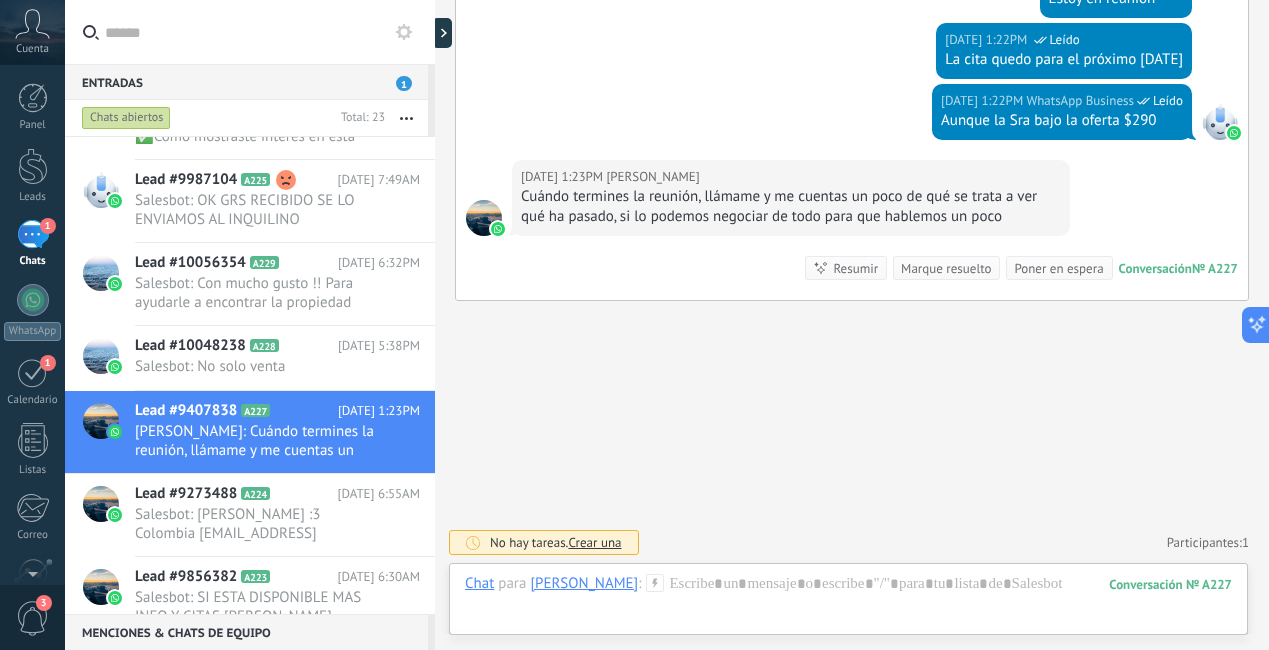 scroll, scrollTop: 2615, scrollLeft: 0, axis: vertical 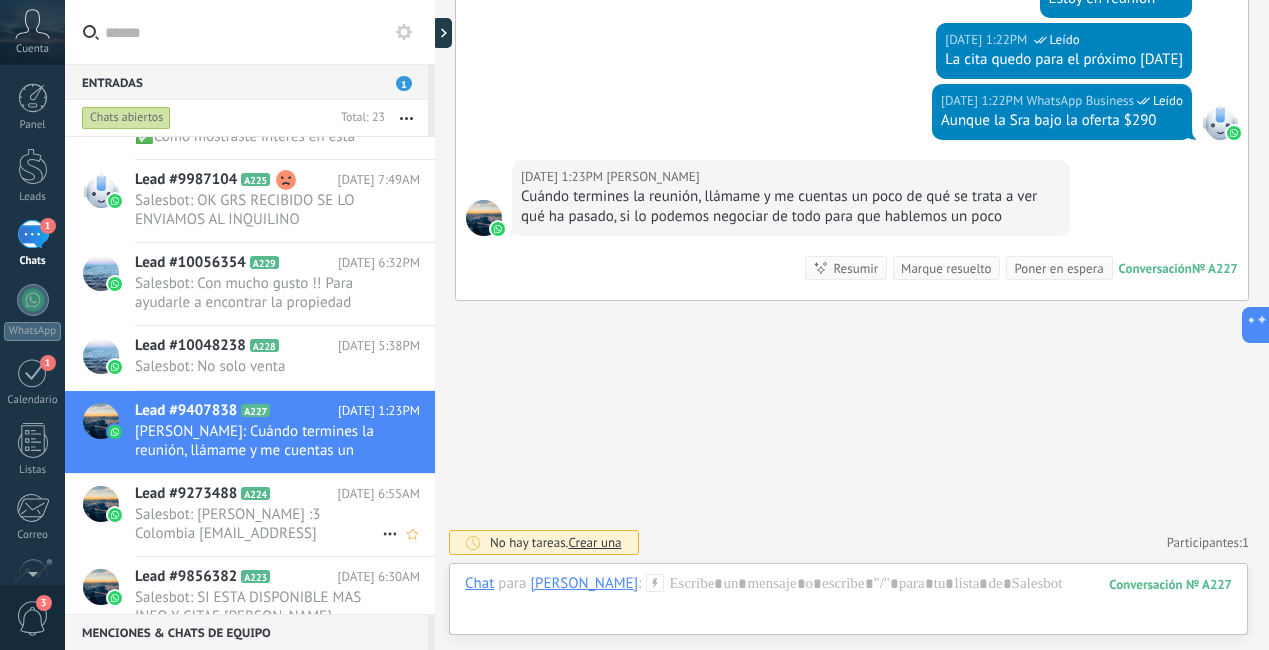 click on "Salesbot: [PERSON_NAME] :3
Colombia
[EMAIL_ADDRESS][DOMAIN_NAME]
[PHONE_NUMBER]  Teléfono verificado
Un Contacto verificado significa q..." at bounding box center [258, 524] 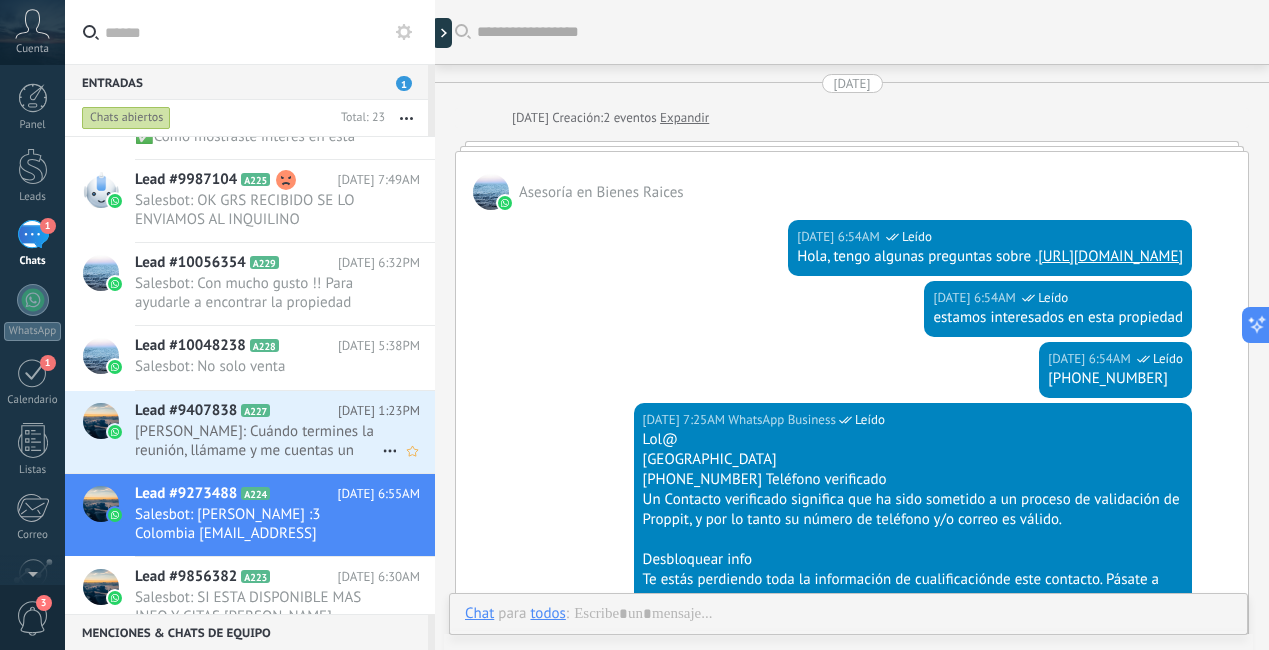 click on "[PERSON_NAME]: Cuándo termines la reunión, llámame y me cuentas un poco de qué se trata a ver qué ha pasado, si lo podemos ne..." at bounding box center (258, 441) 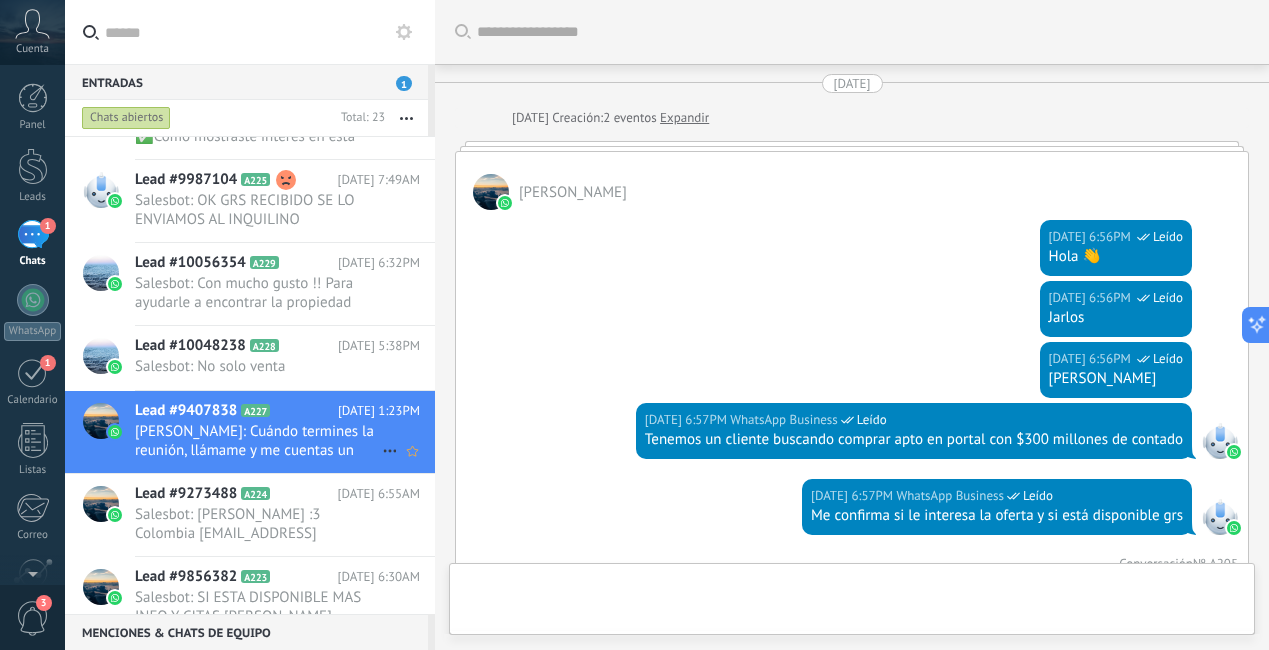click 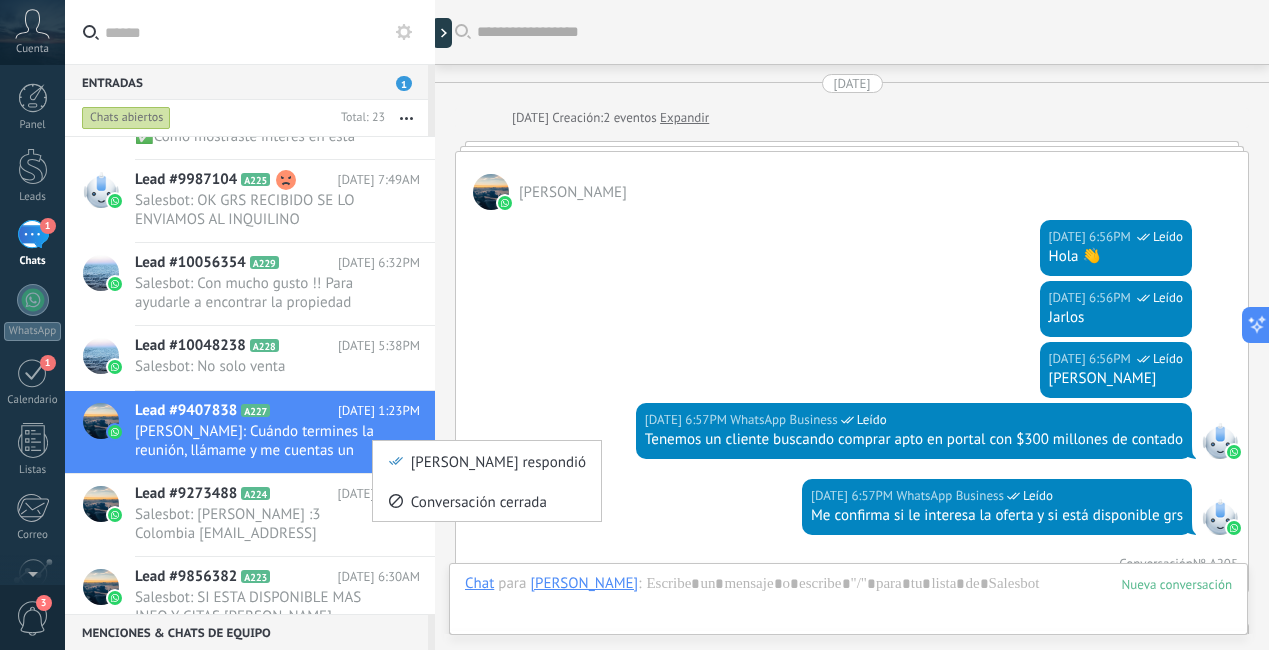 scroll, scrollTop: 2615, scrollLeft: 0, axis: vertical 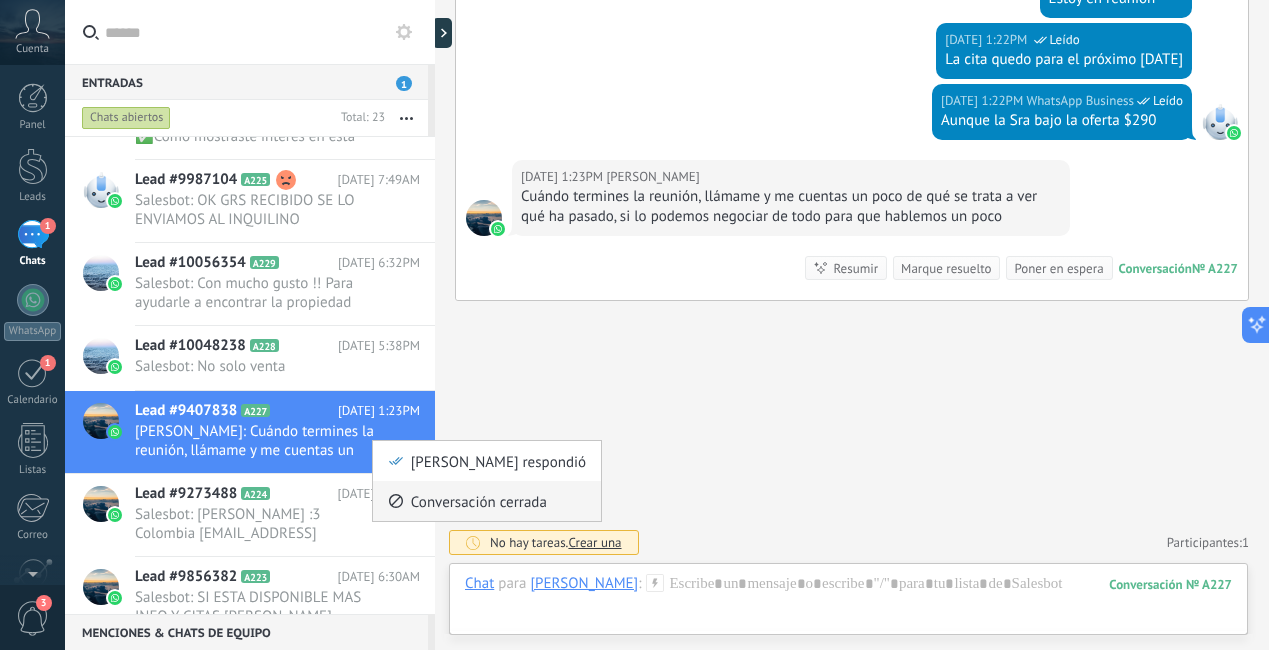 click on "Conversación cerrada" at bounding box center [479, 501] 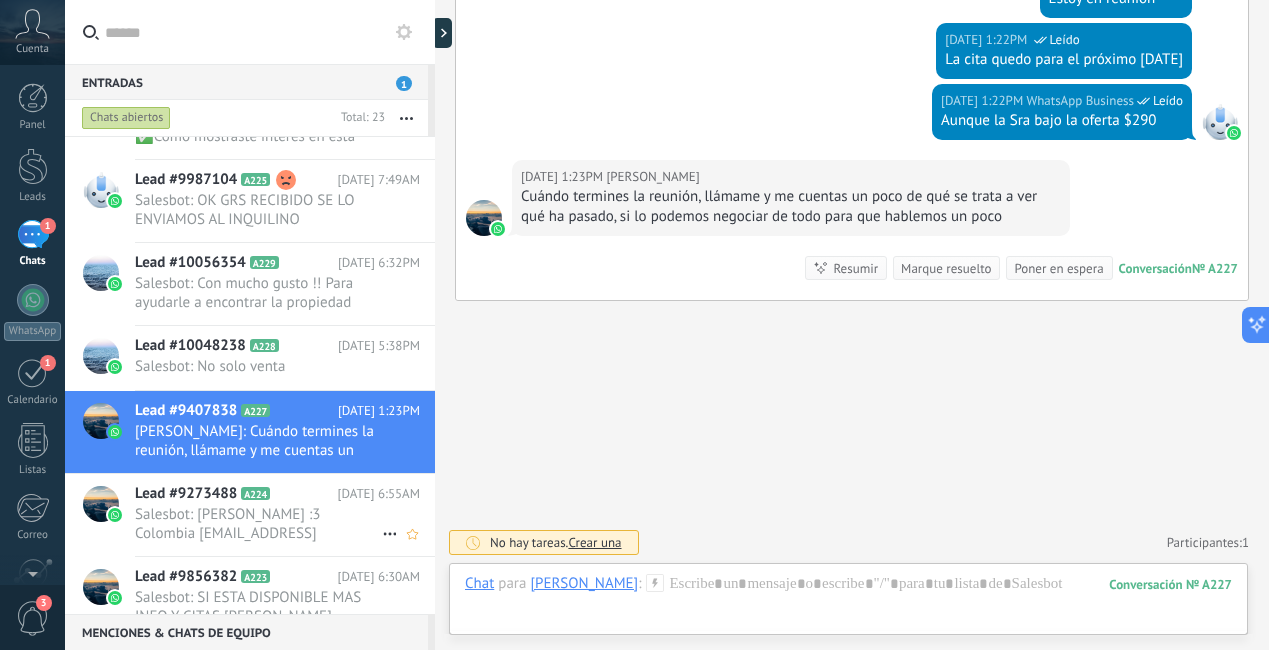 scroll, scrollTop: 2685, scrollLeft: 0, axis: vertical 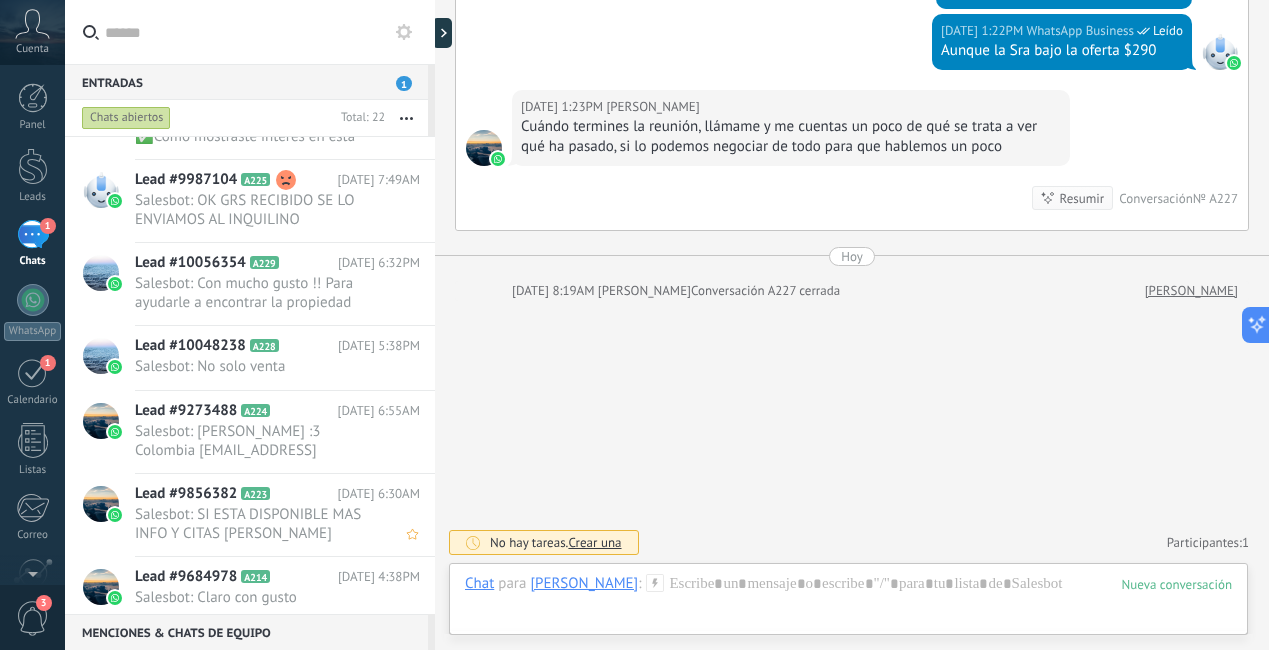 click on "Salesbot: SI ESTA DISPONIBLE MAS INFO Y CITAS [PERSON_NAME]
[DOMAIN_NAME][URL]" at bounding box center [258, 524] 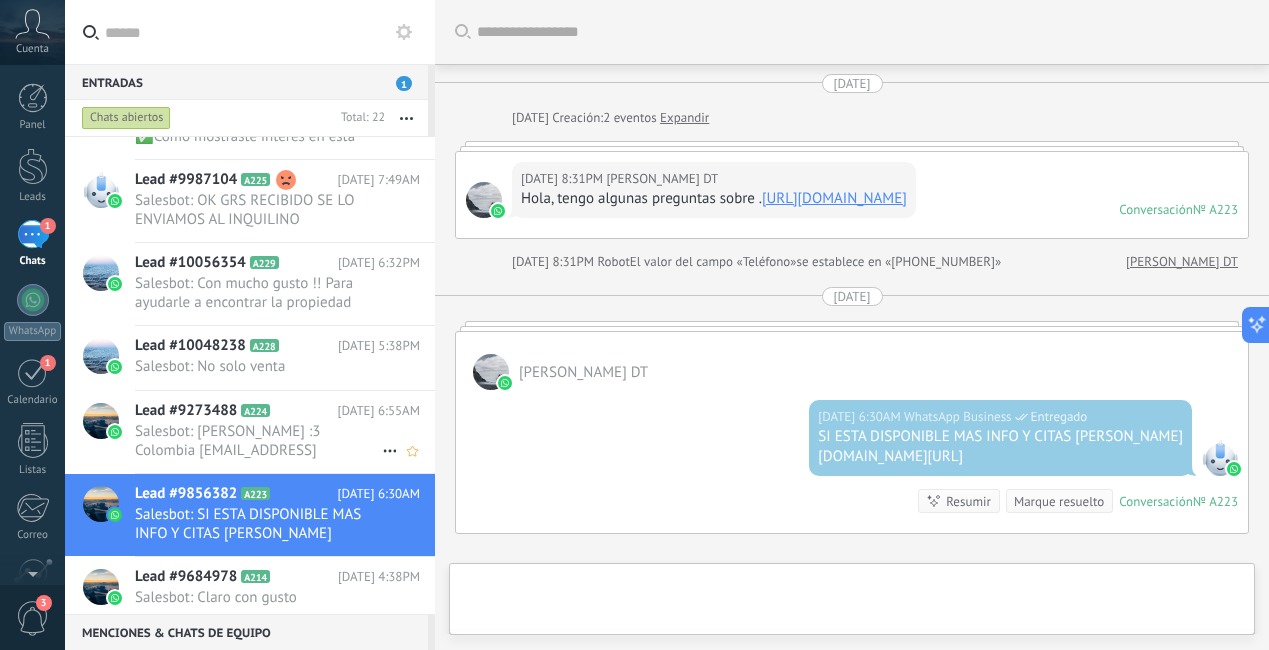 scroll, scrollTop: 272, scrollLeft: 0, axis: vertical 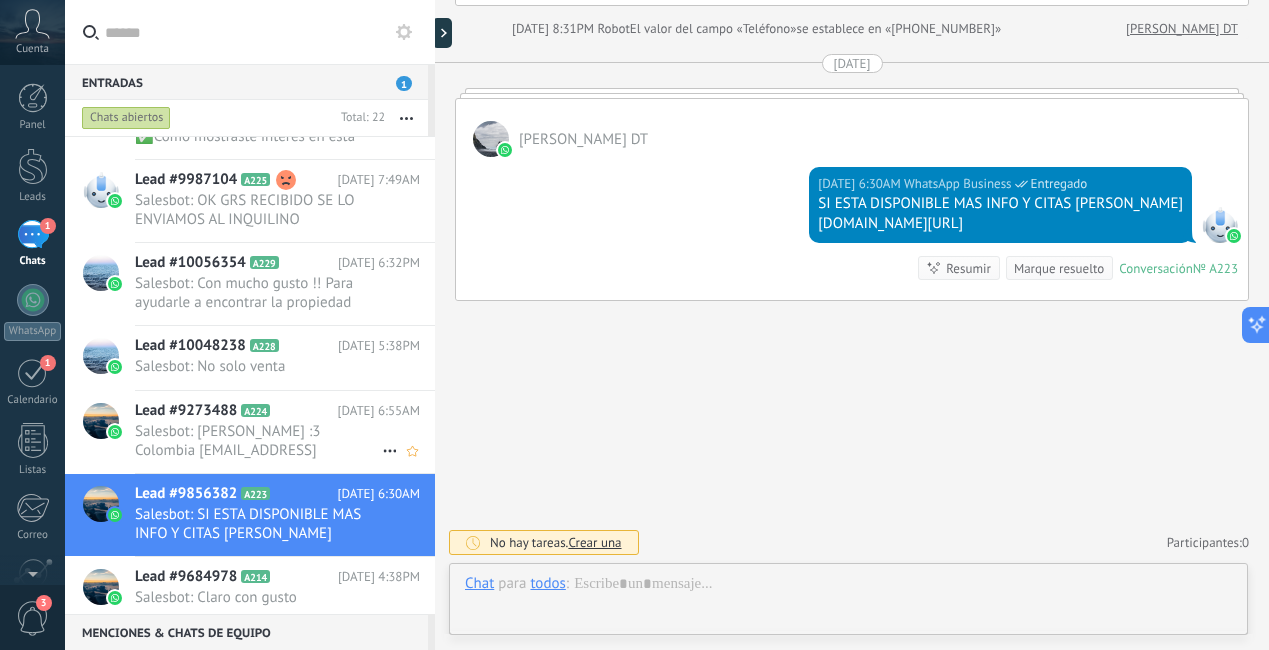click on "Lead #9273488
A224" at bounding box center [236, 411] 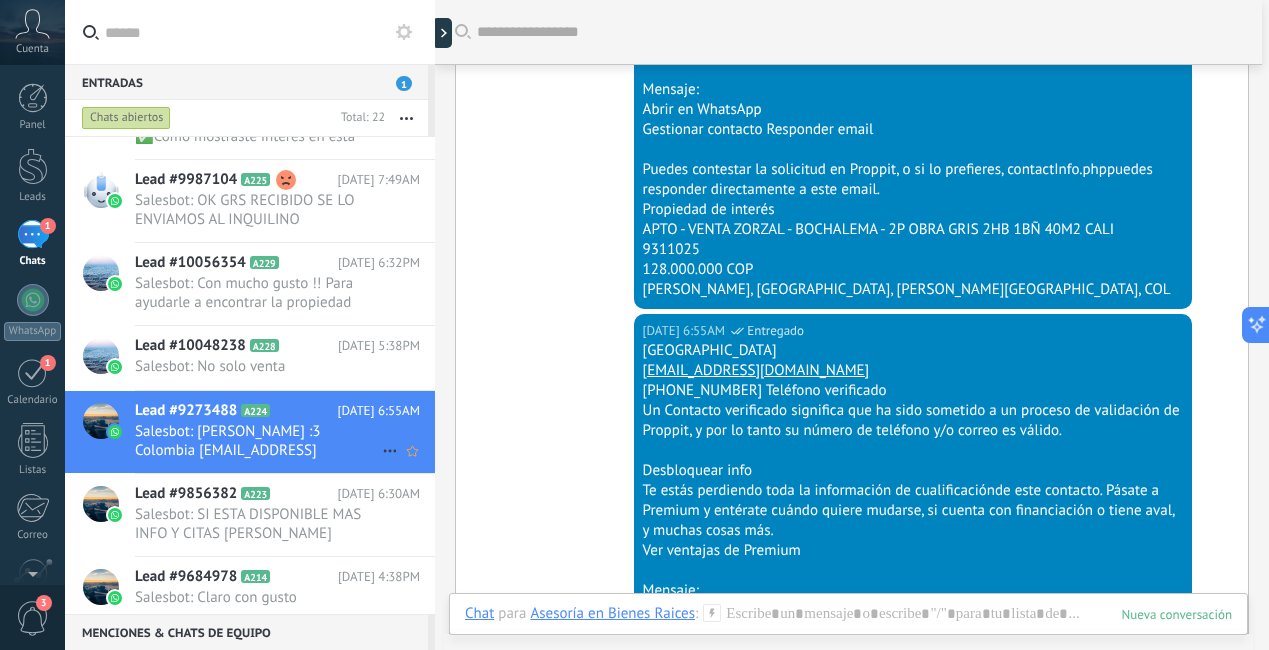 scroll, scrollTop: 5339, scrollLeft: 0, axis: vertical 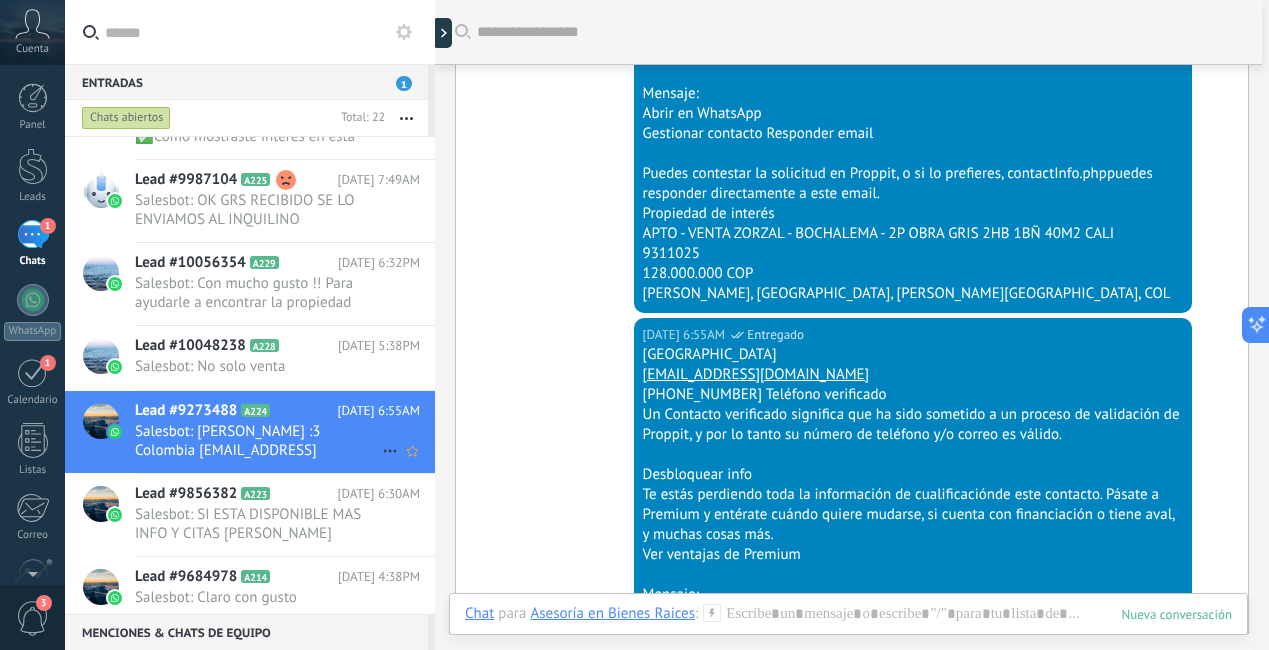 click 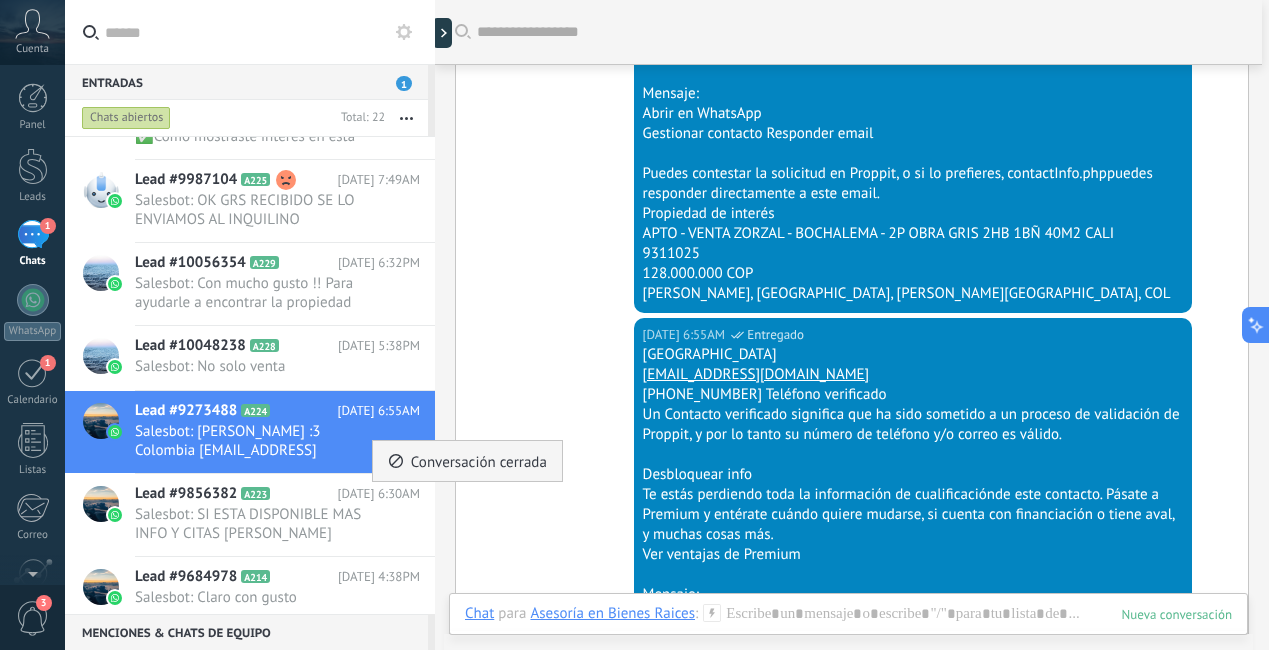 click on "Conversación cerrada" at bounding box center [479, 461] 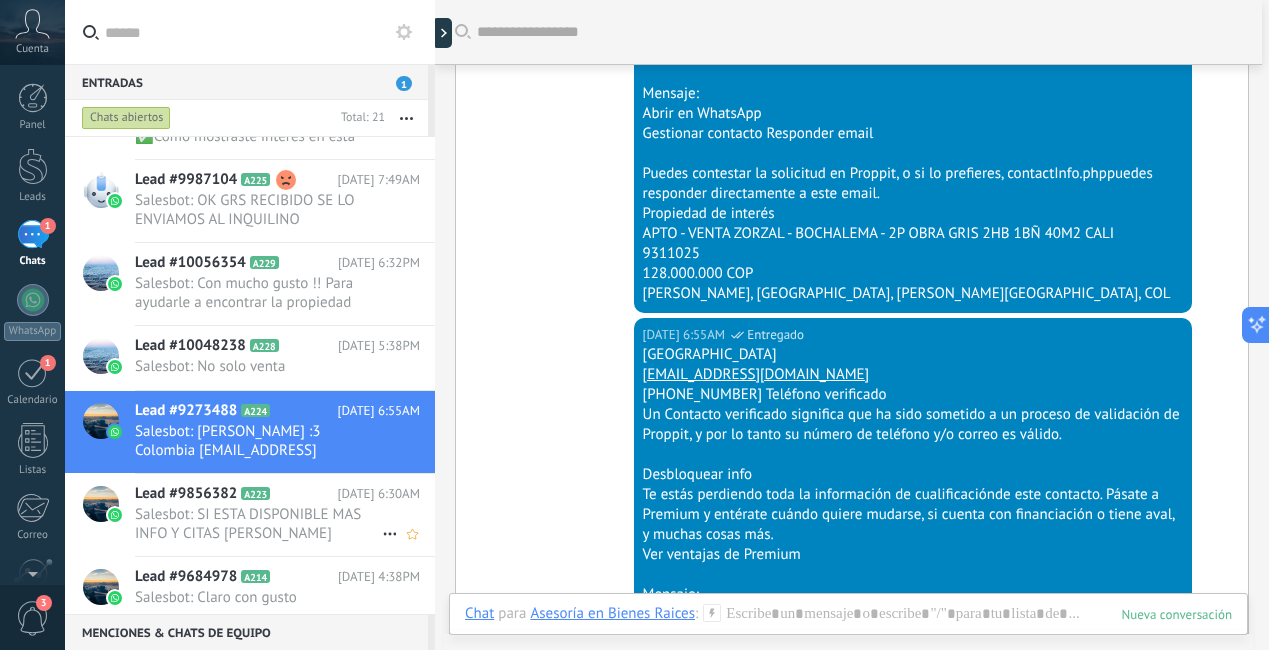 scroll, scrollTop: 5410, scrollLeft: 0, axis: vertical 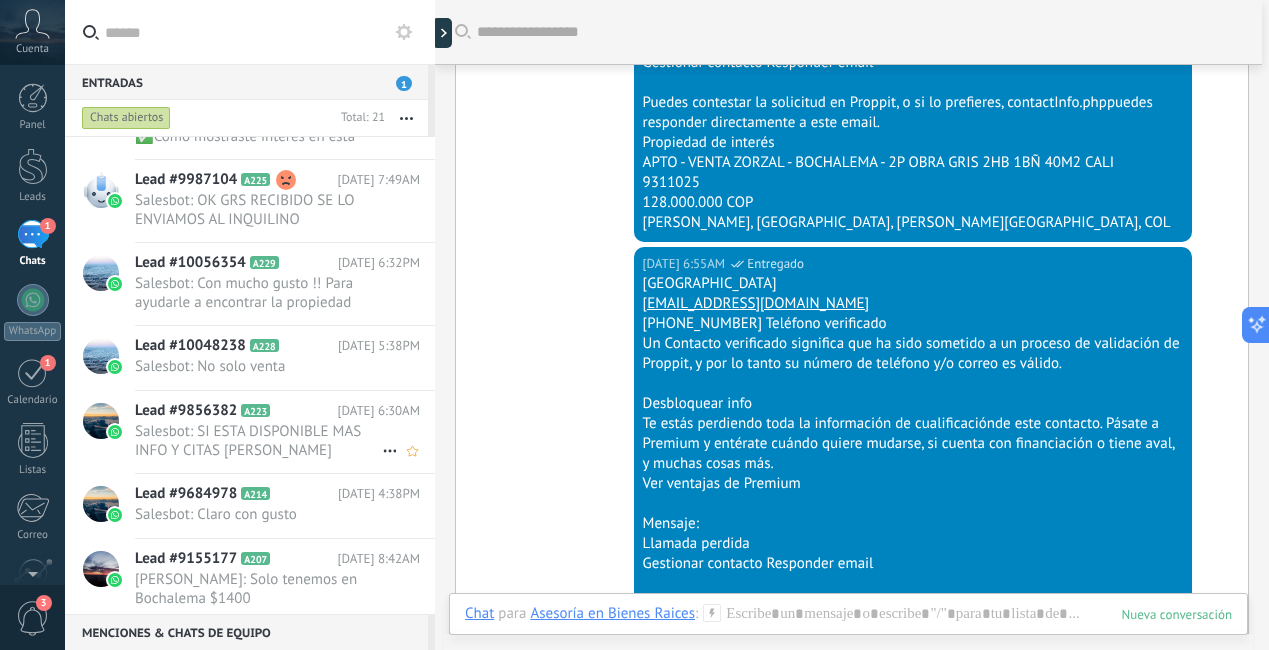 click on "Lead #9856382
A223" at bounding box center [236, 411] 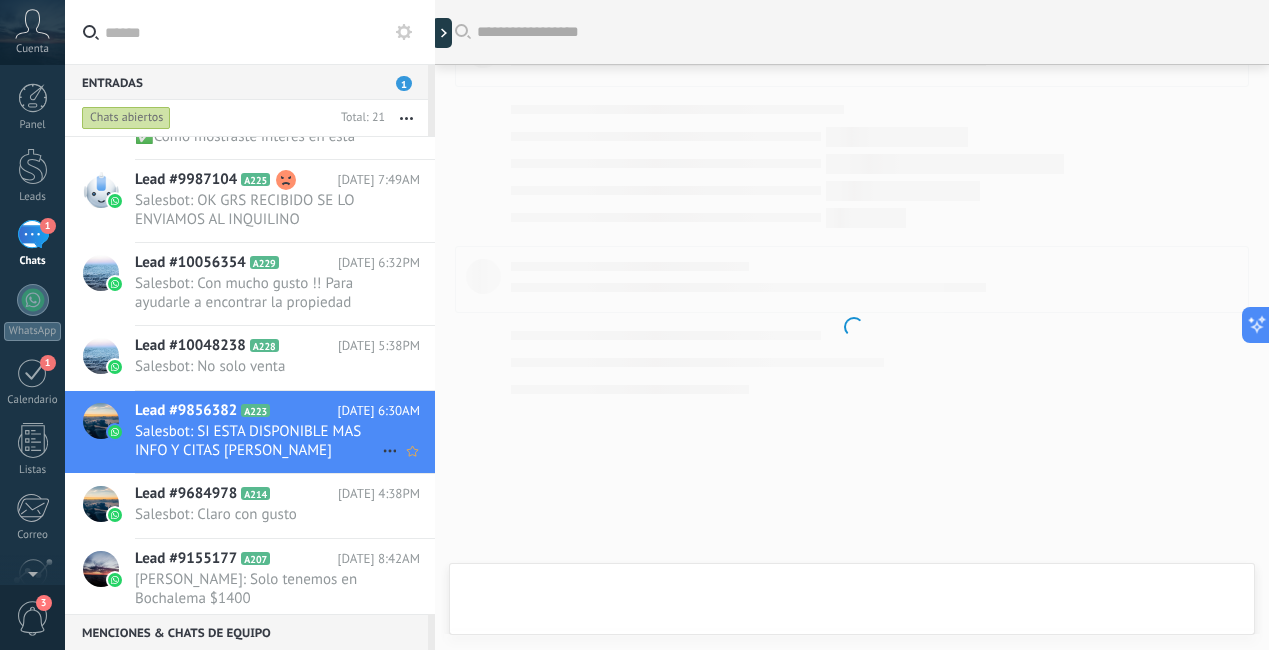 scroll, scrollTop: 141, scrollLeft: 0, axis: vertical 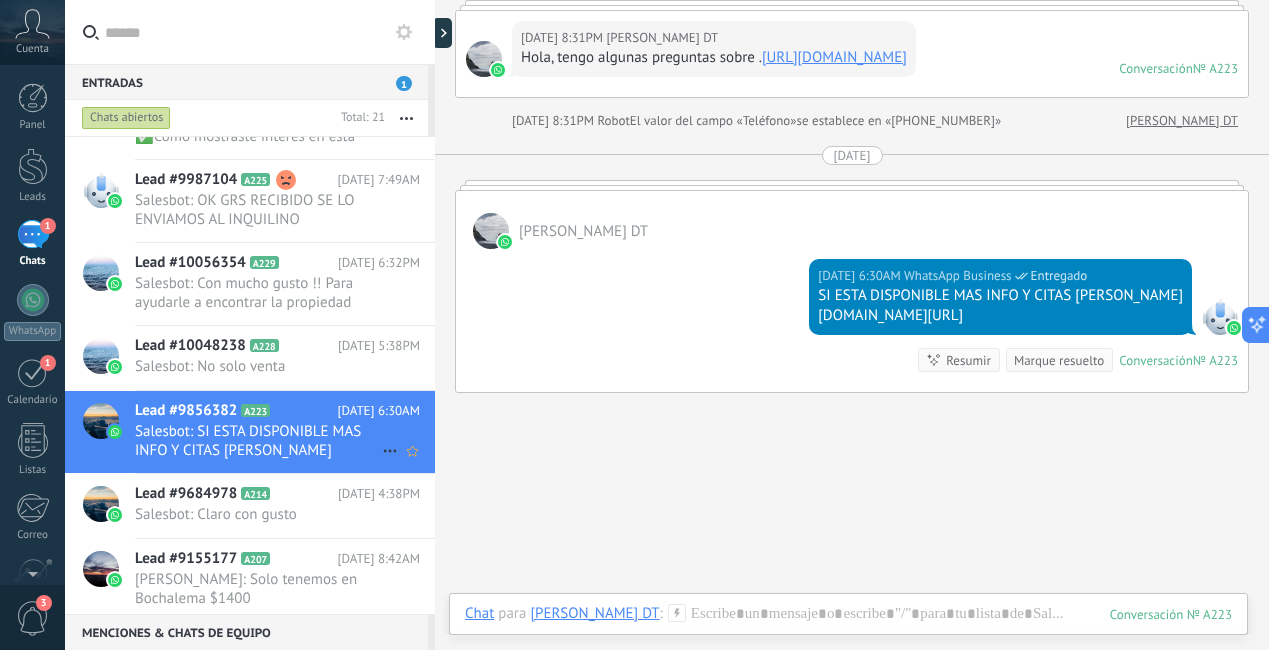 click 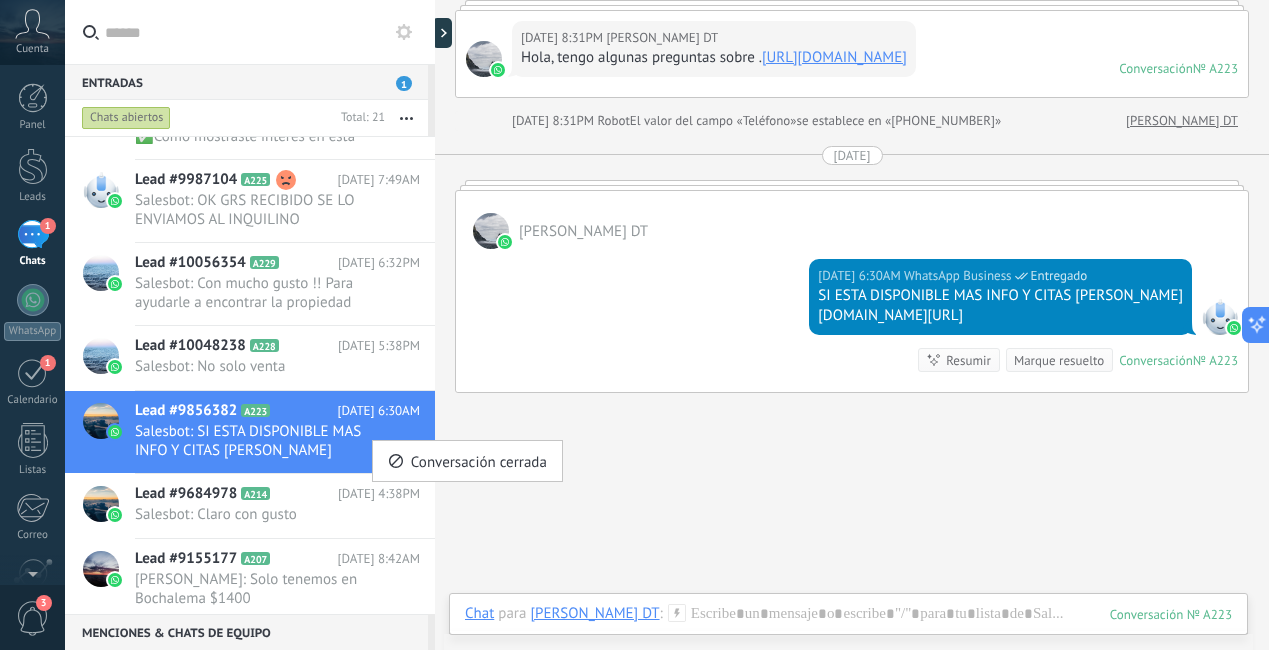 click at bounding box center [634, 325] 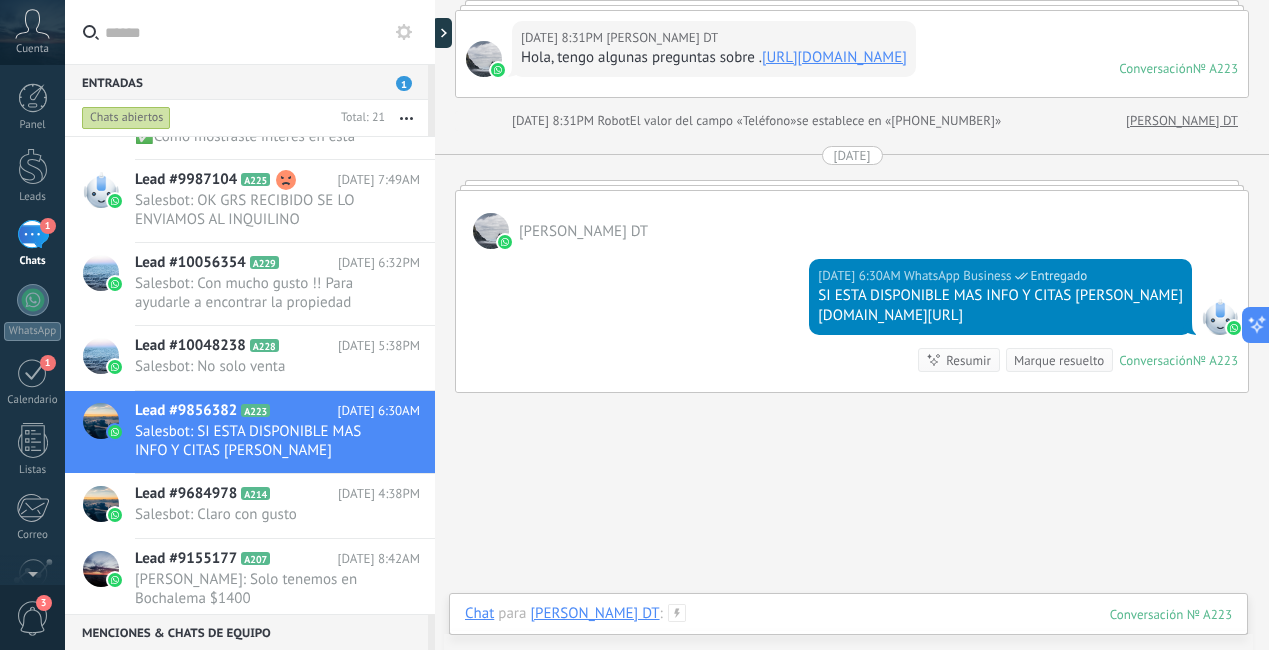 click at bounding box center [848, 634] 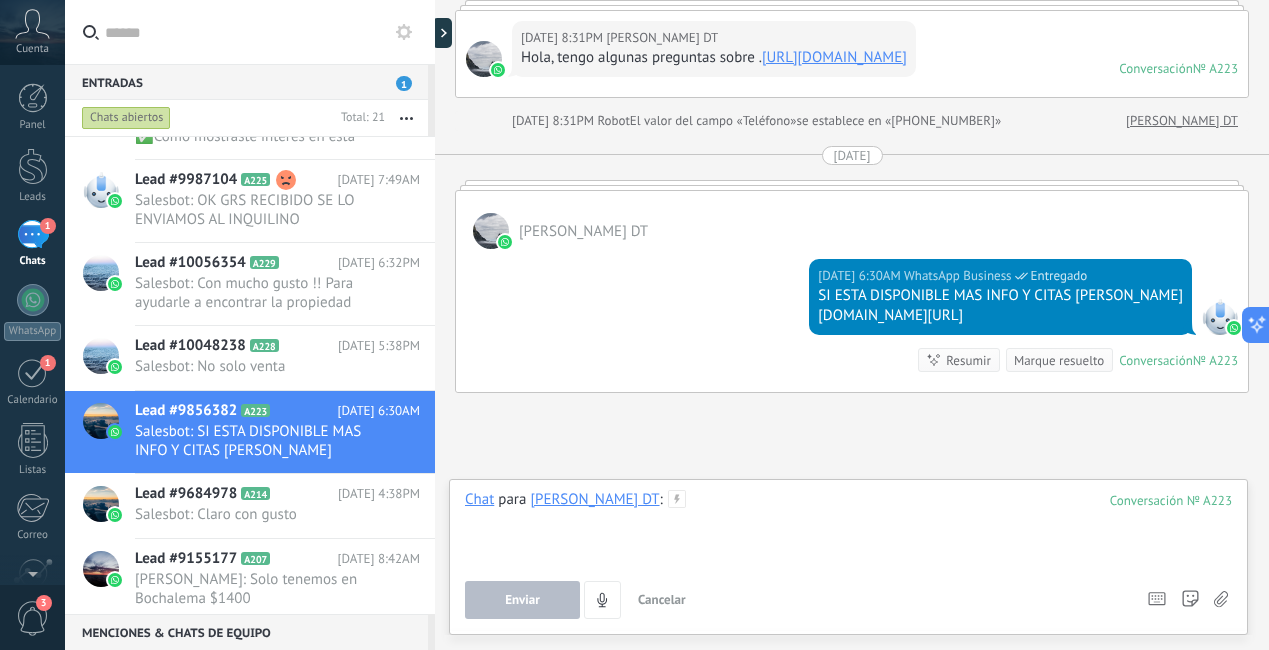 paste 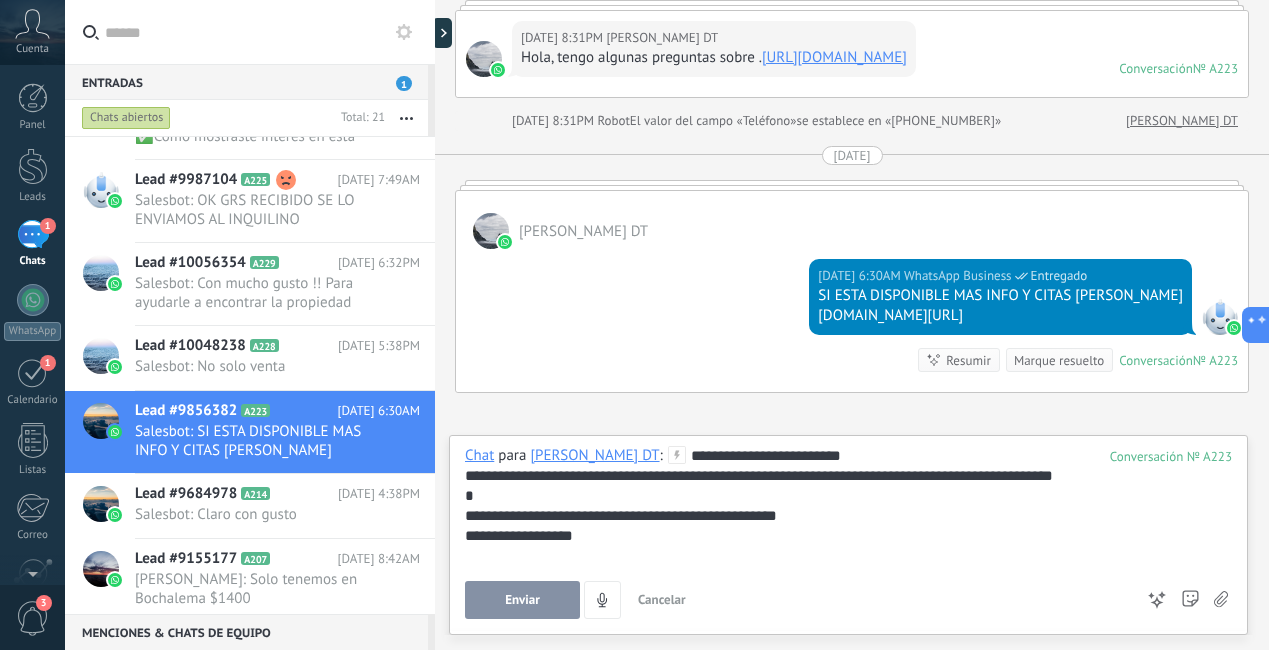 click on "Enviar" at bounding box center (522, 600) 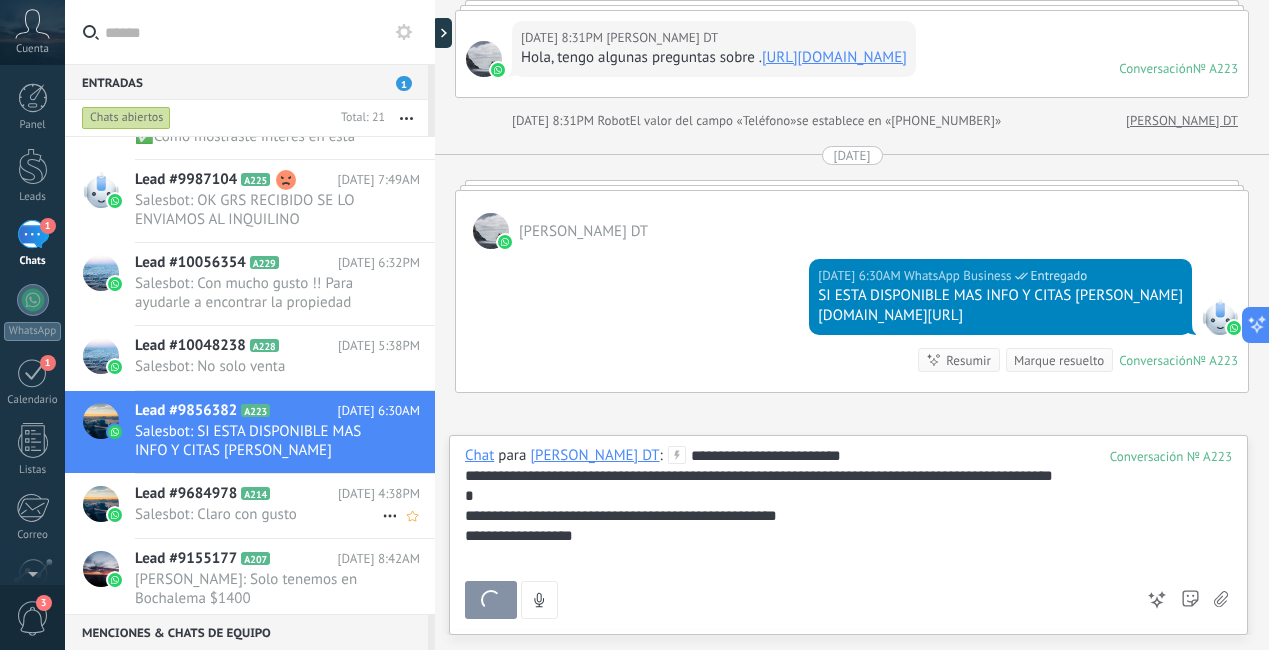 click on "Salesbot: Claro con gusto" at bounding box center [258, 514] 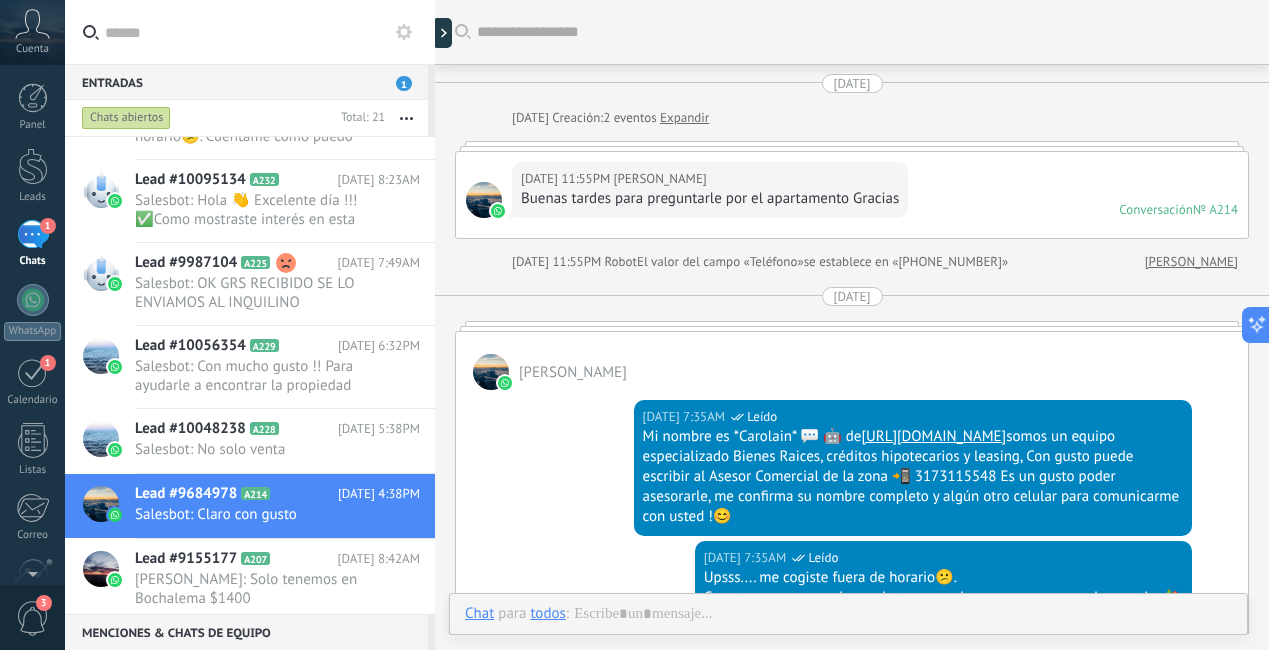 scroll, scrollTop: 684, scrollLeft: 0, axis: vertical 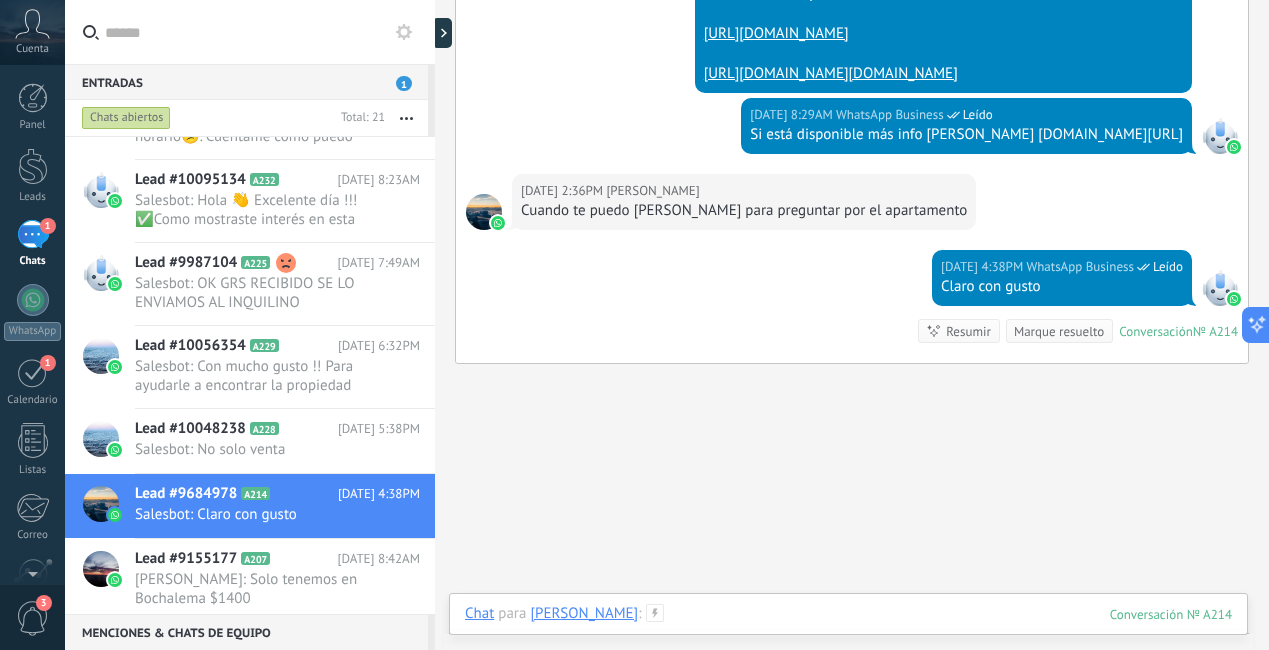 click at bounding box center (848, 634) 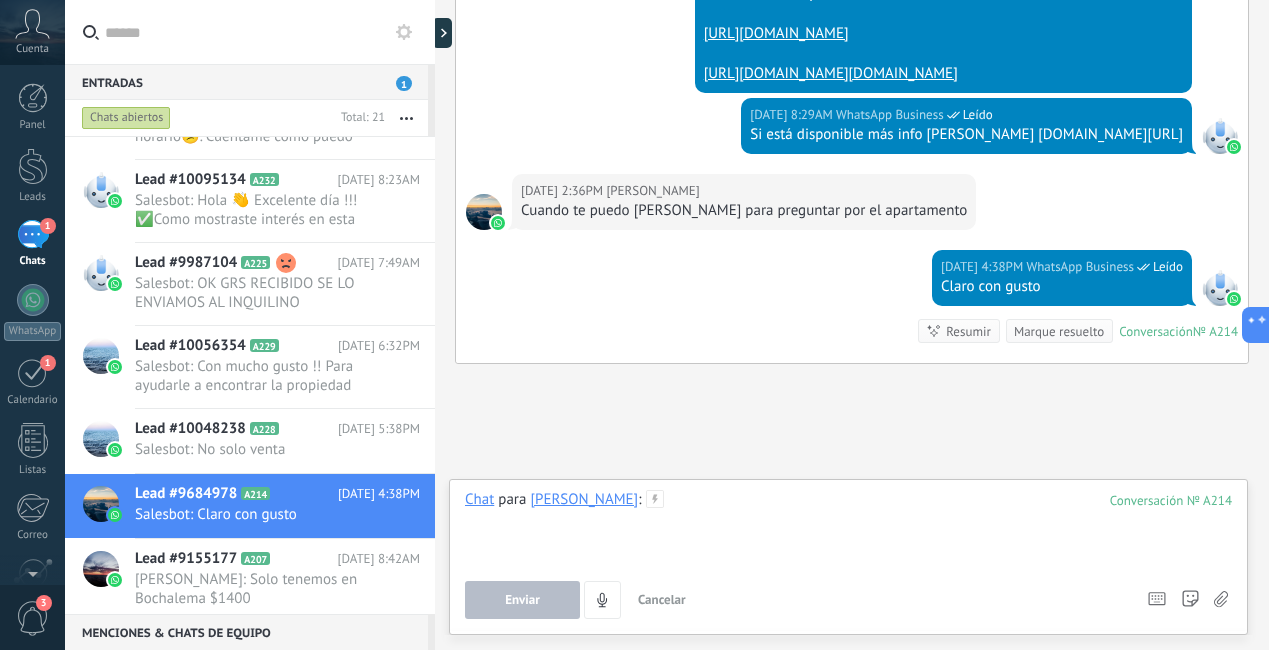 paste 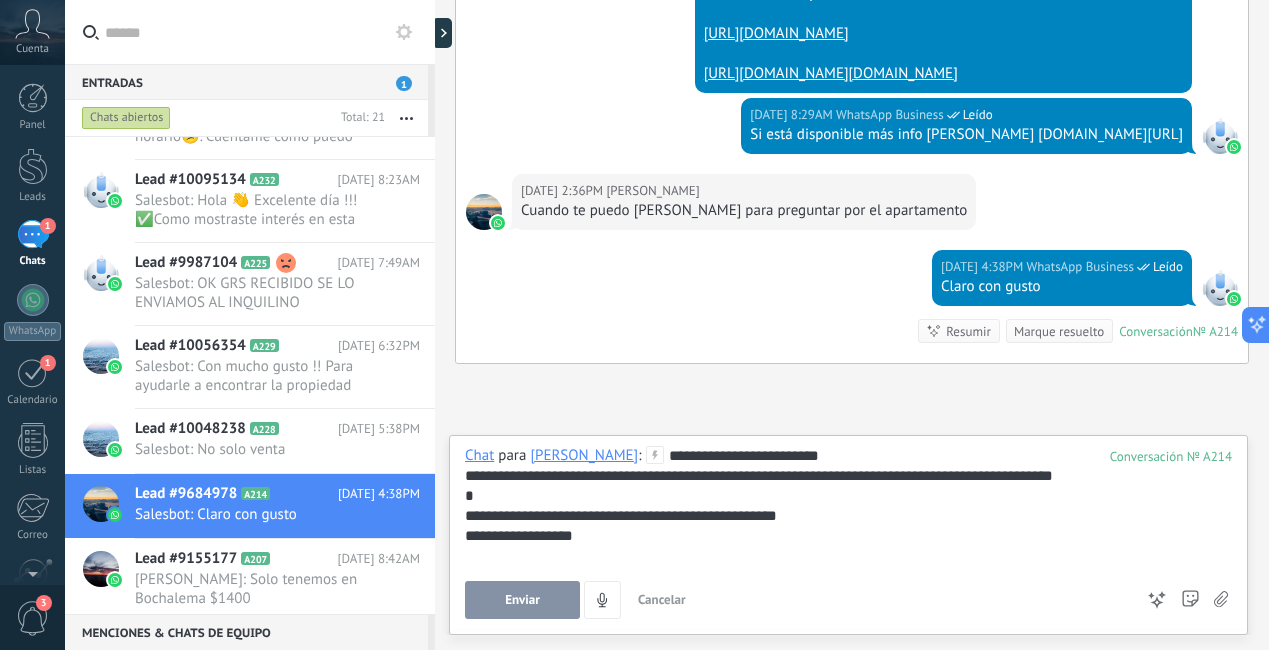 click on "Enviar" at bounding box center [522, 600] 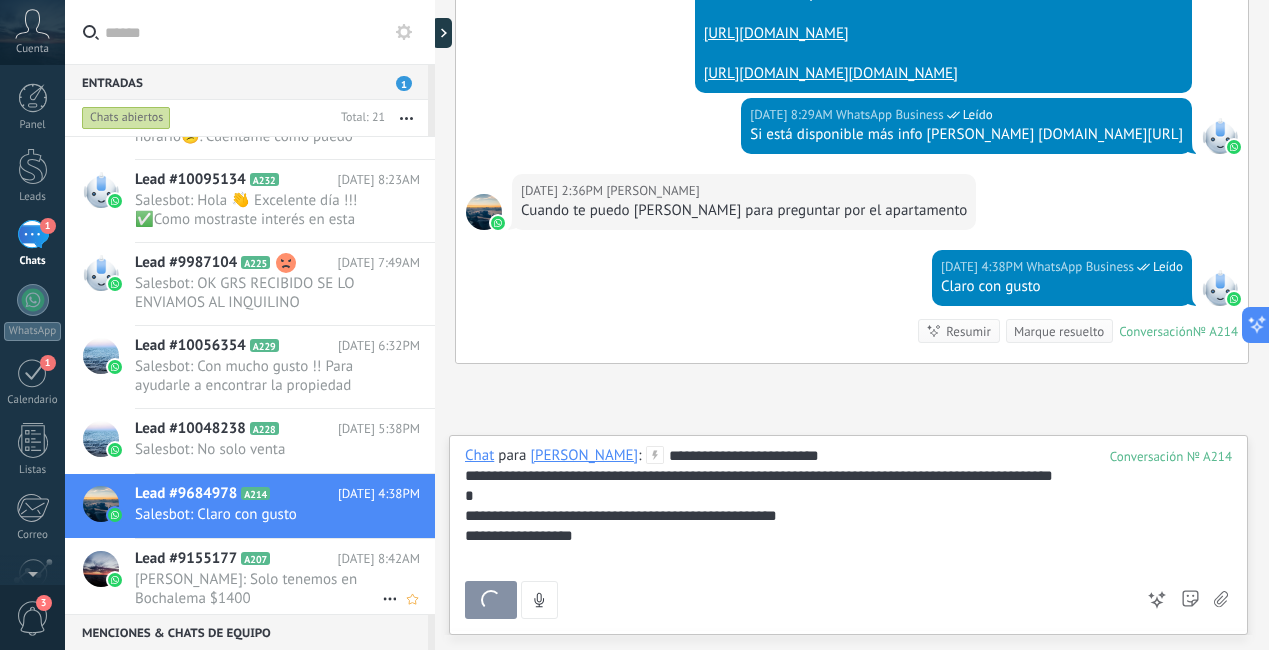 scroll, scrollTop: 766, scrollLeft: 0, axis: vertical 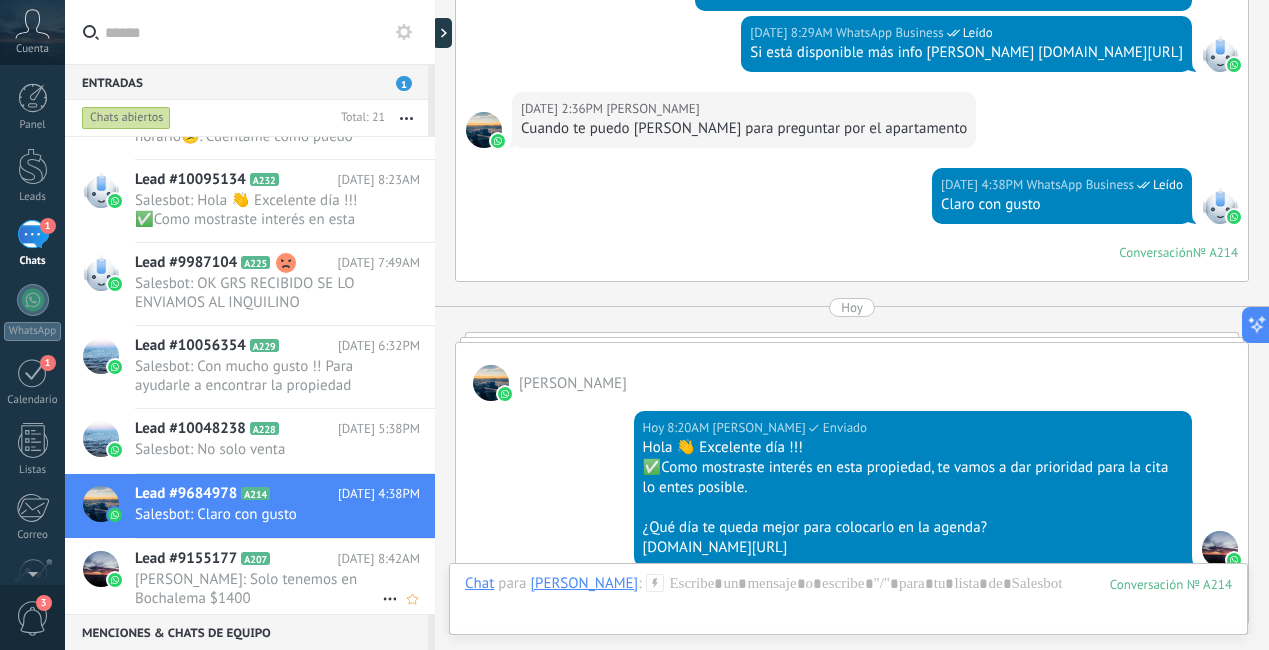click on "[PERSON_NAME]: Solo tenemos en Bochalema $1400" at bounding box center [258, 589] 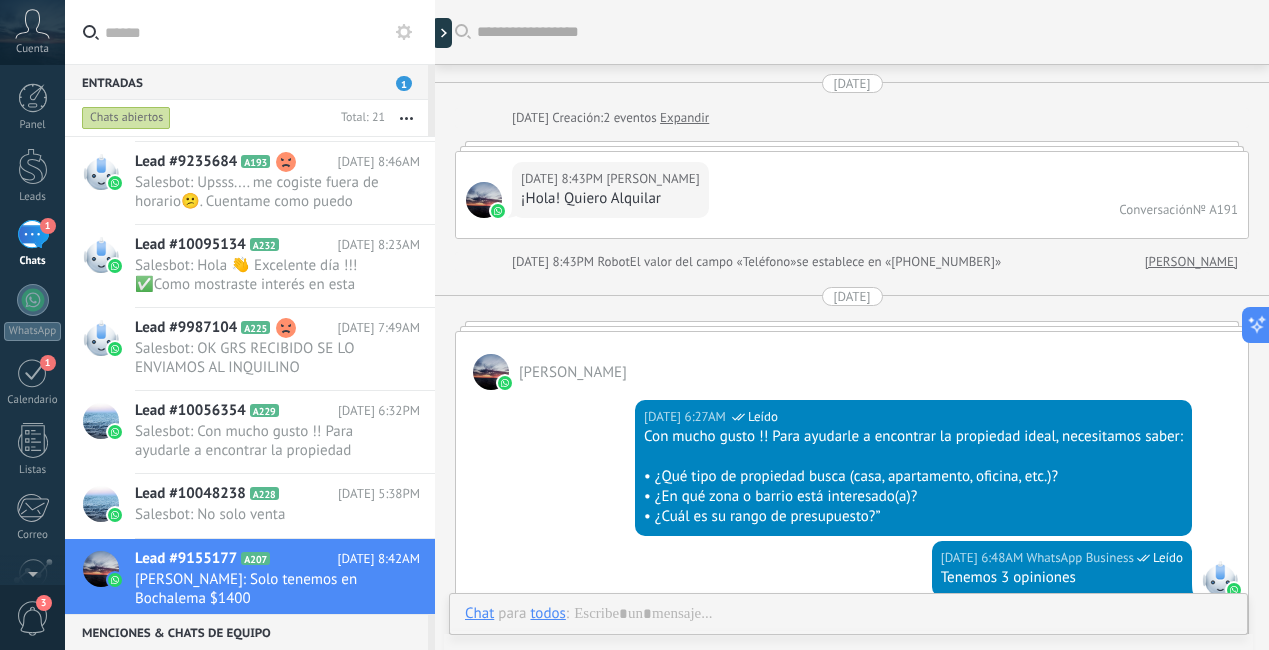 scroll, scrollTop: 706, scrollLeft: 0, axis: vertical 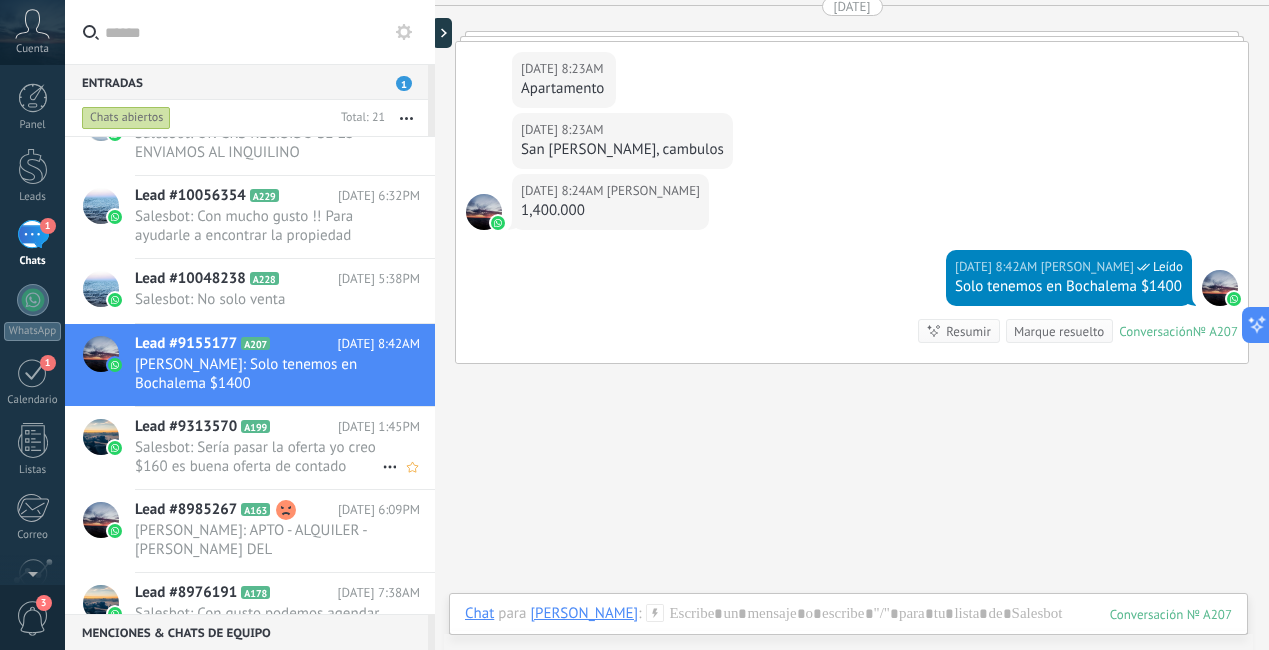 click on "Salesbot: Sería pasar la oferta yo creo $160 es buena oferta de contado" at bounding box center (258, 457) 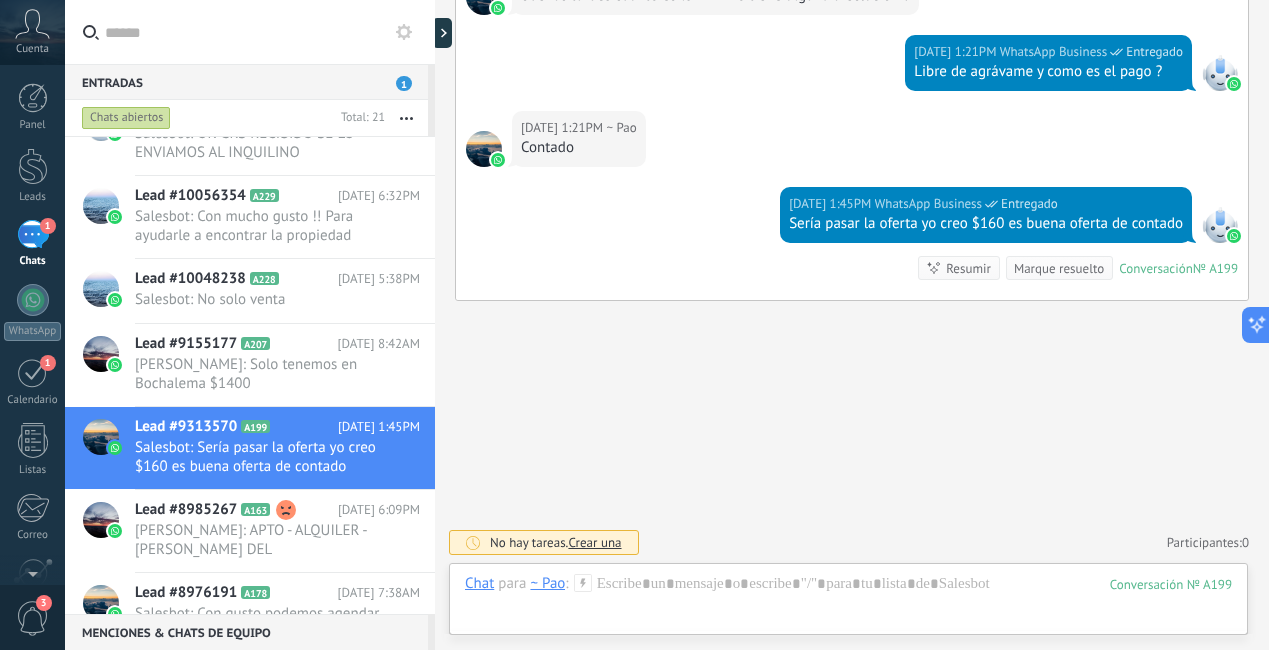 scroll, scrollTop: 839, scrollLeft: 0, axis: vertical 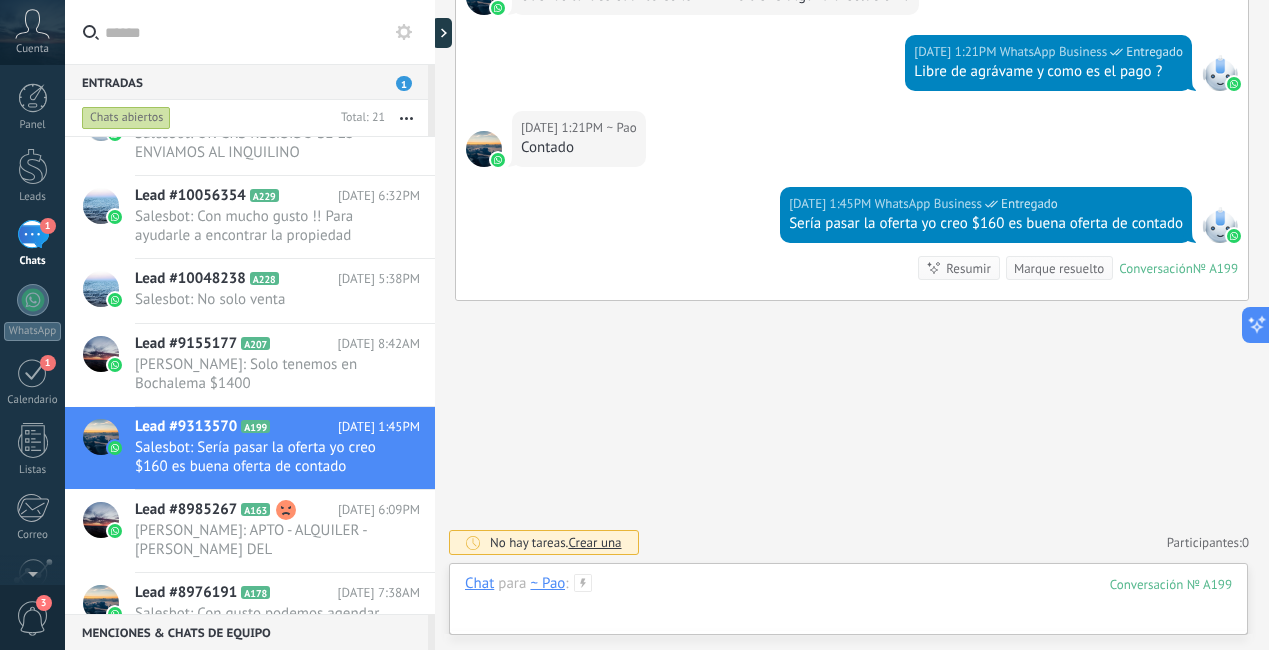 click at bounding box center (848, 604) 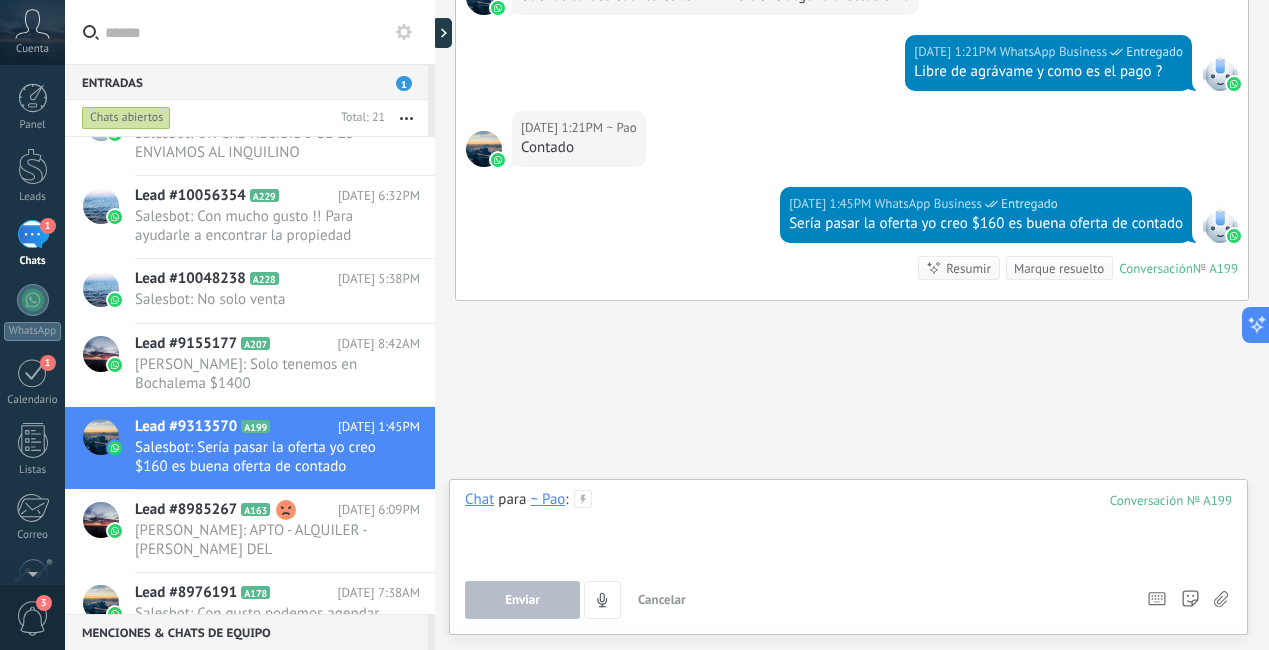 paste 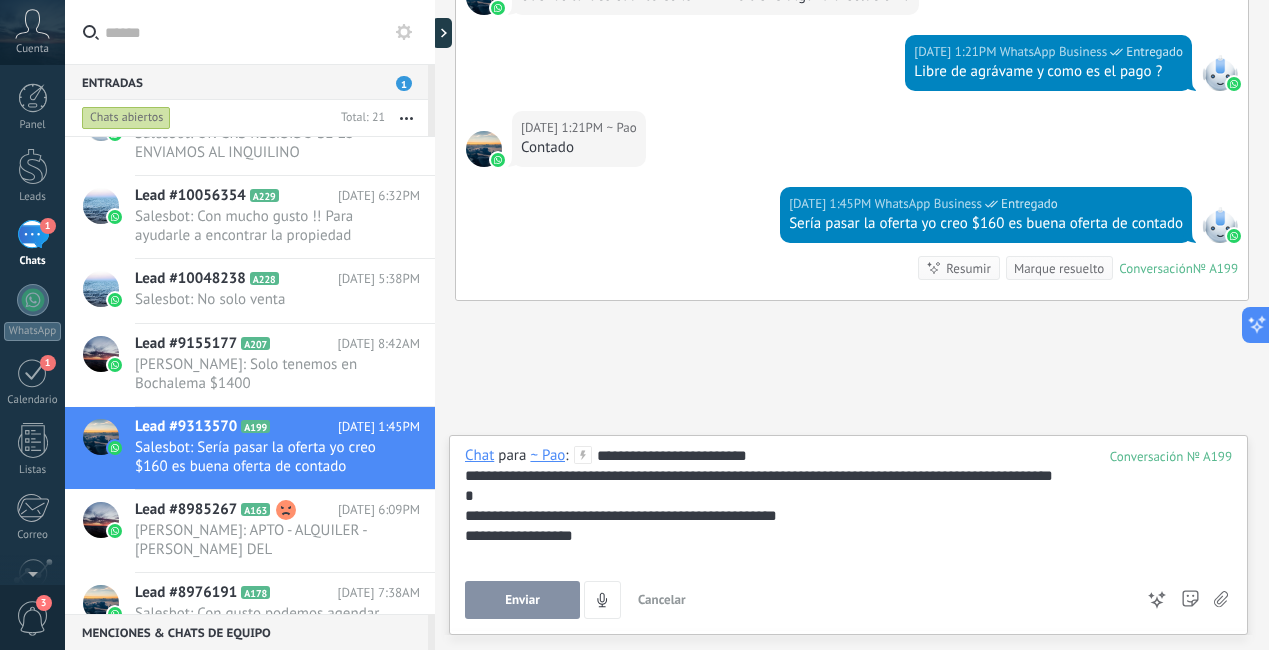 click on "Enviar" at bounding box center (522, 600) 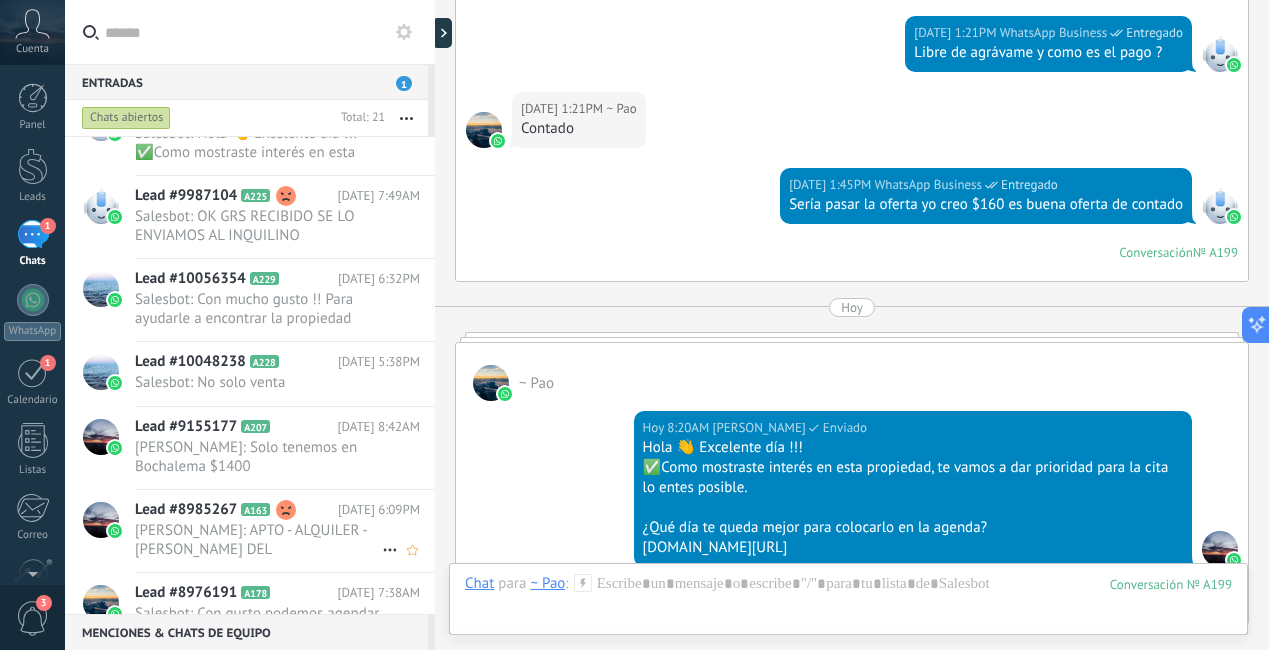 click on "[PERSON_NAME]: APTO - ALQUILER - [PERSON_NAME] DEL [PERSON_NAME] P2D 3HB 2BÑ 1P 87M2 CALI SUR:
- Precio: $2.⁠500.⁠000
- 86 M2
- 3 ..." at bounding box center (258, 540) 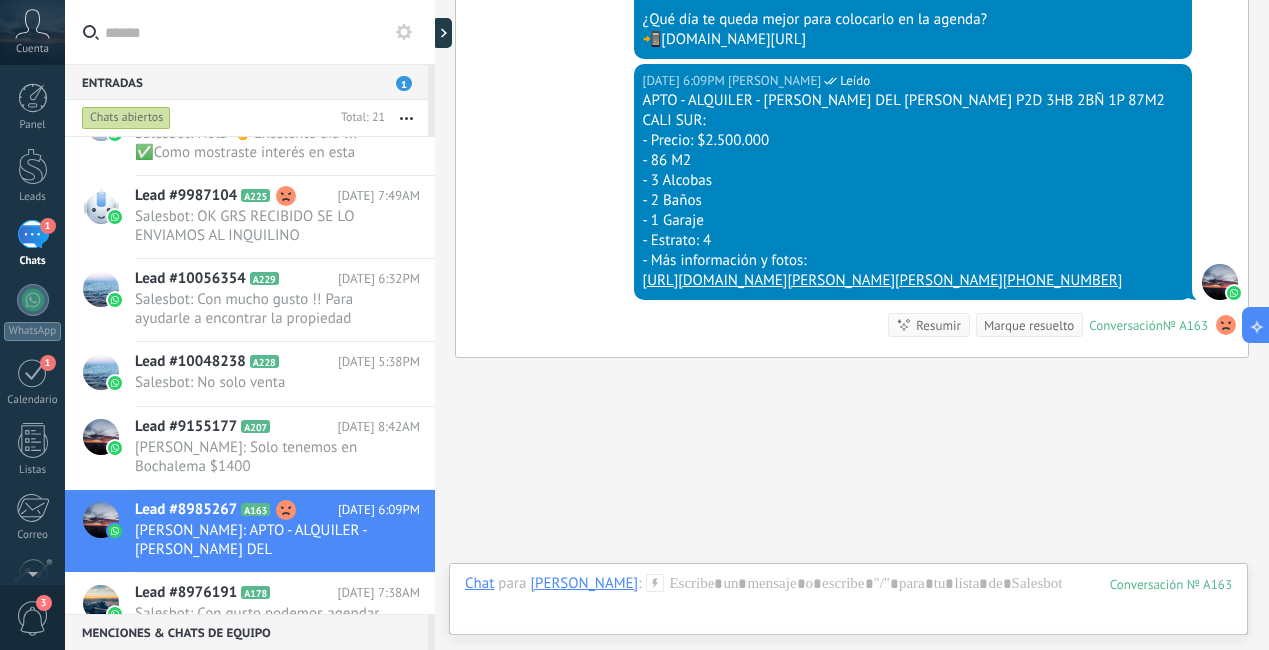 scroll, scrollTop: 1046, scrollLeft: 0, axis: vertical 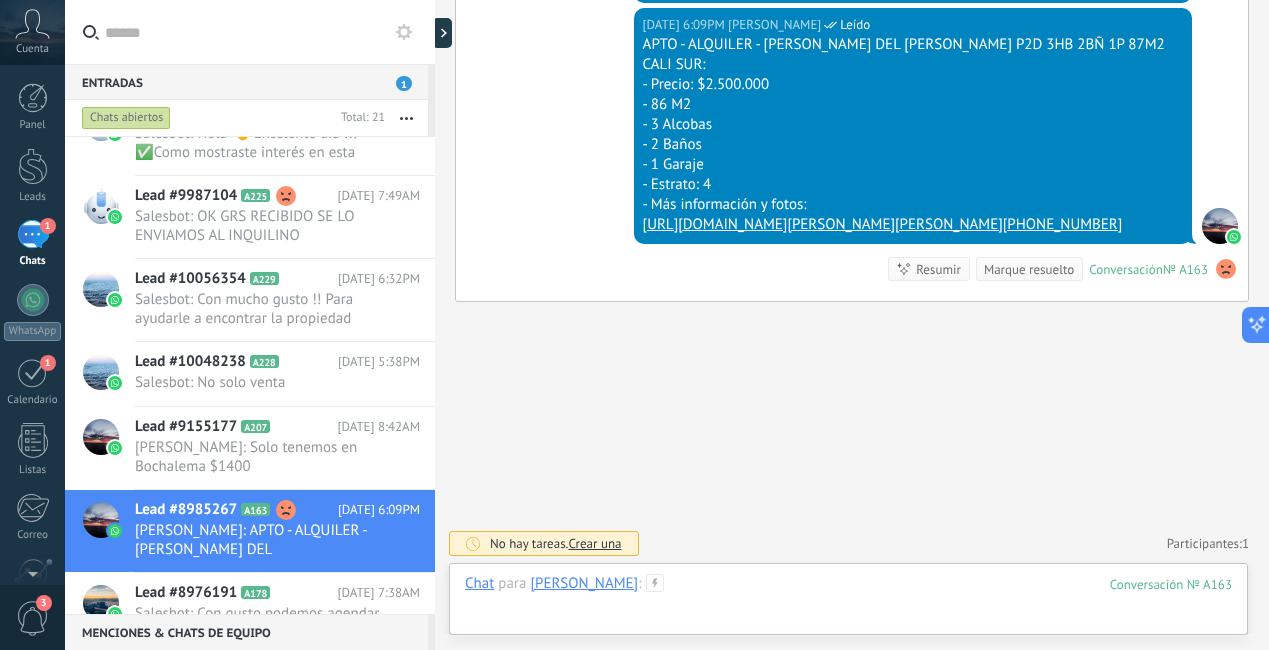 click at bounding box center [848, 604] 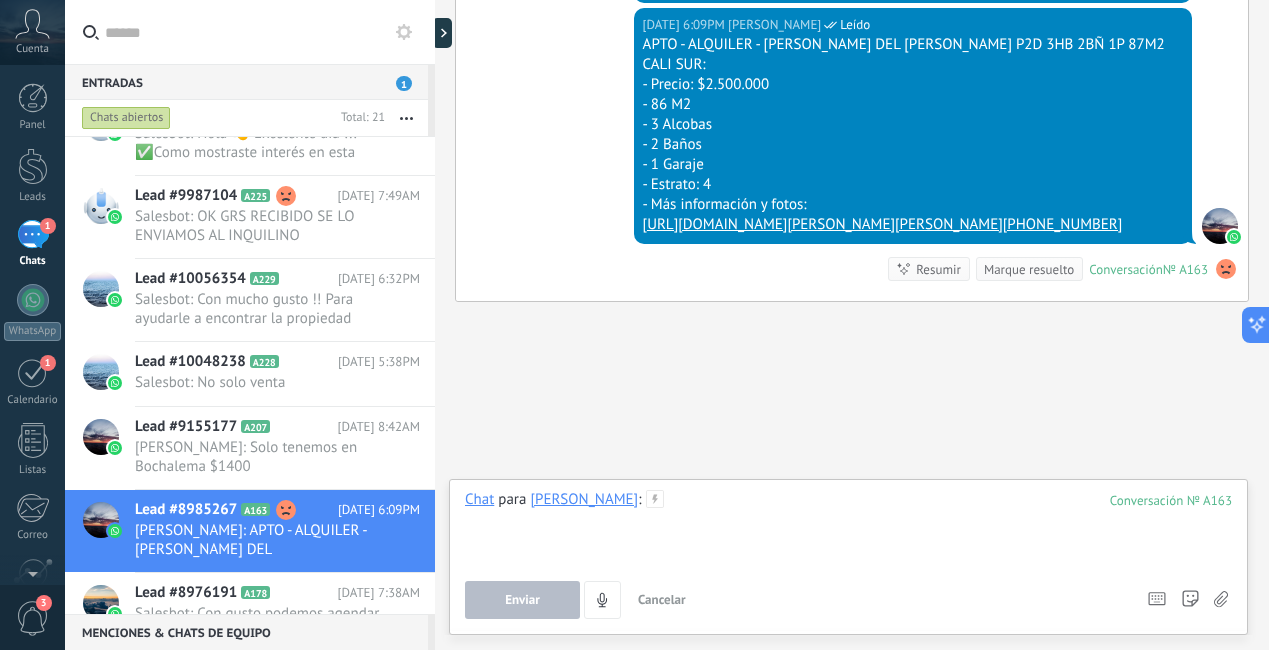 paste 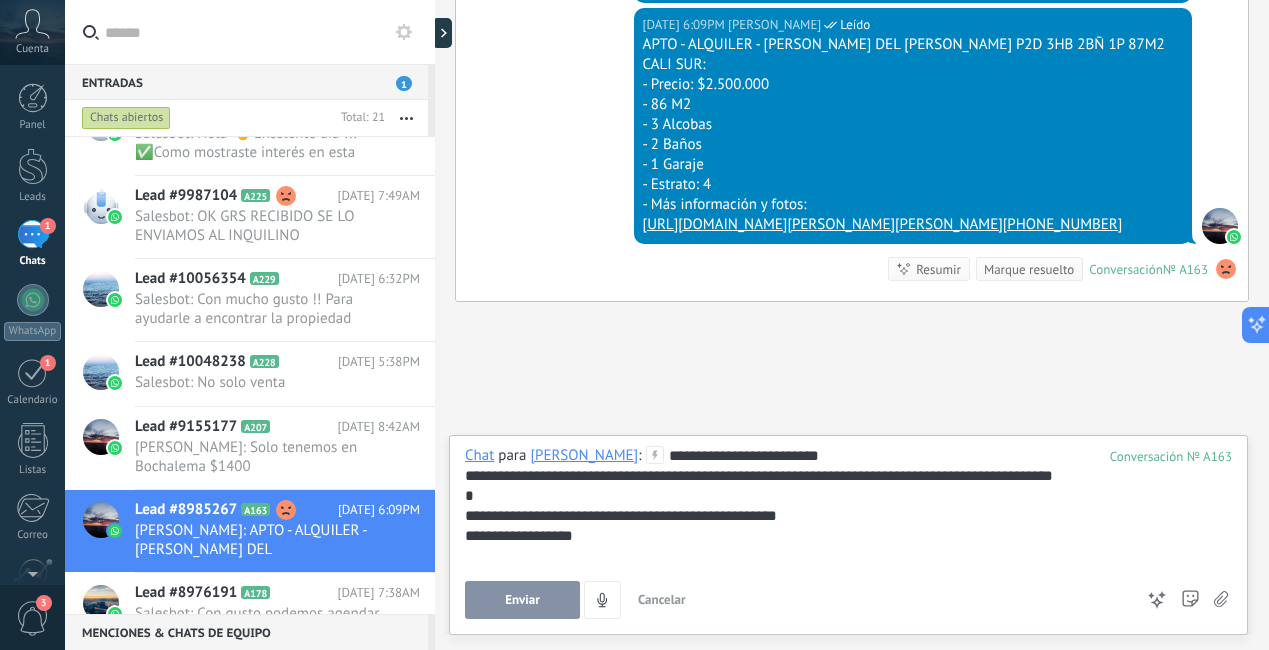 click on "Enviar" at bounding box center [522, 600] 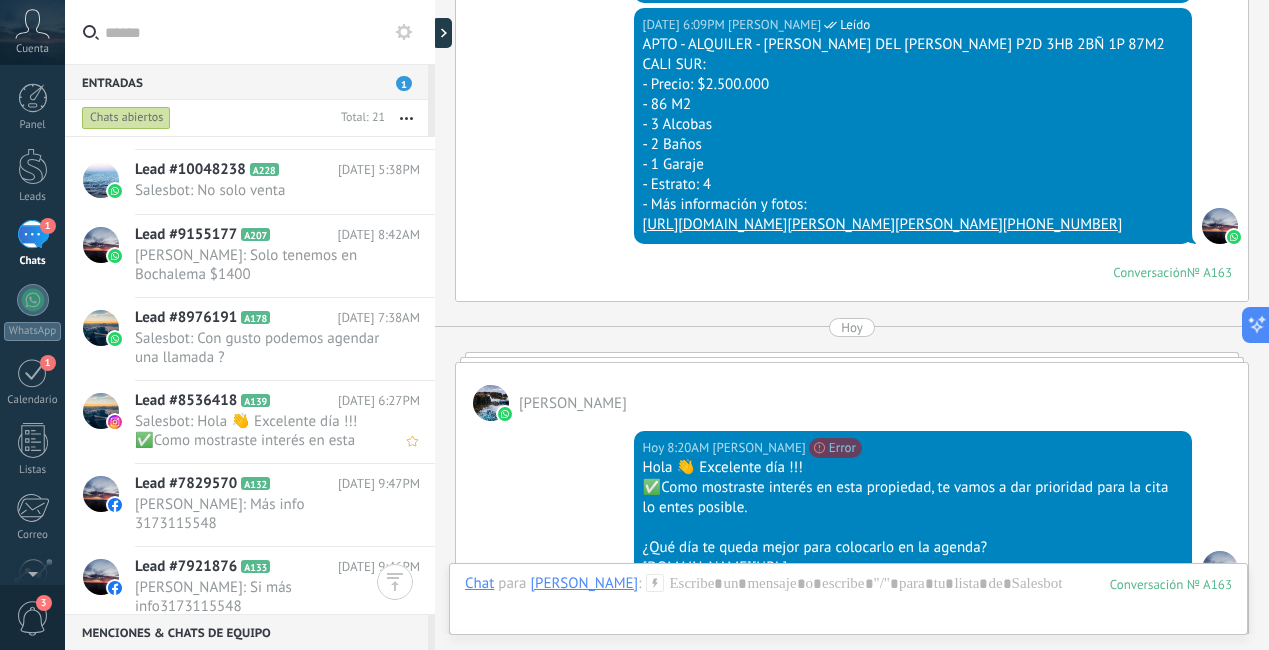 scroll, scrollTop: 1143, scrollLeft: 0, axis: vertical 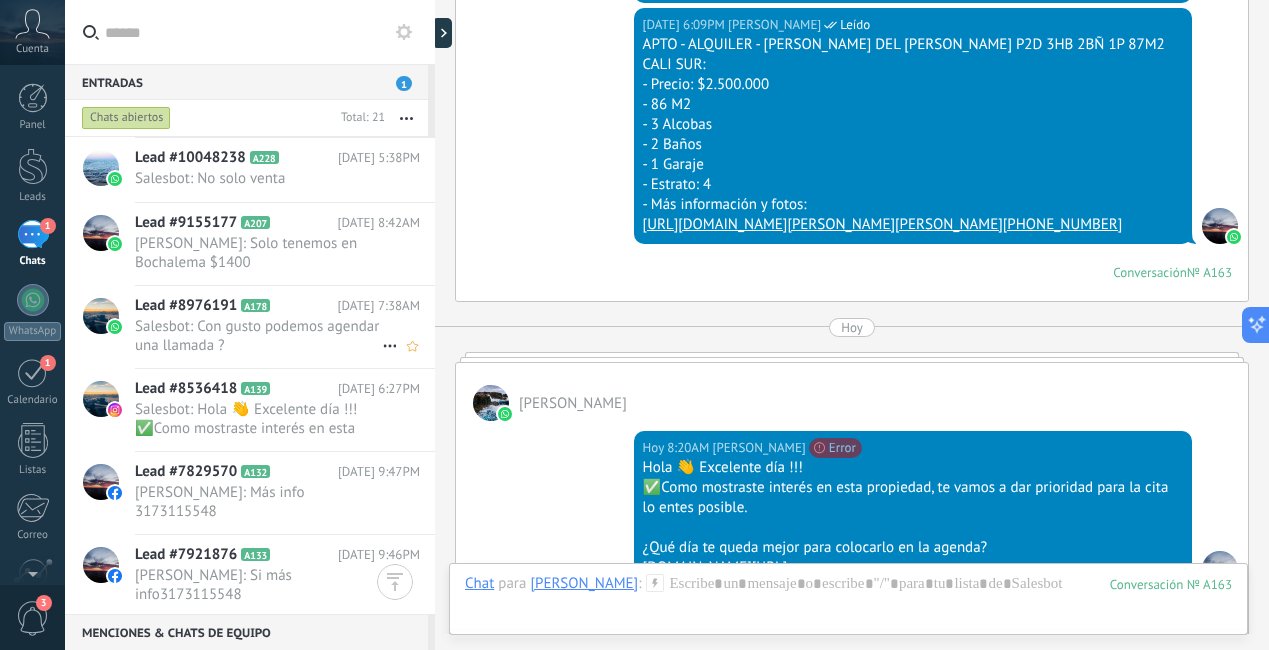click on "Salesbot: Con gusto podemos agendar una llamada ?" at bounding box center [258, 336] 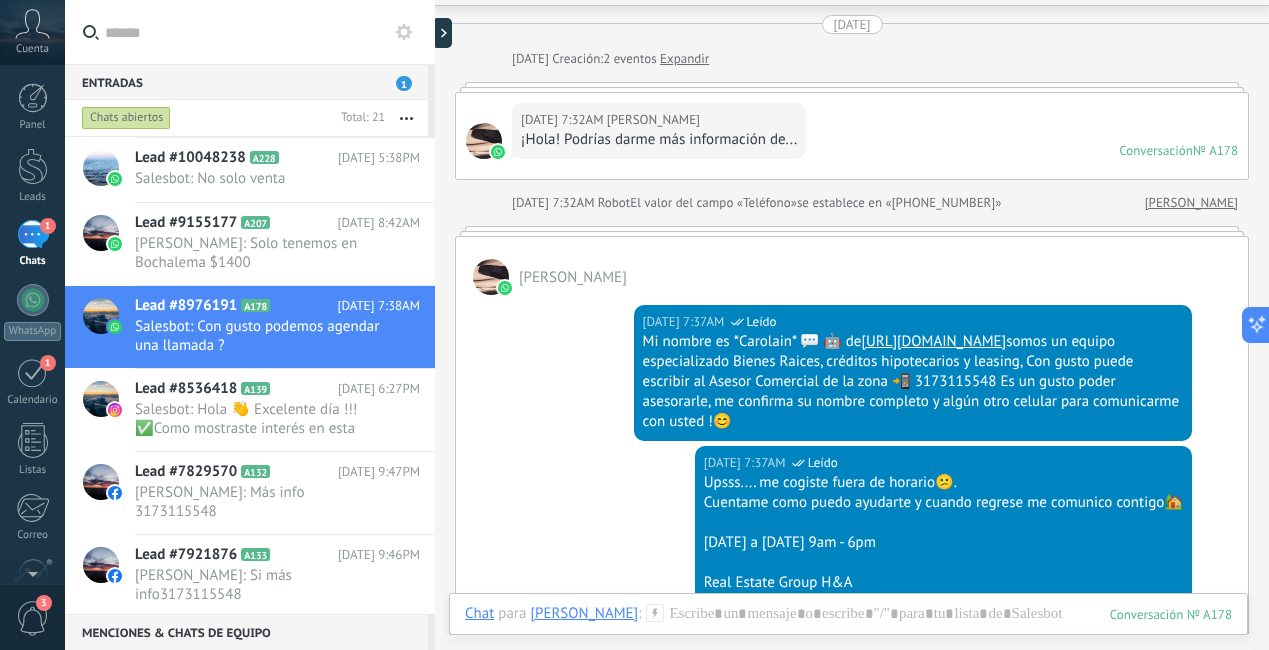 scroll, scrollTop: 0, scrollLeft: 0, axis: both 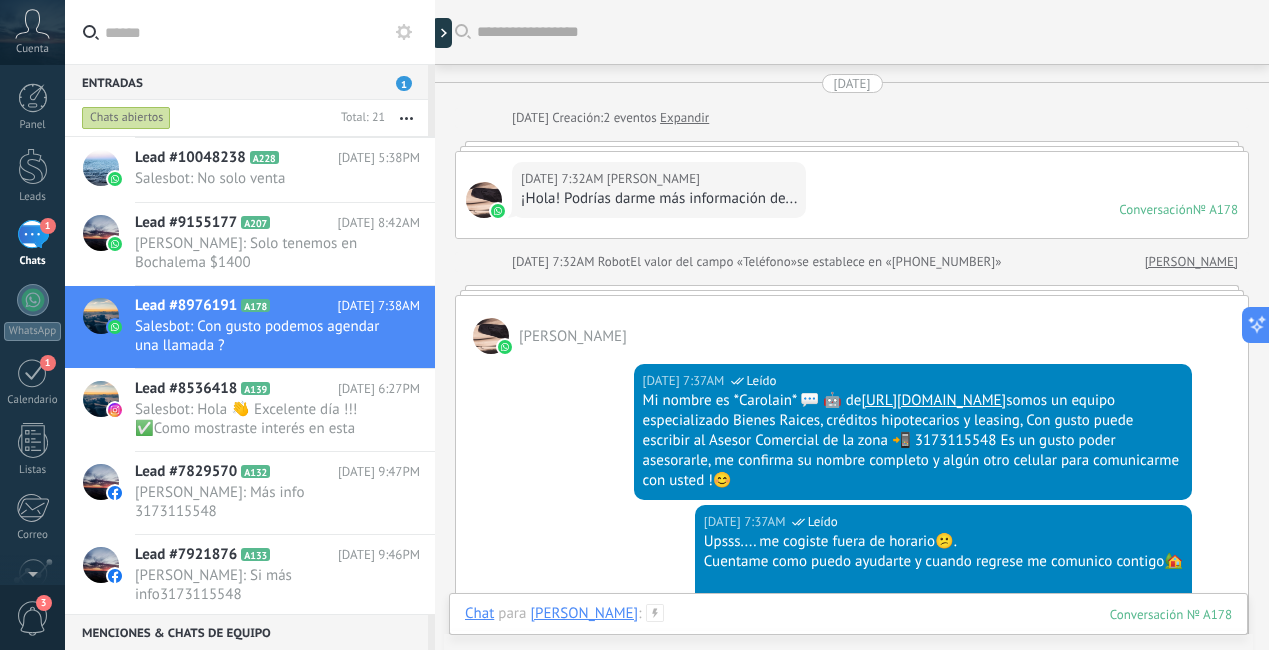click at bounding box center [848, 634] 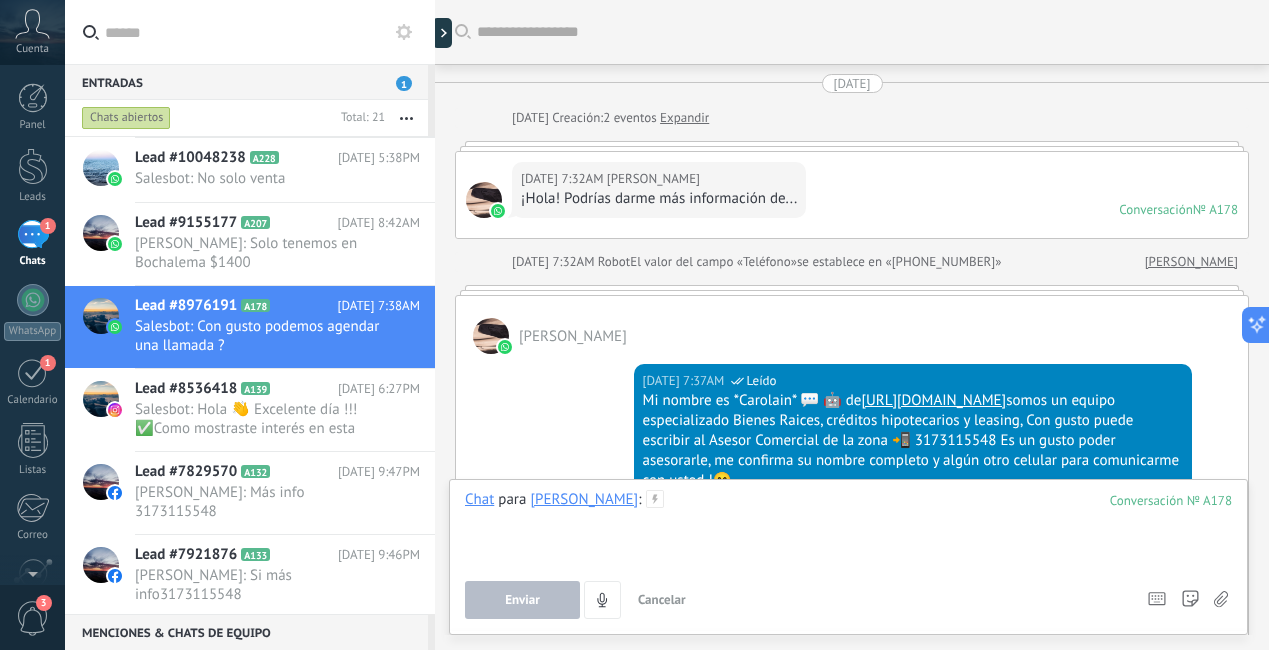 paste 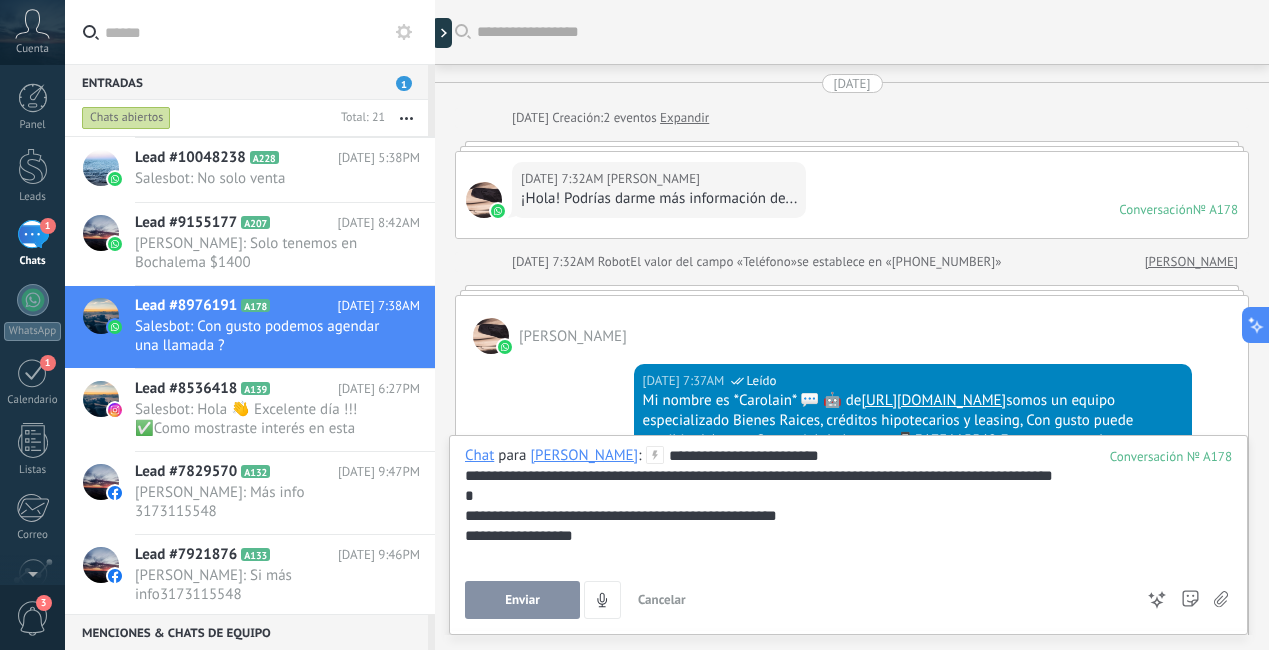click on "Enviar" at bounding box center (522, 600) 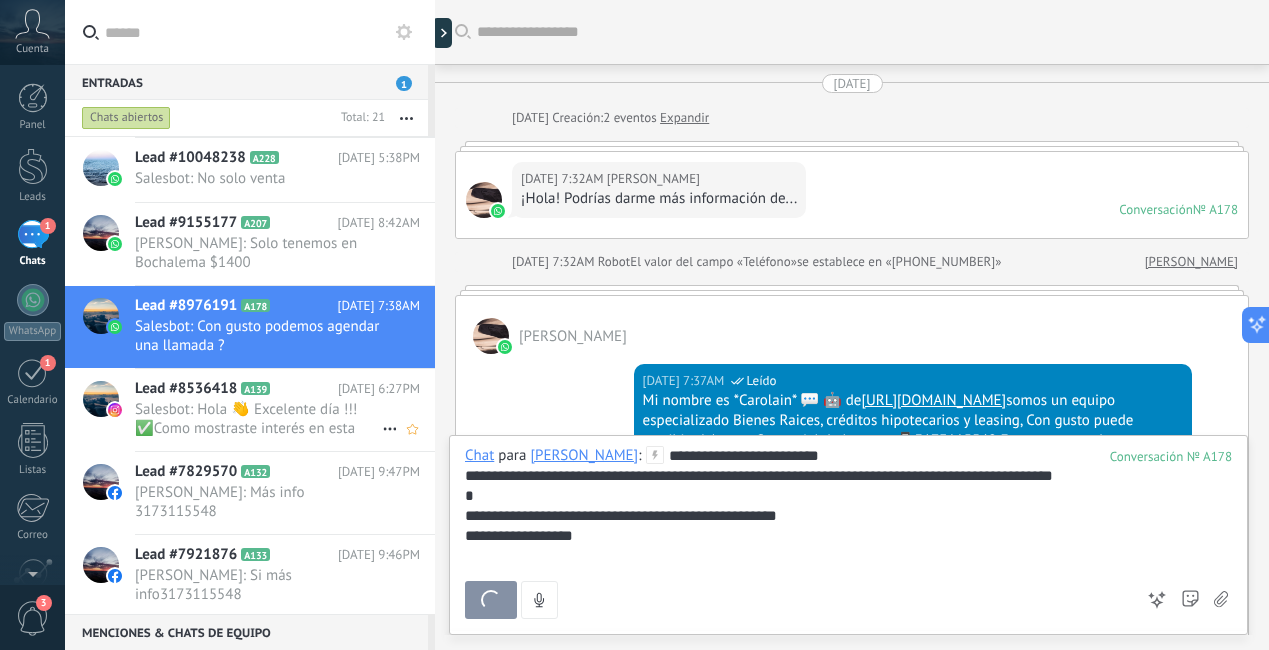 scroll, scrollTop: 578, scrollLeft: 0, axis: vertical 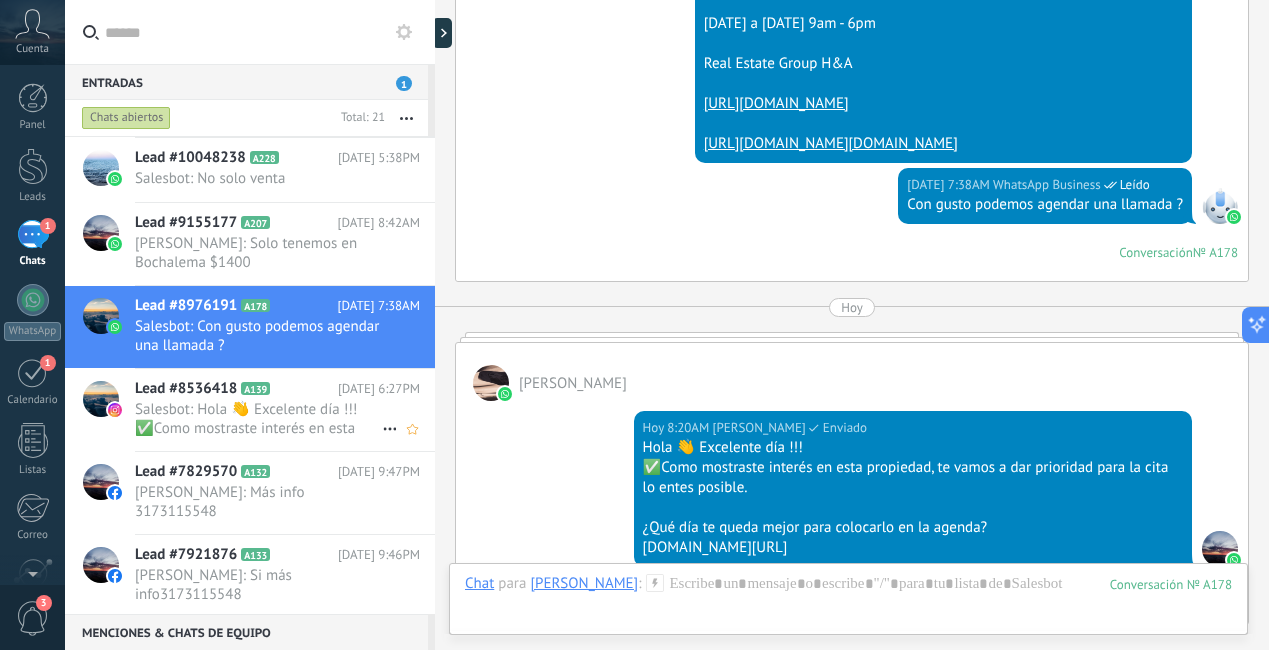 click on "Salesbot: Hola 👋 Excelente día !!!
✅Como mostraste interés en esta propiedad, te vamos a dar prioridad para la cita lo e..." at bounding box center [258, 419] 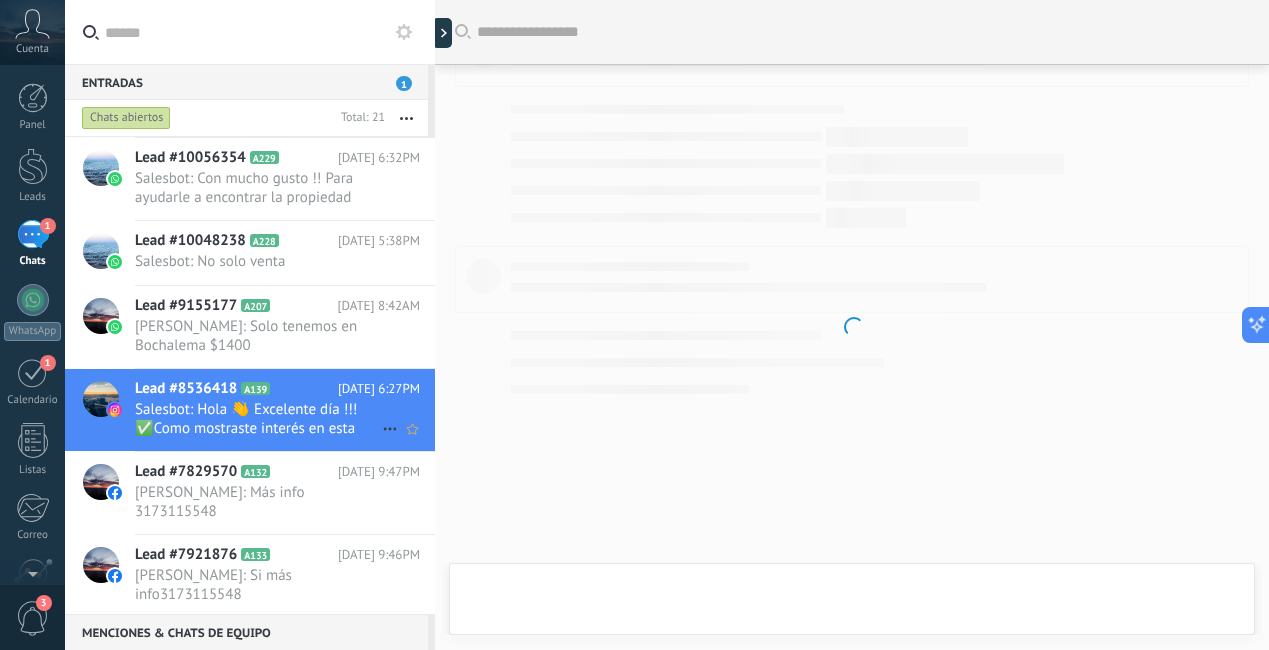 scroll, scrollTop: 529, scrollLeft: 0, axis: vertical 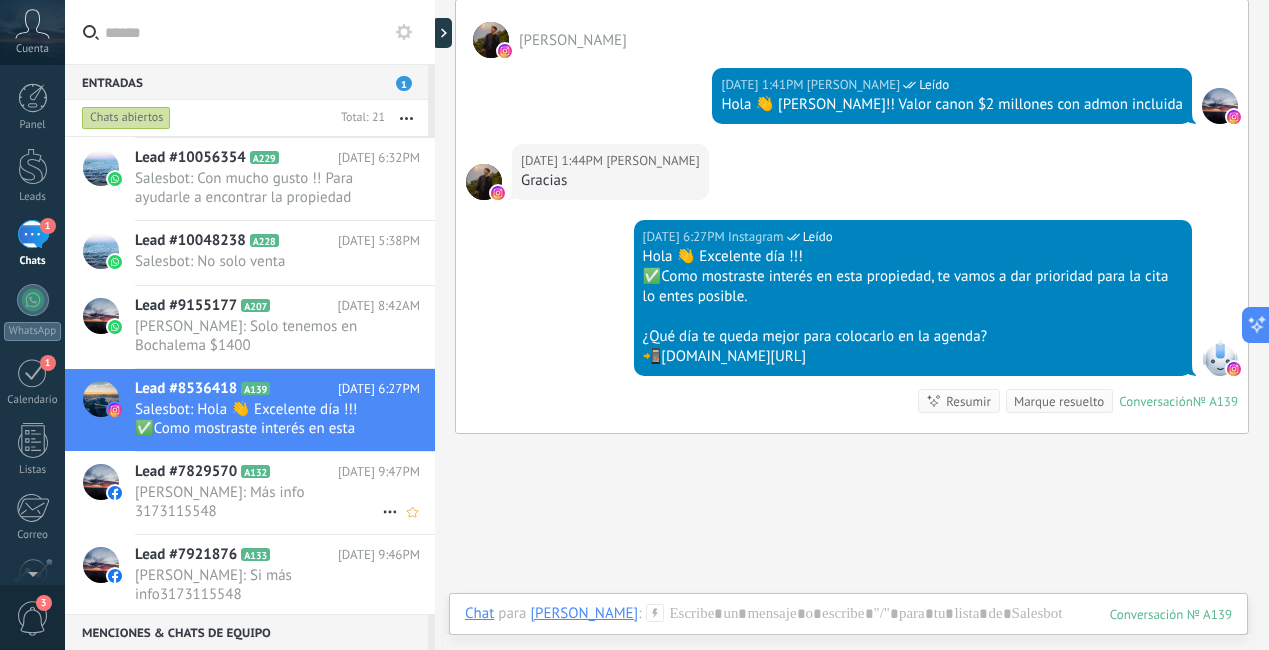 click on "[PERSON_NAME]: Más info 3173115548" at bounding box center [258, 502] 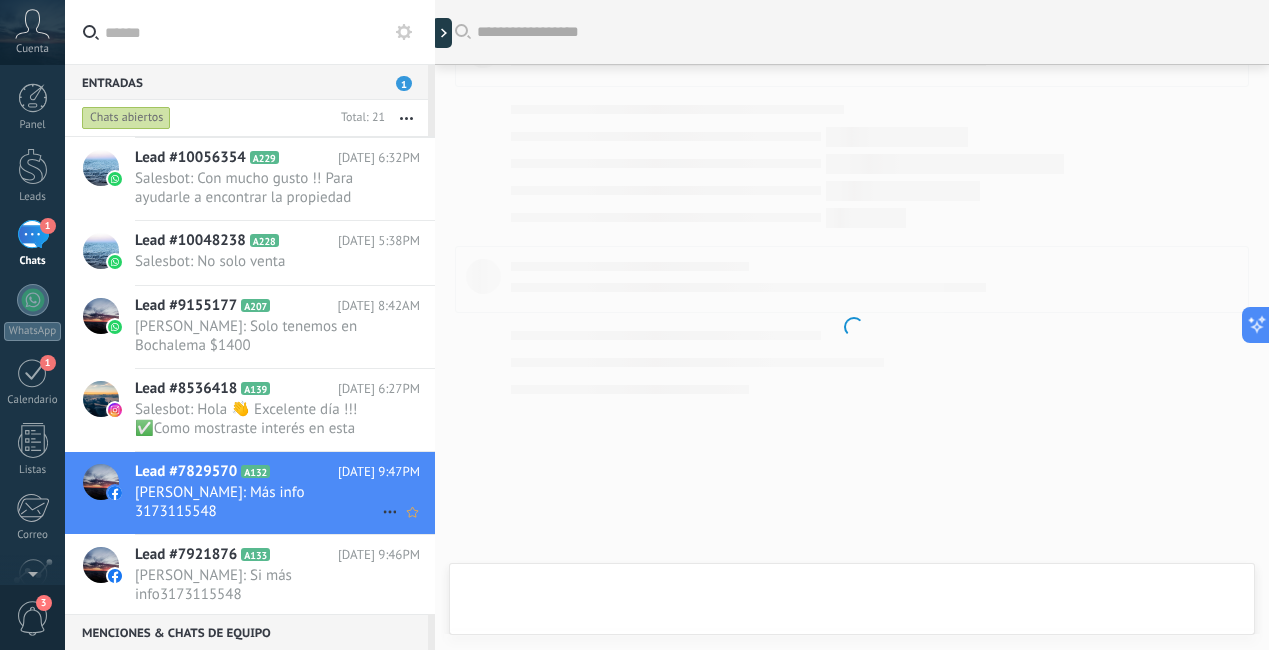 scroll, scrollTop: 99, scrollLeft: 0, axis: vertical 